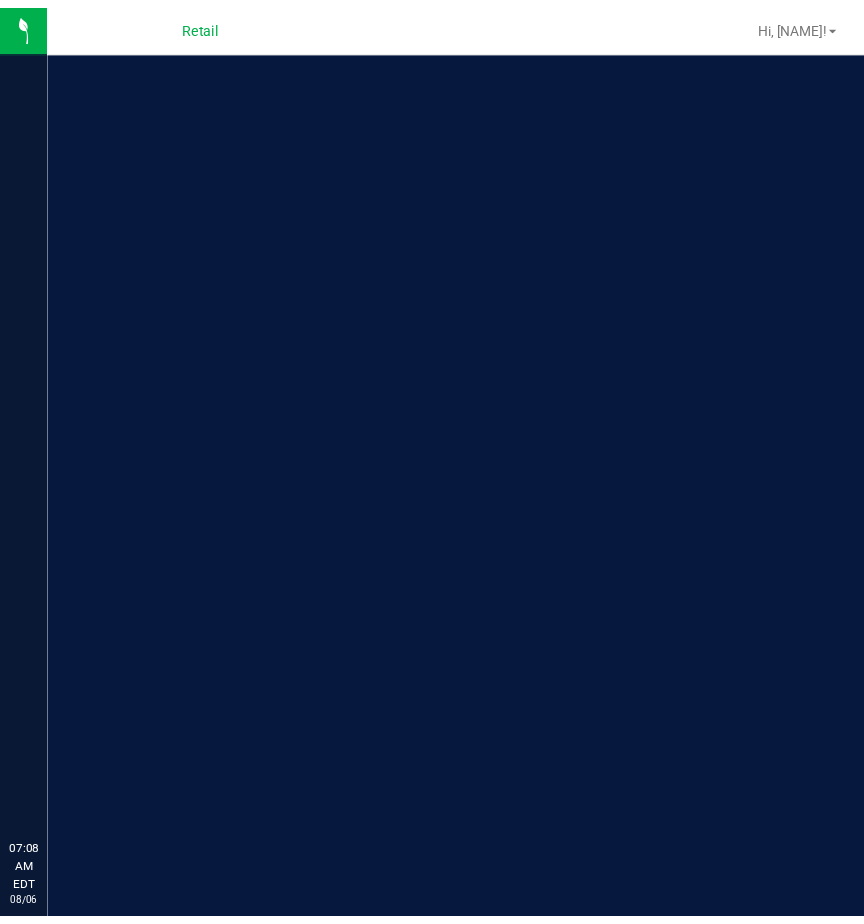 scroll, scrollTop: 0, scrollLeft: 0, axis: both 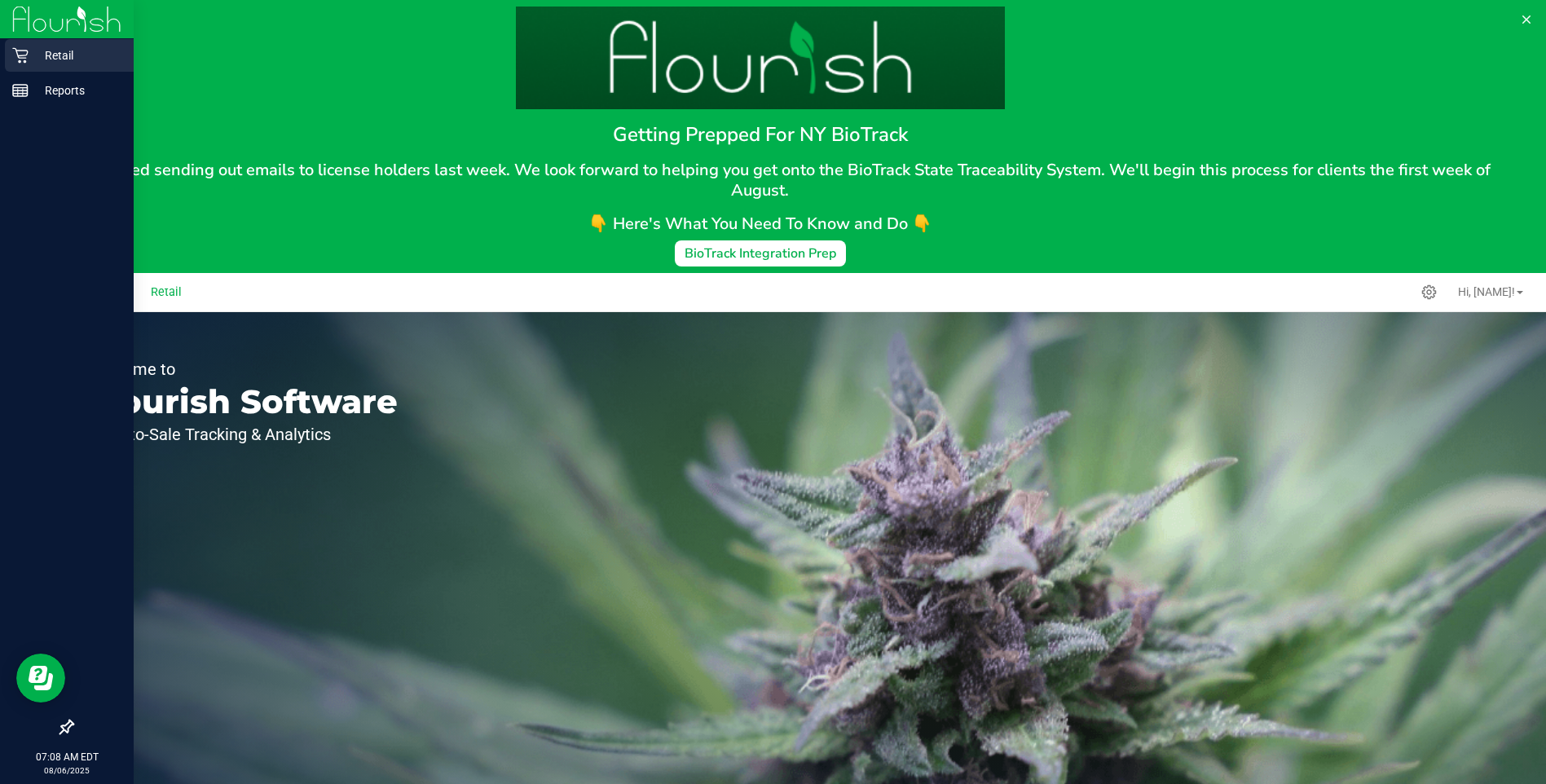 click on "Retail" at bounding box center (77, 55) 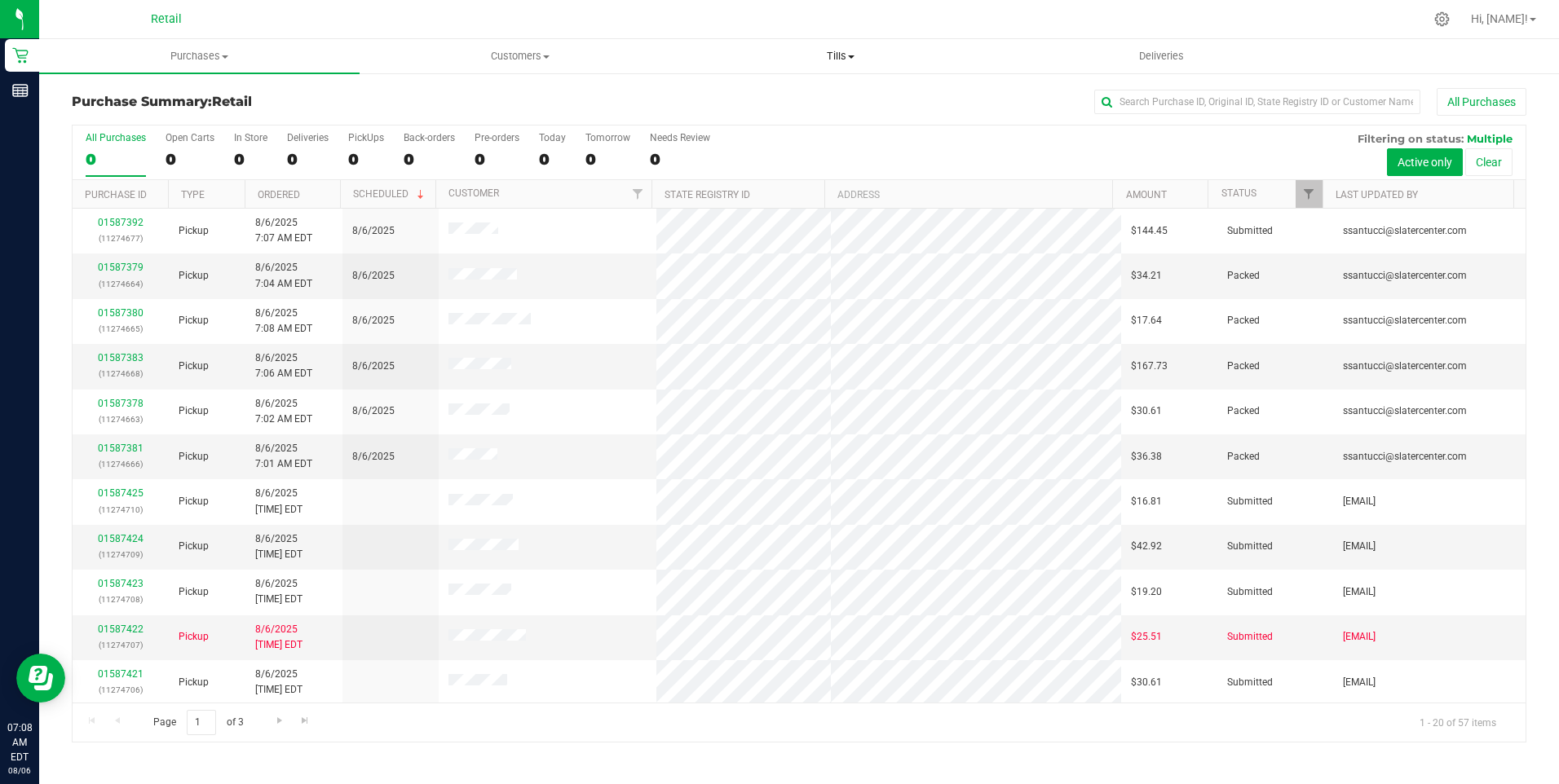 click on "Tills" at bounding box center (841, 56) 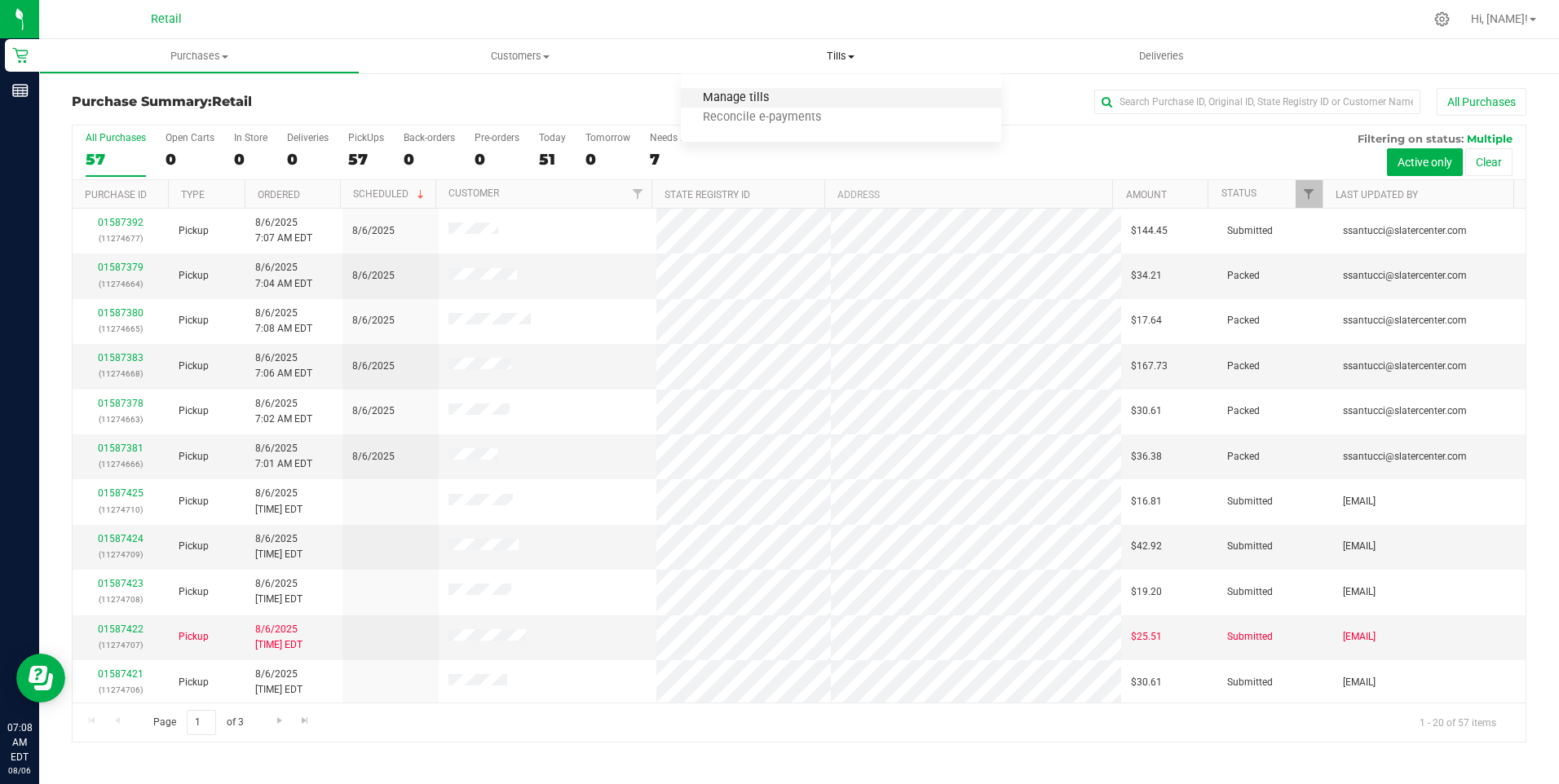 click on "Manage tills" at bounding box center (735, 98) 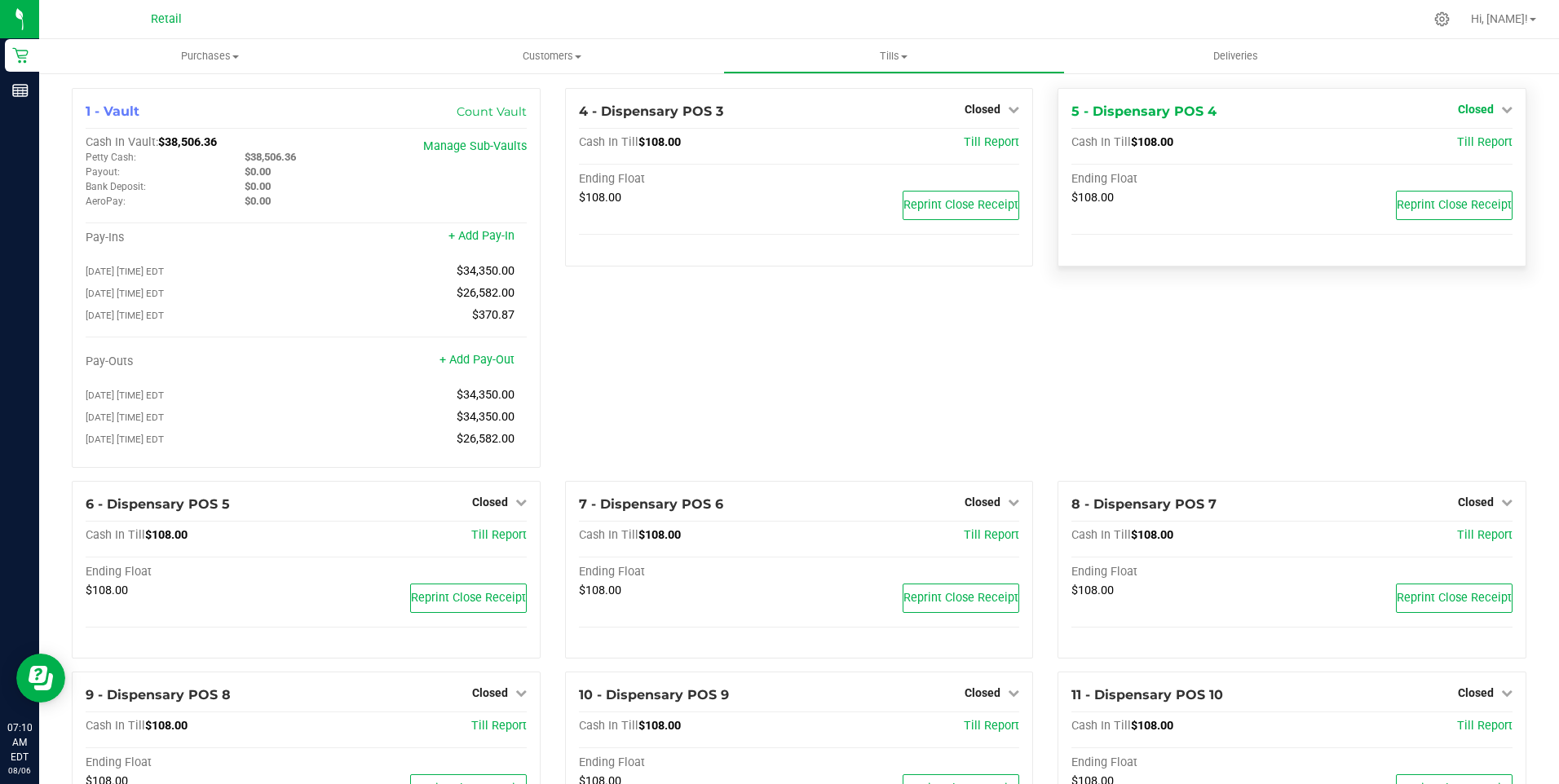 click on "Closed" at bounding box center [1476, 109] 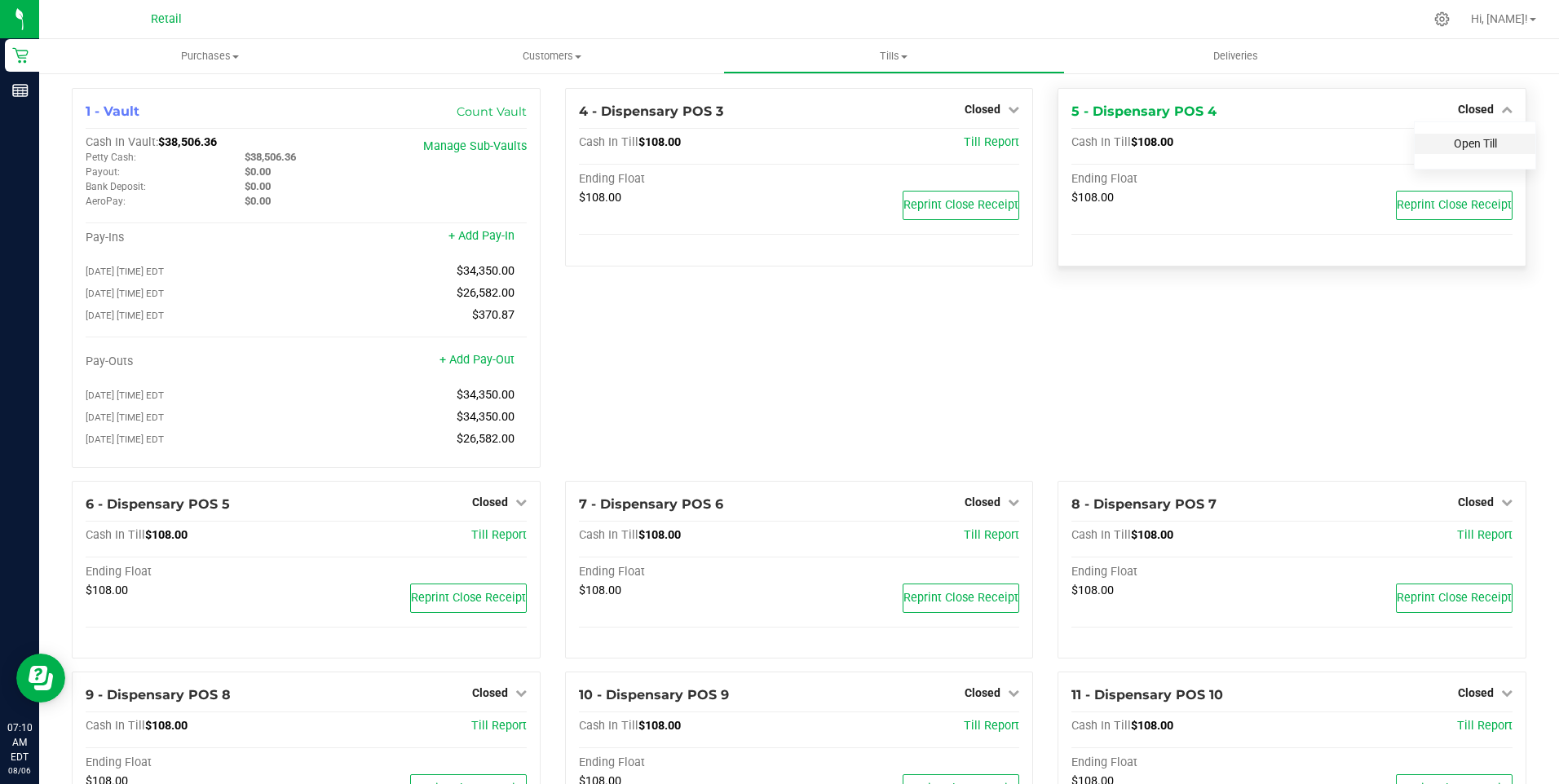 click on "Open Till" at bounding box center (1475, 143) 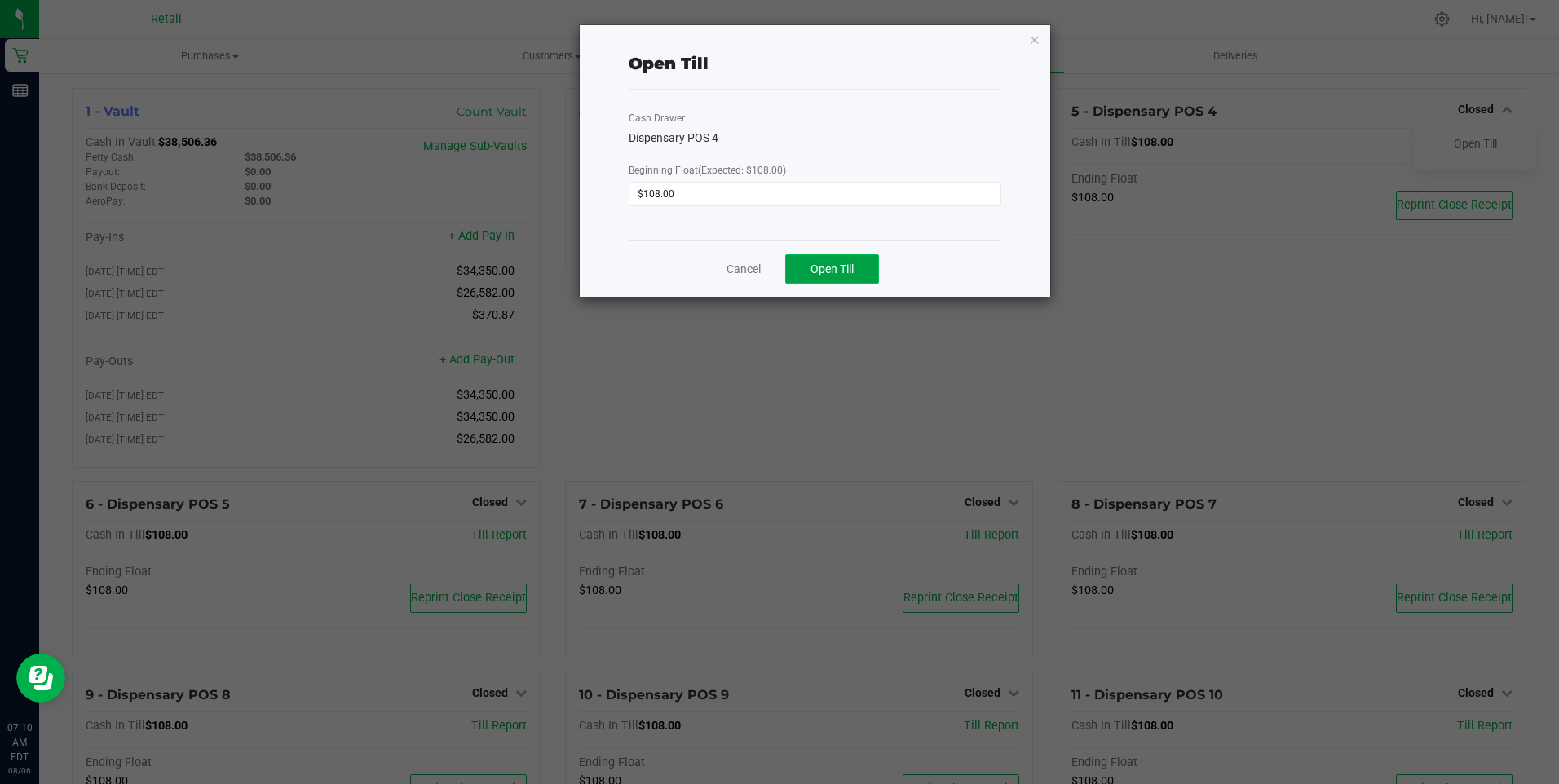 click on "Open Till" 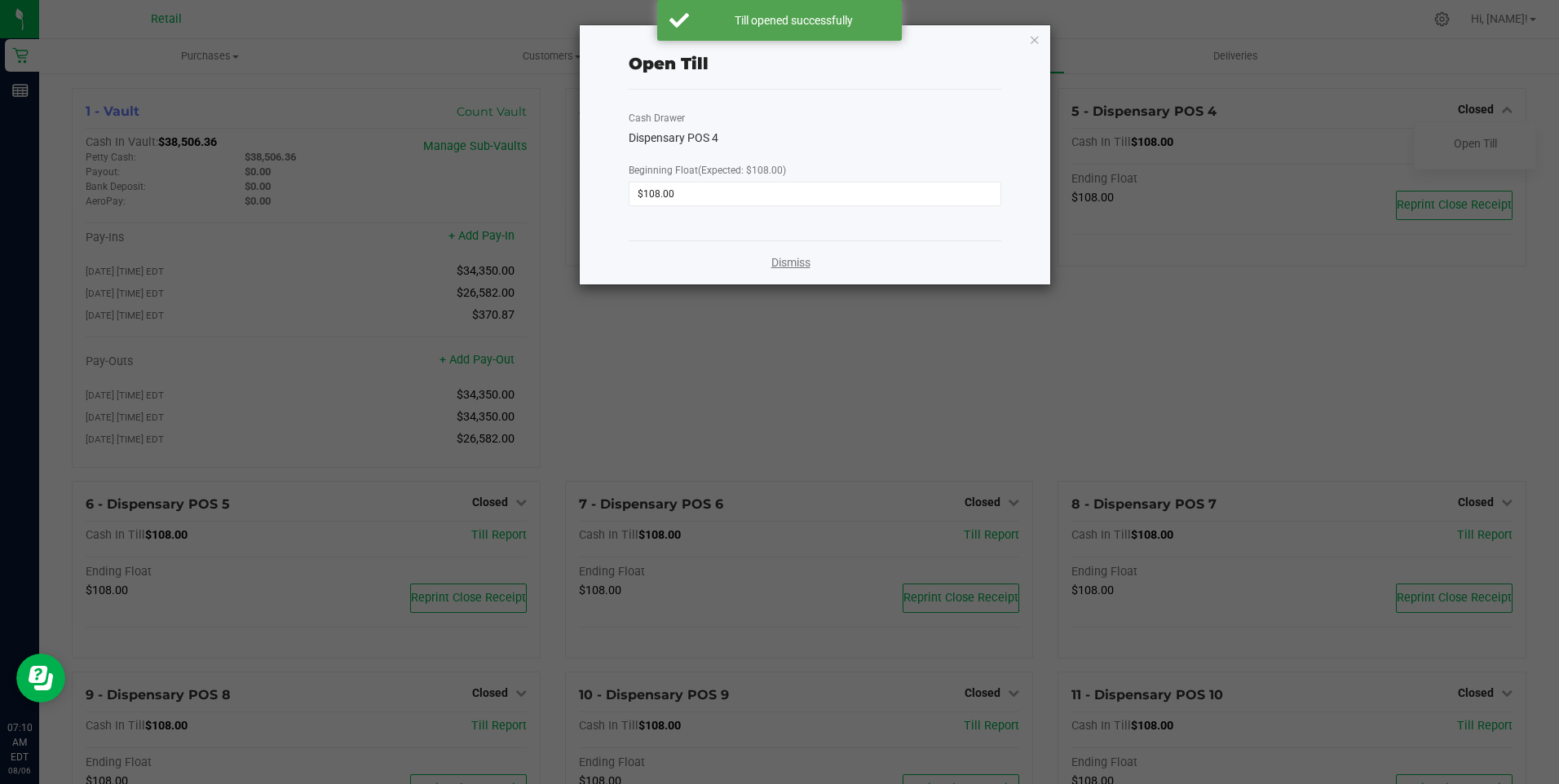 click on "Dismiss" 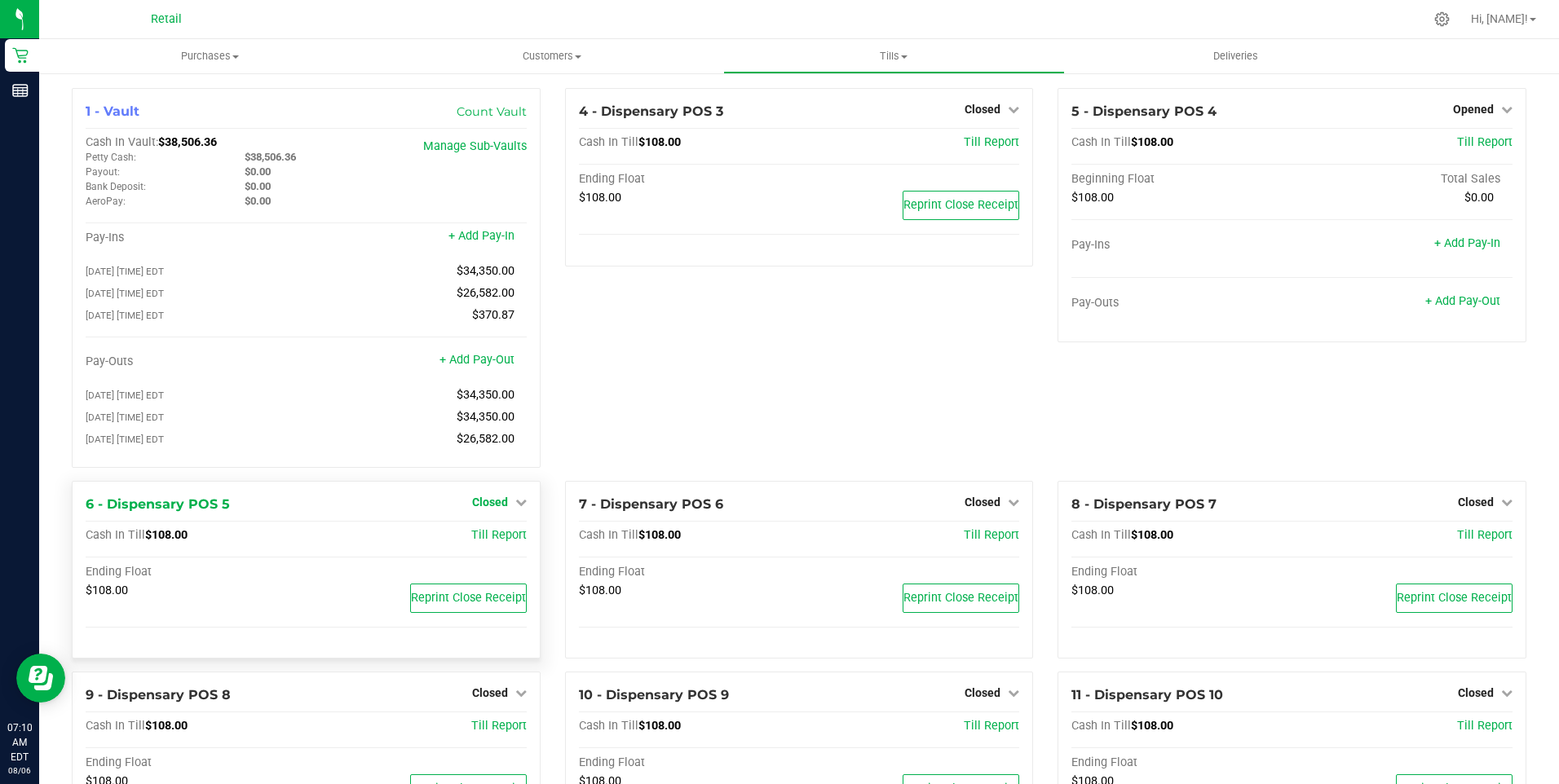 click on "Closed" at bounding box center (490, 502) 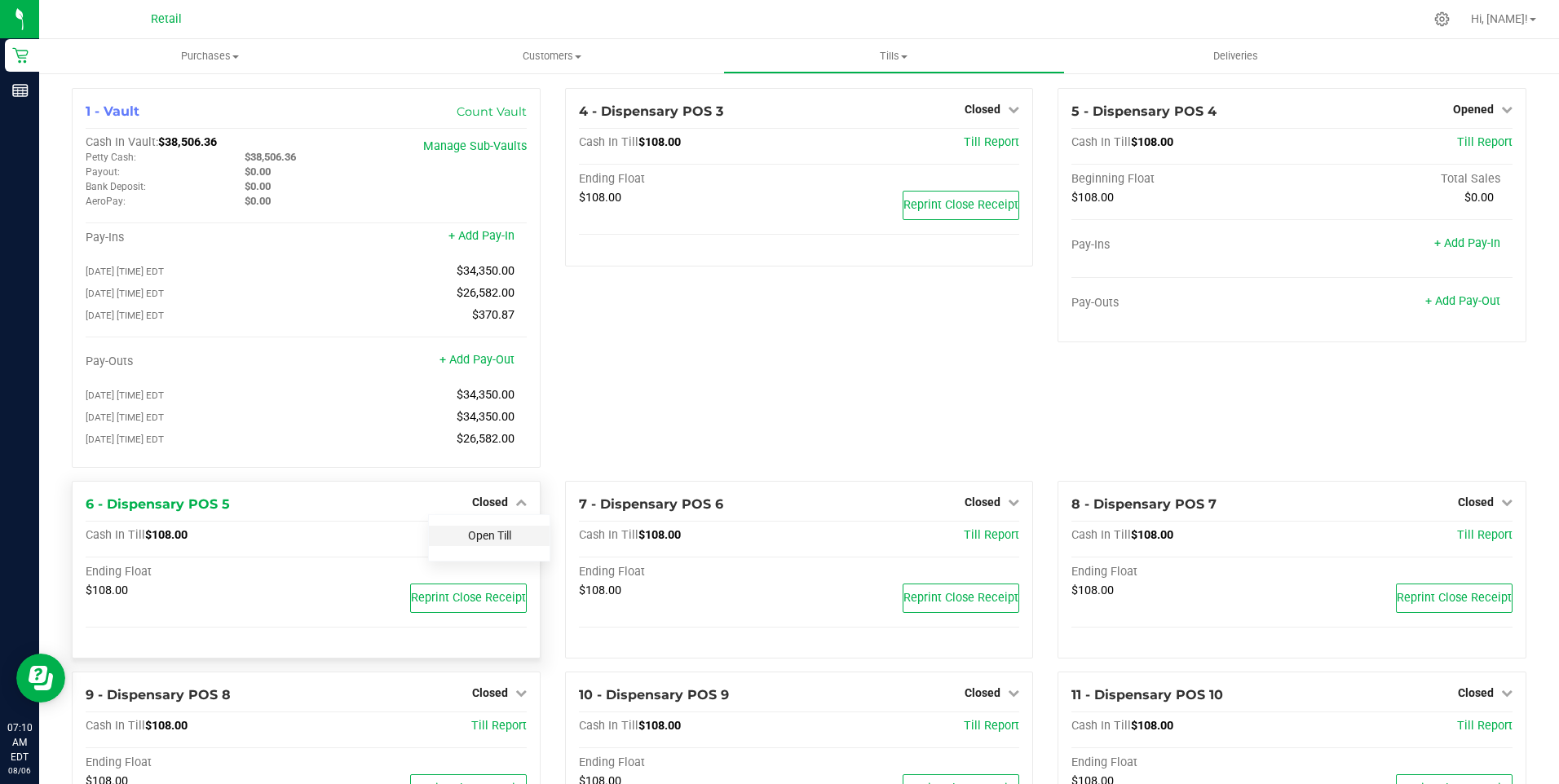 click on "Open Till" at bounding box center [489, 535] 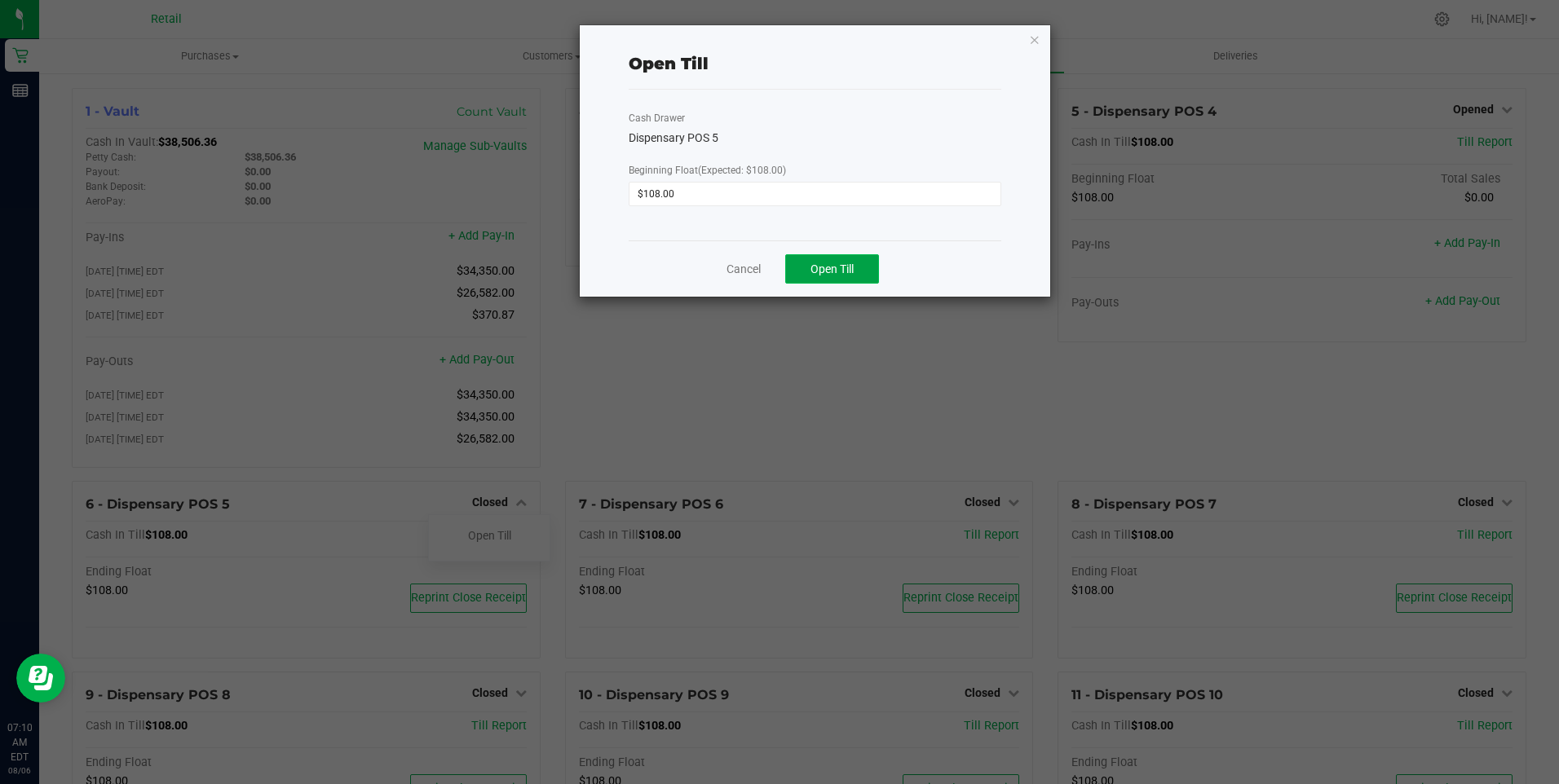 click on "Open Till" 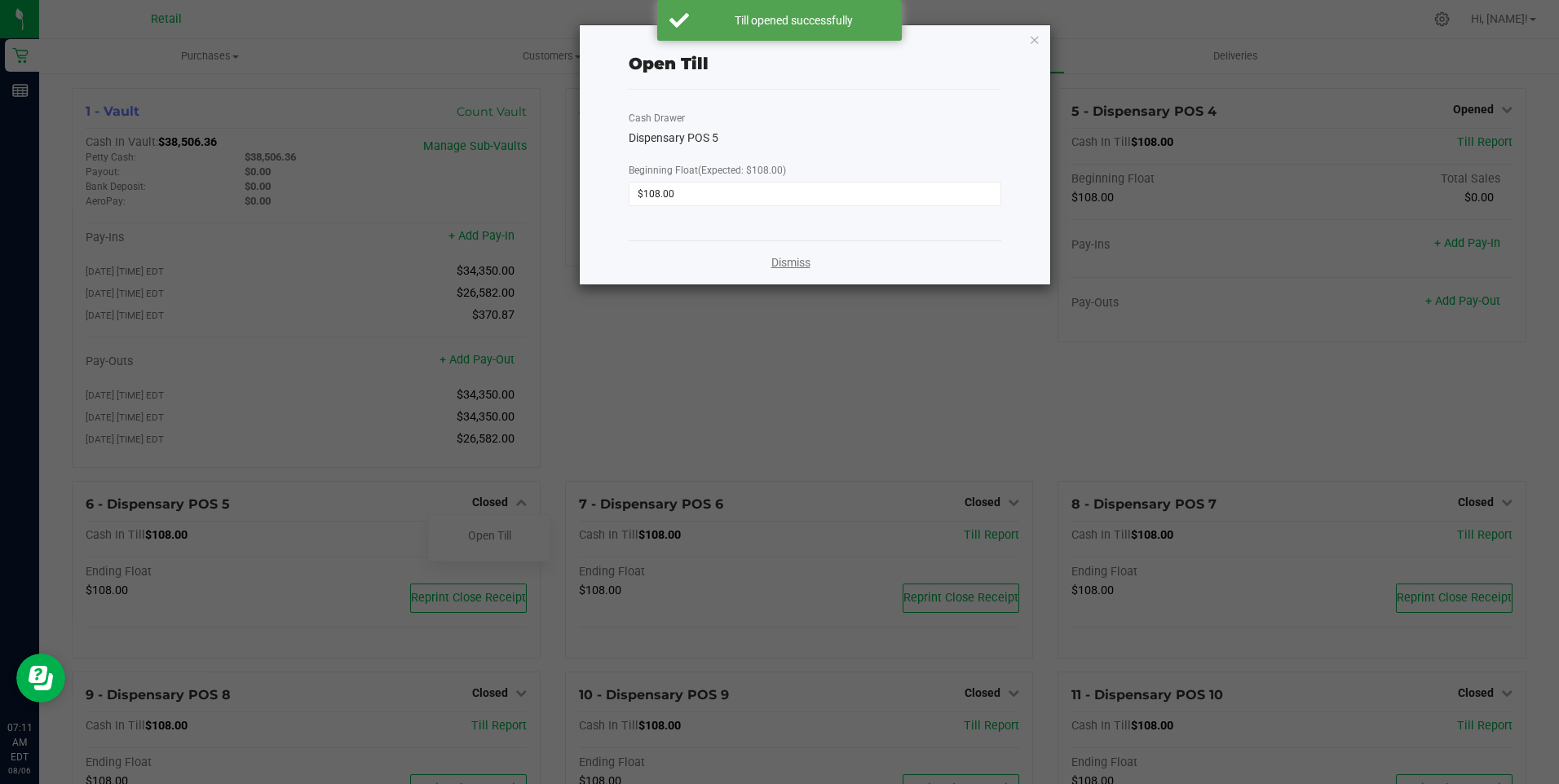 click on "Dismiss" 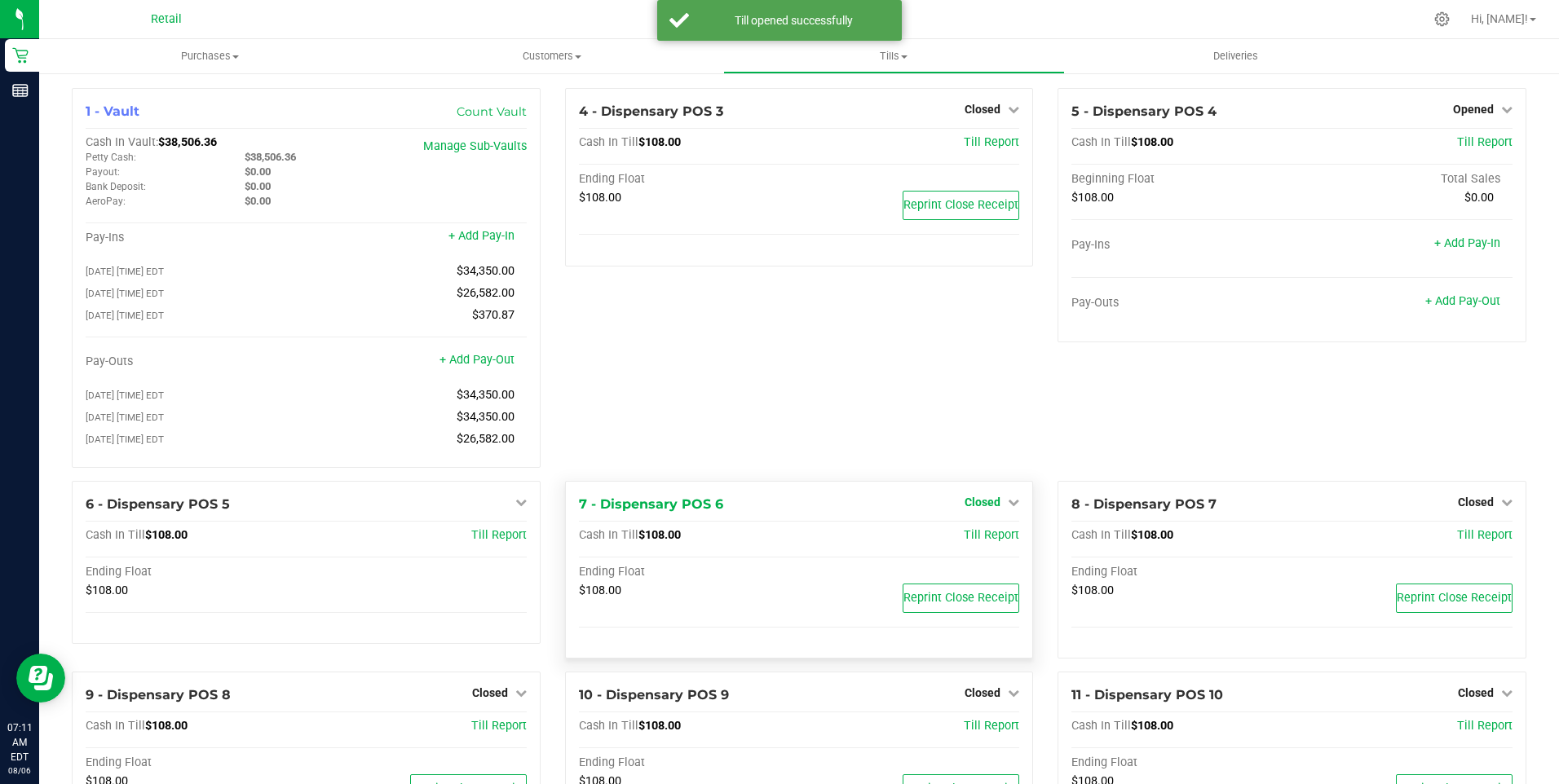 click on "Closed" at bounding box center [983, 502] 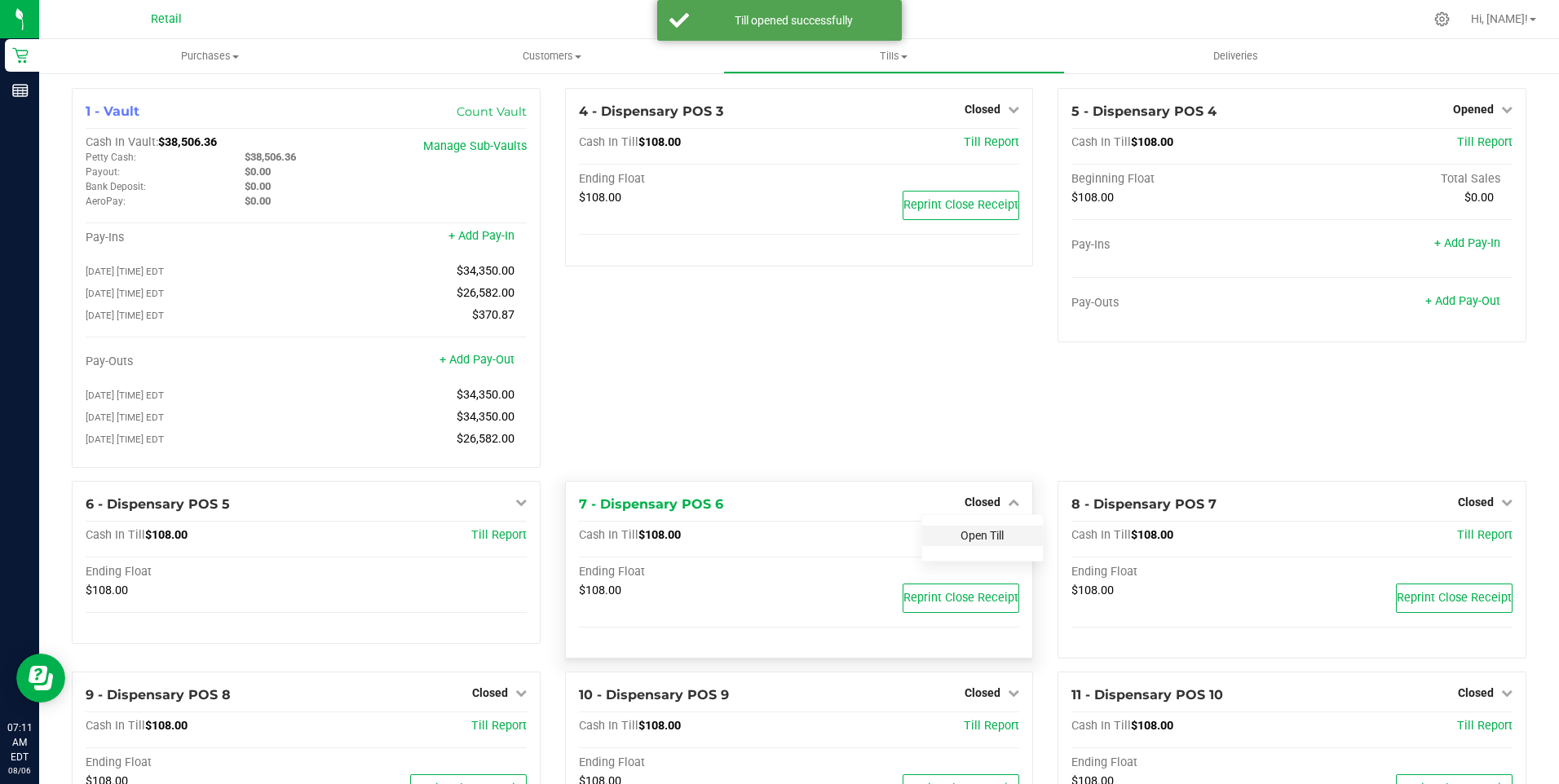 click on "Open Till" at bounding box center (982, 535) 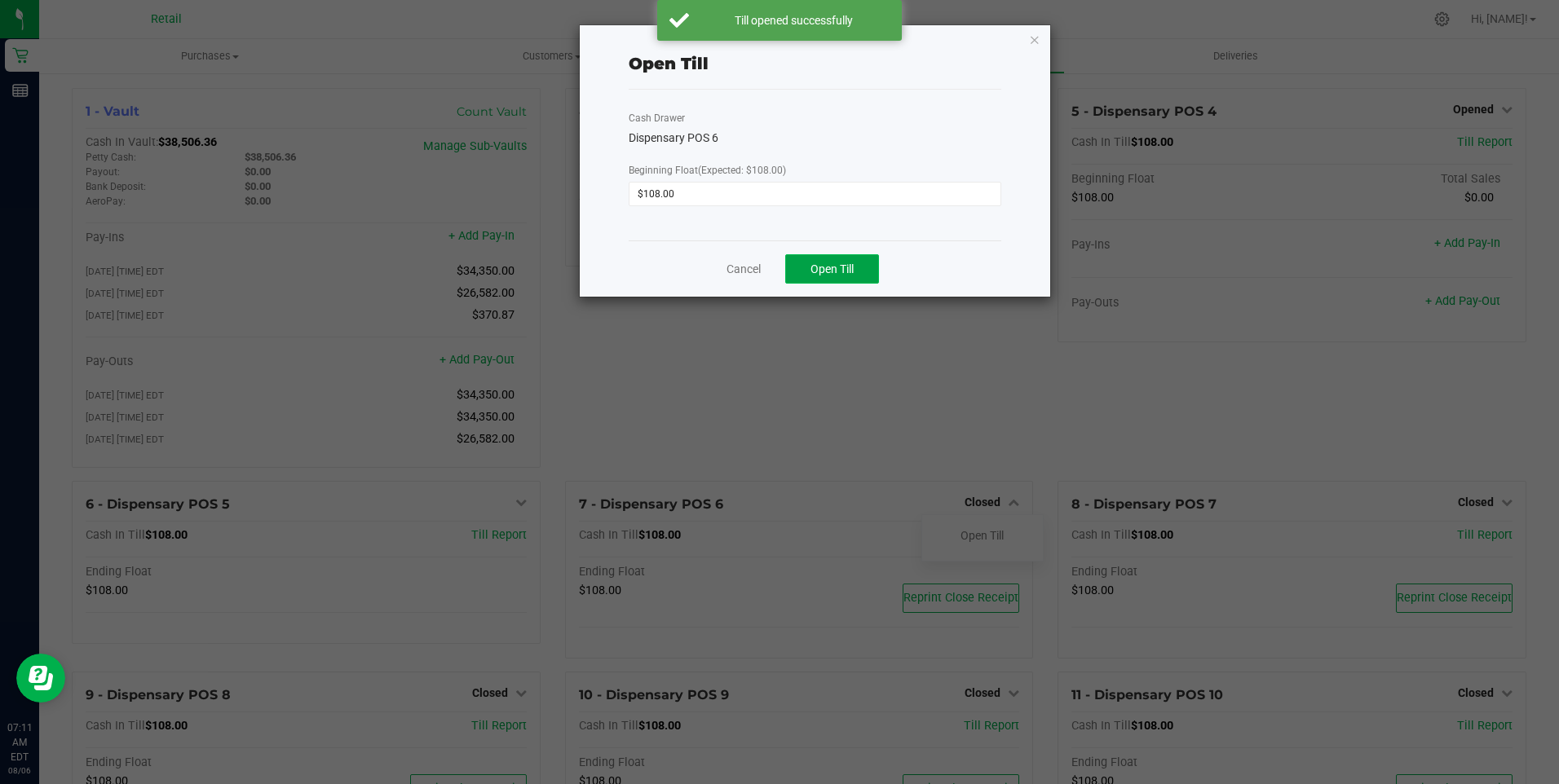 click on "Open Till" 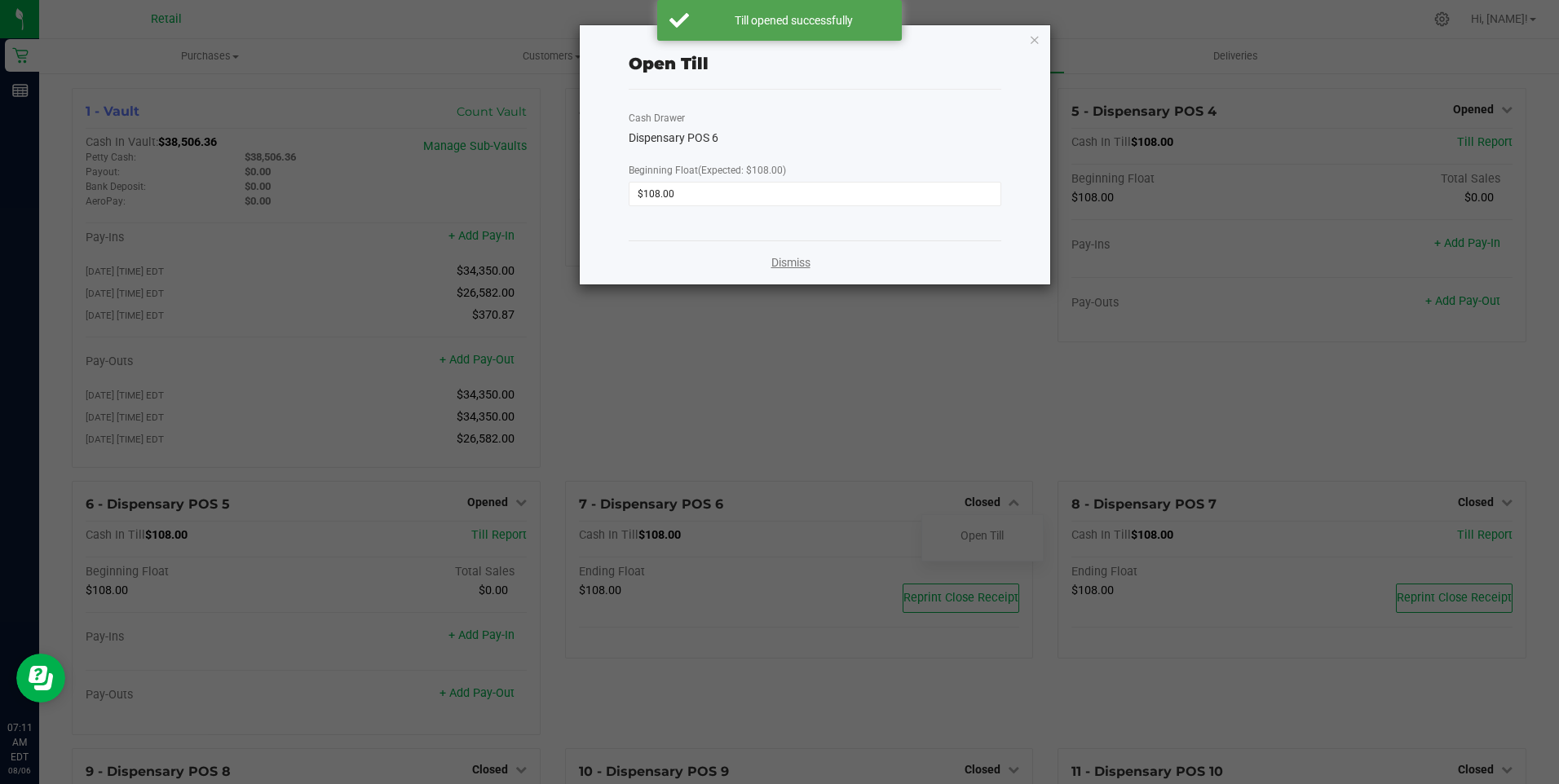 click on "Dismiss" 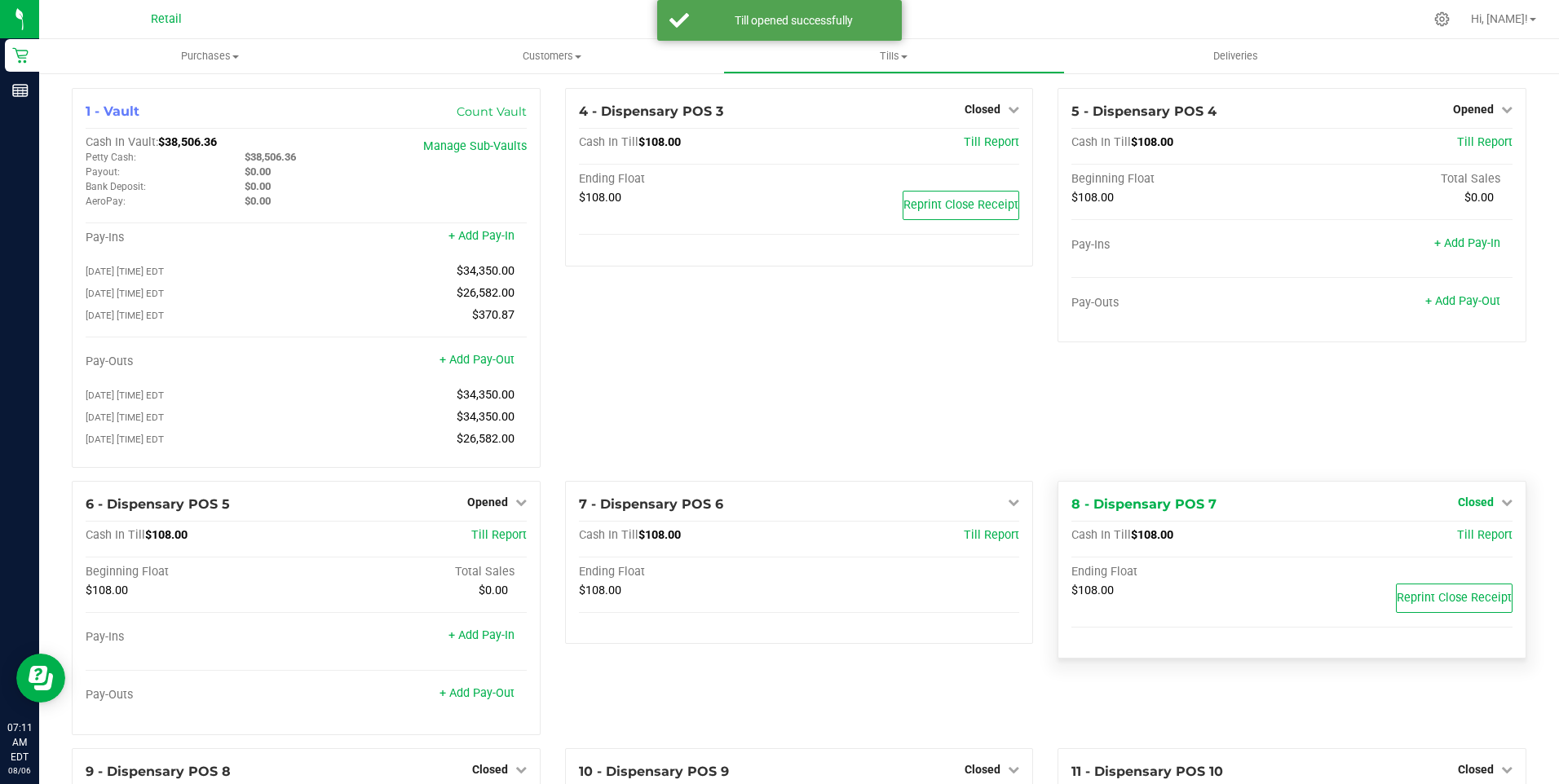 click on "Closed" at bounding box center [1476, 502] 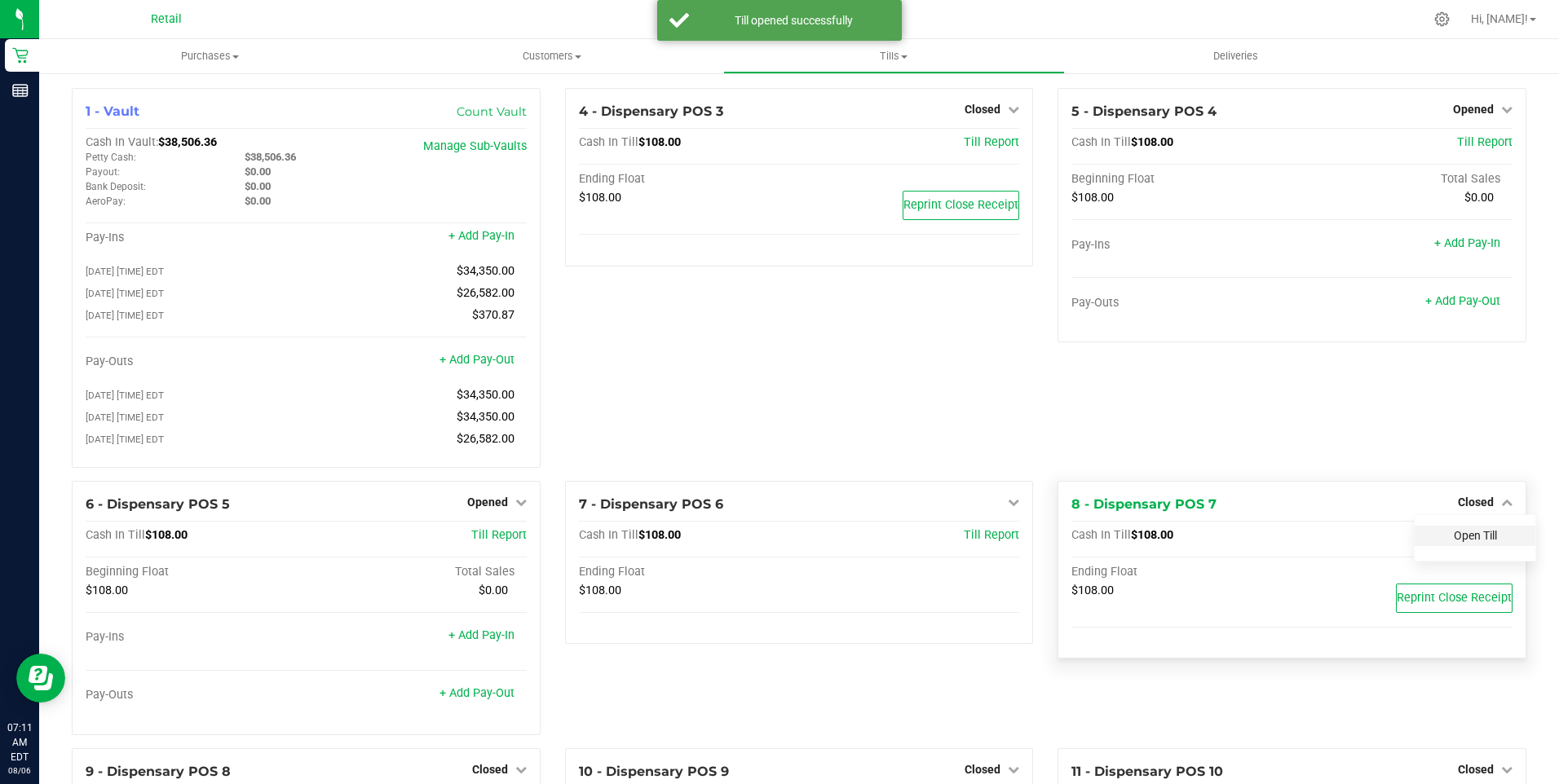 click on "Open Till" at bounding box center (1475, 535) 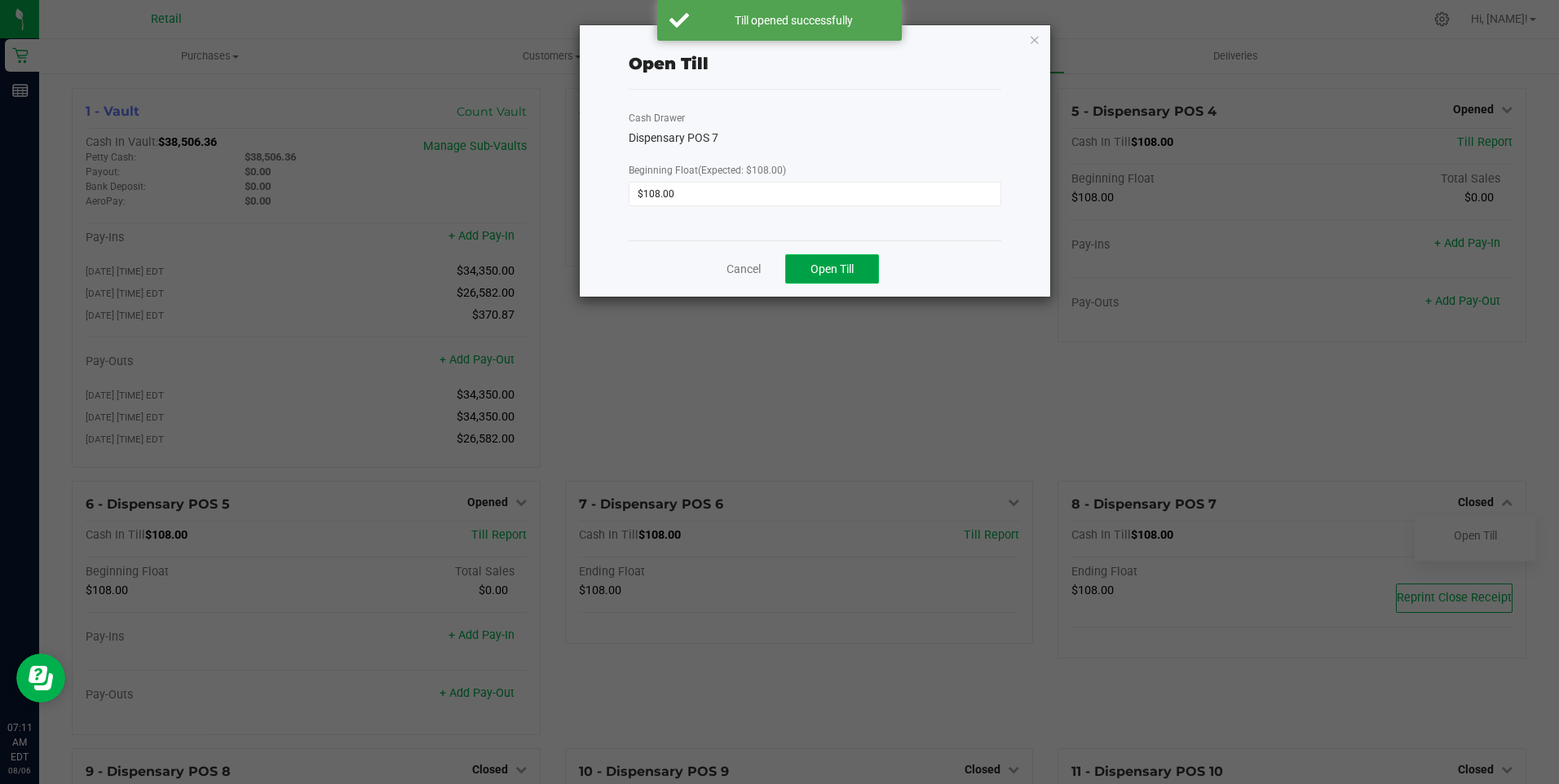 click on "Open Till" 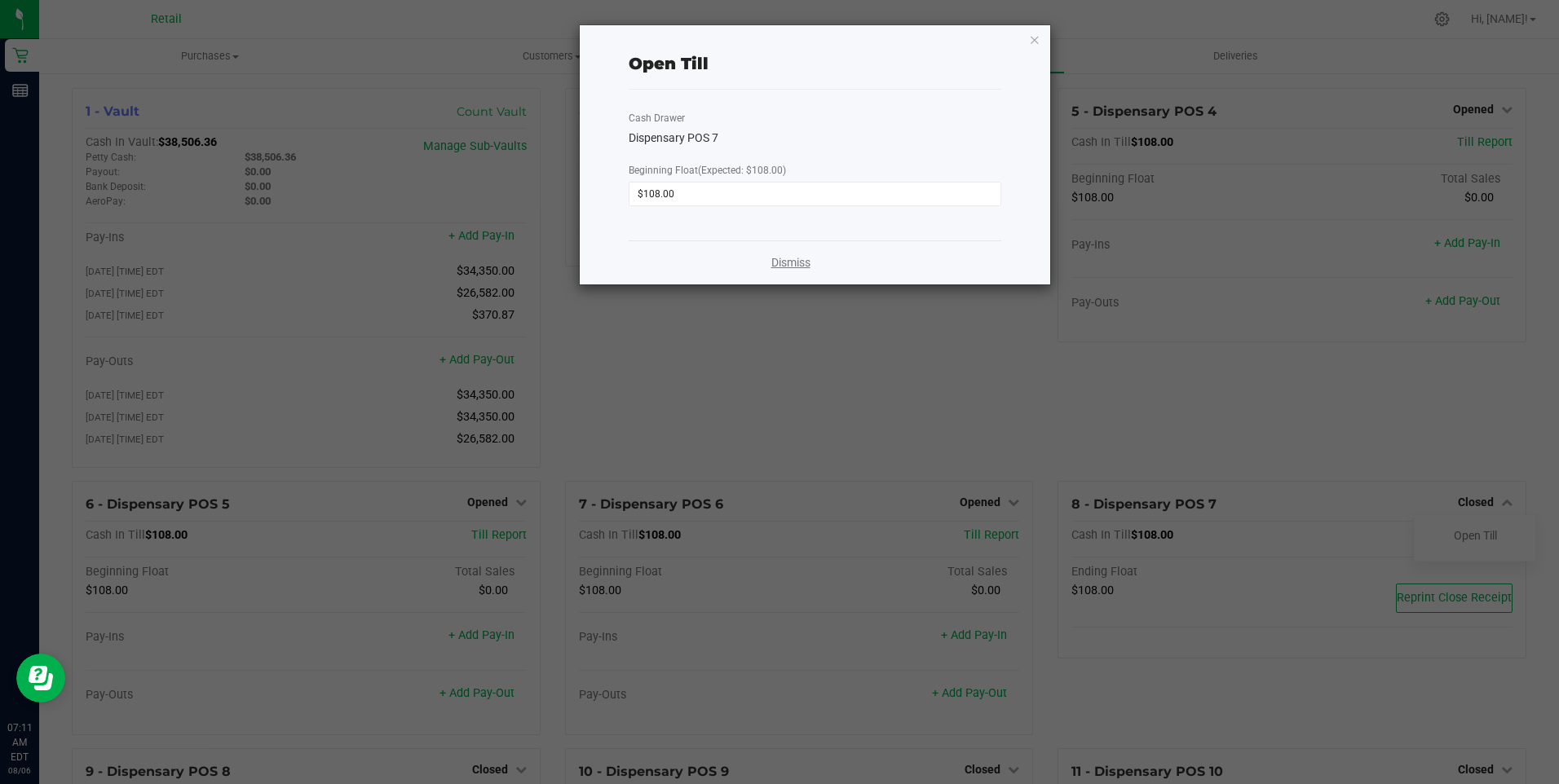 click on "Dismiss" 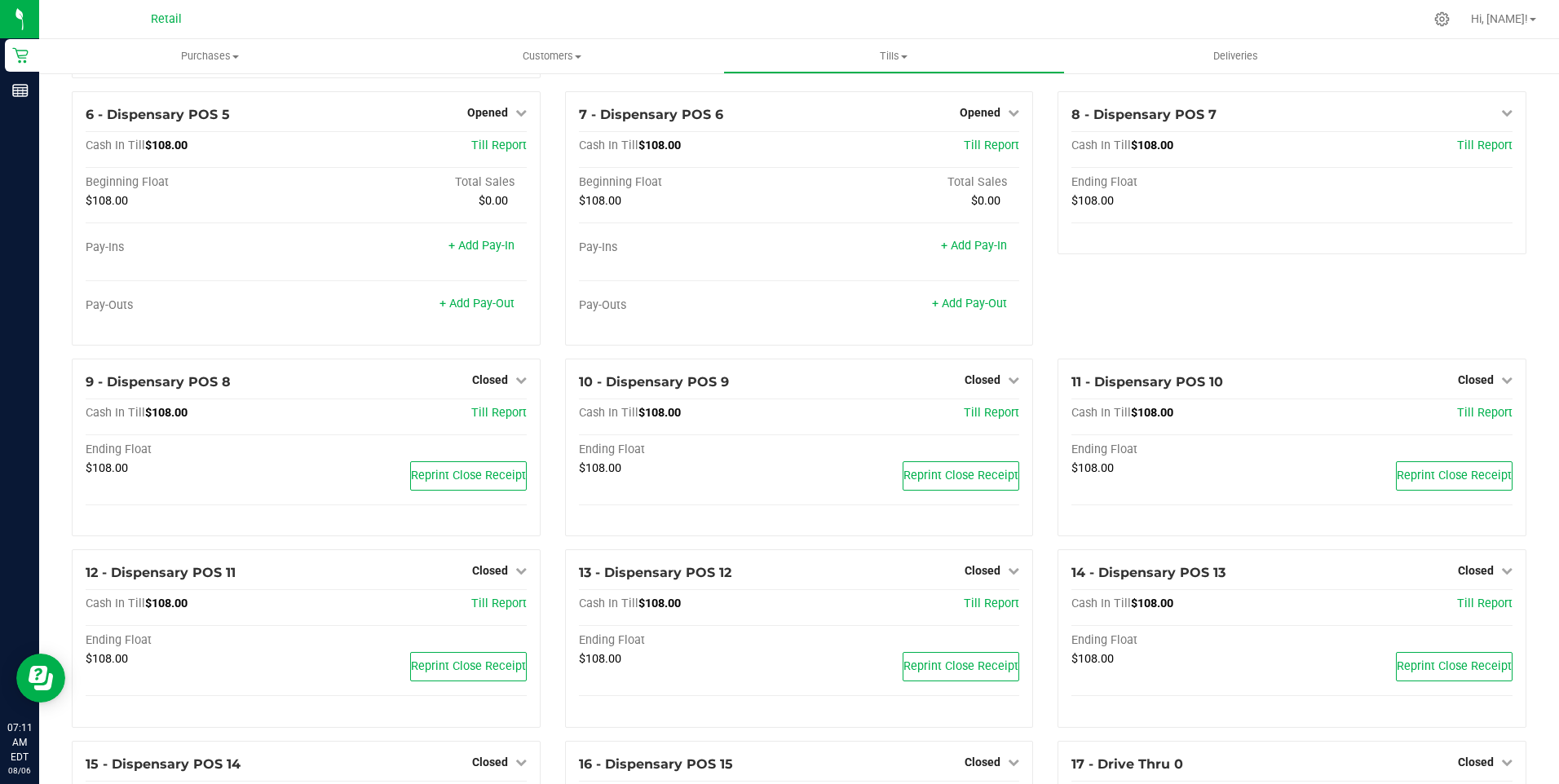 scroll, scrollTop: 570, scrollLeft: 0, axis: vertical 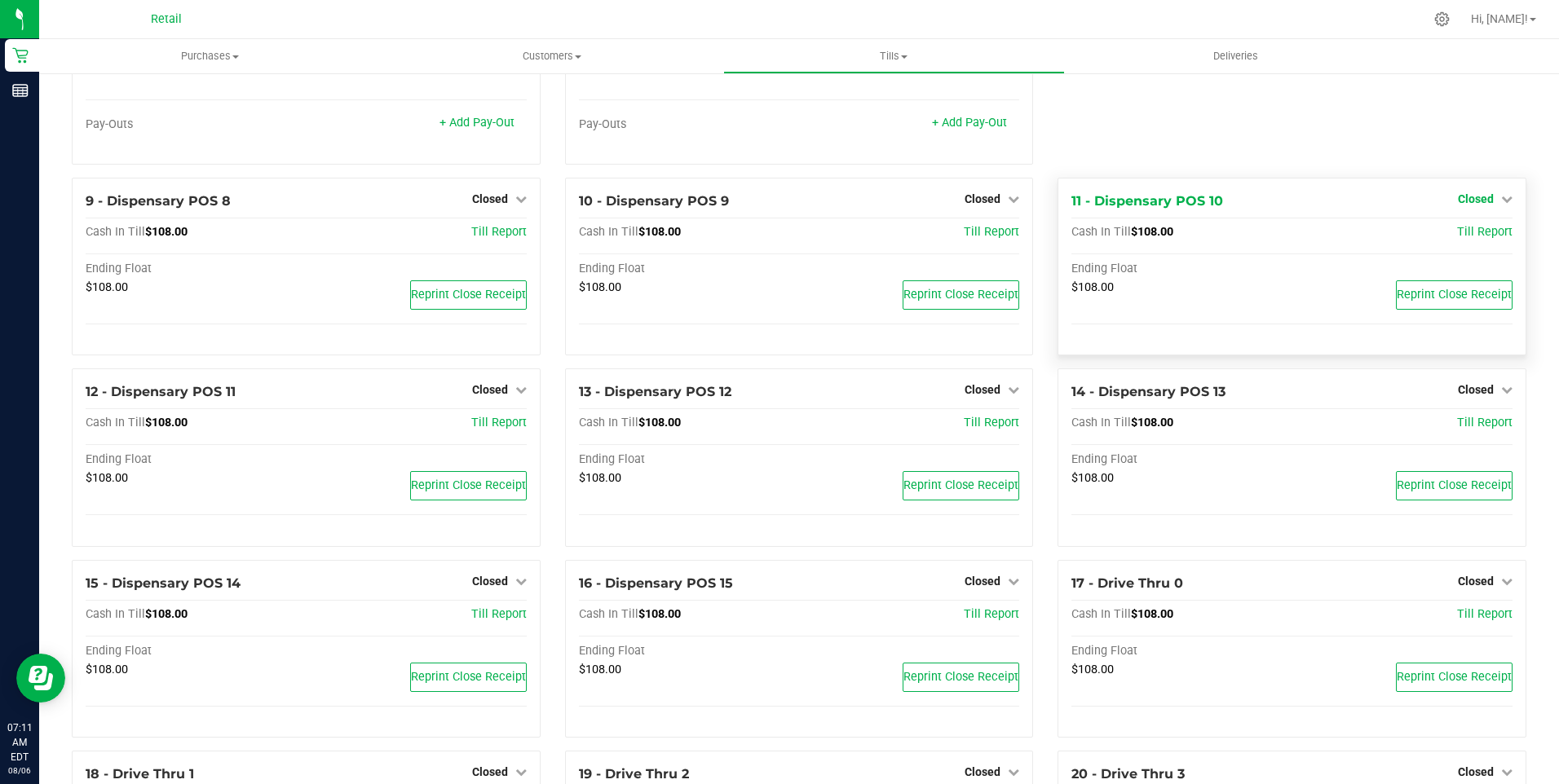 click on "Closed" at bounding box center (1476, 199) 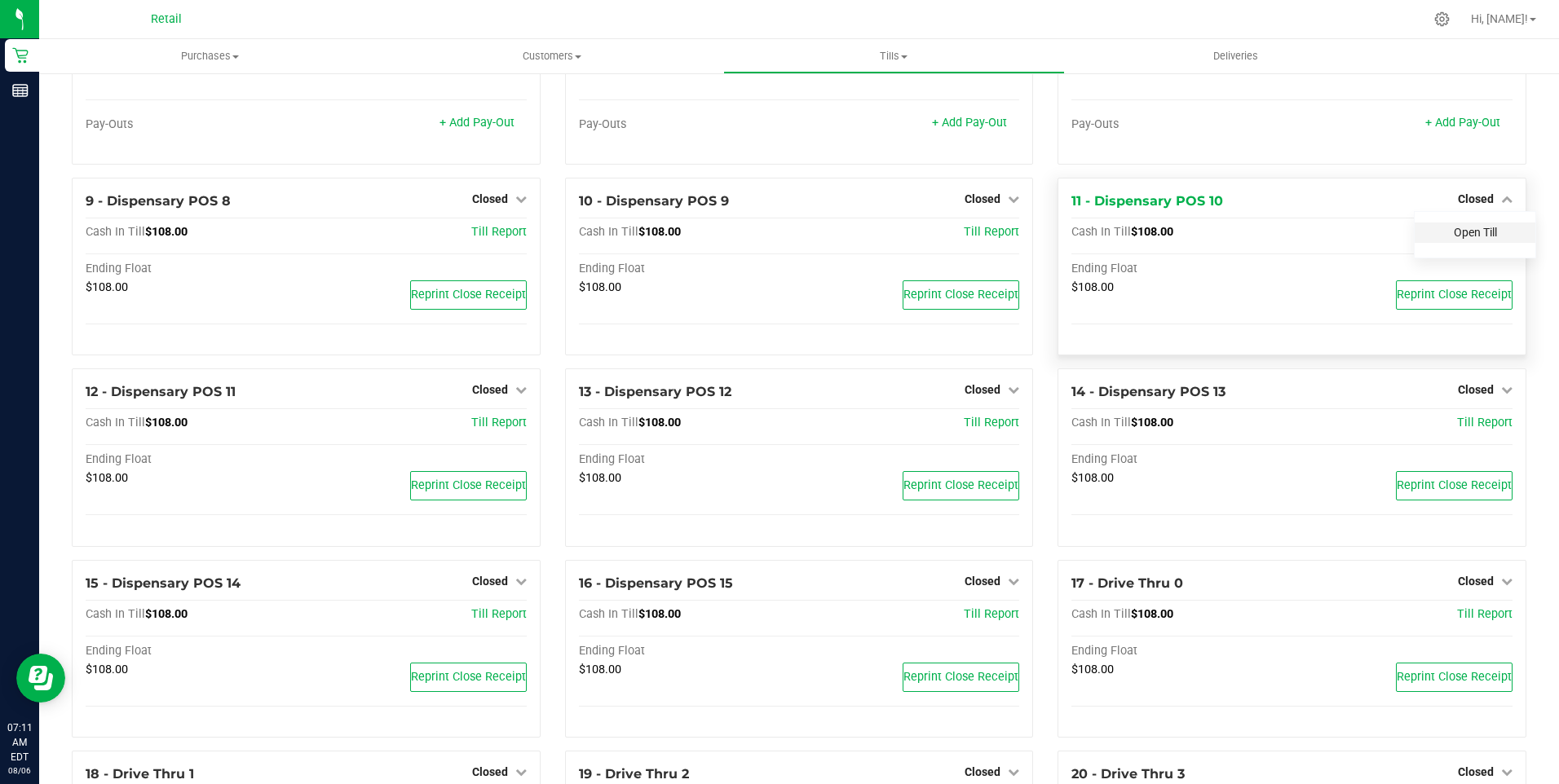 click on "Open Till" at bounding box center (1475, 232) 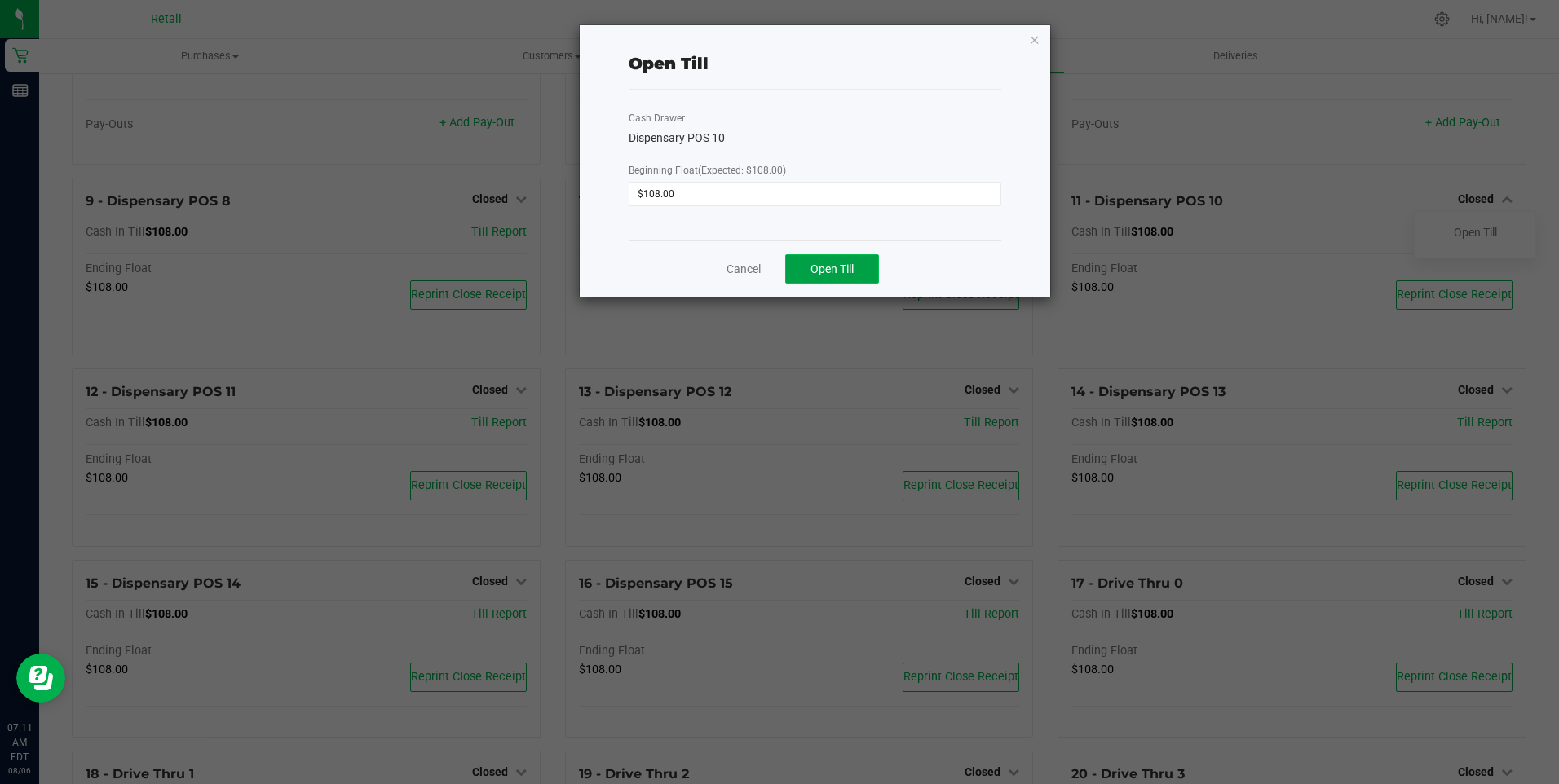 click on "Open Till" 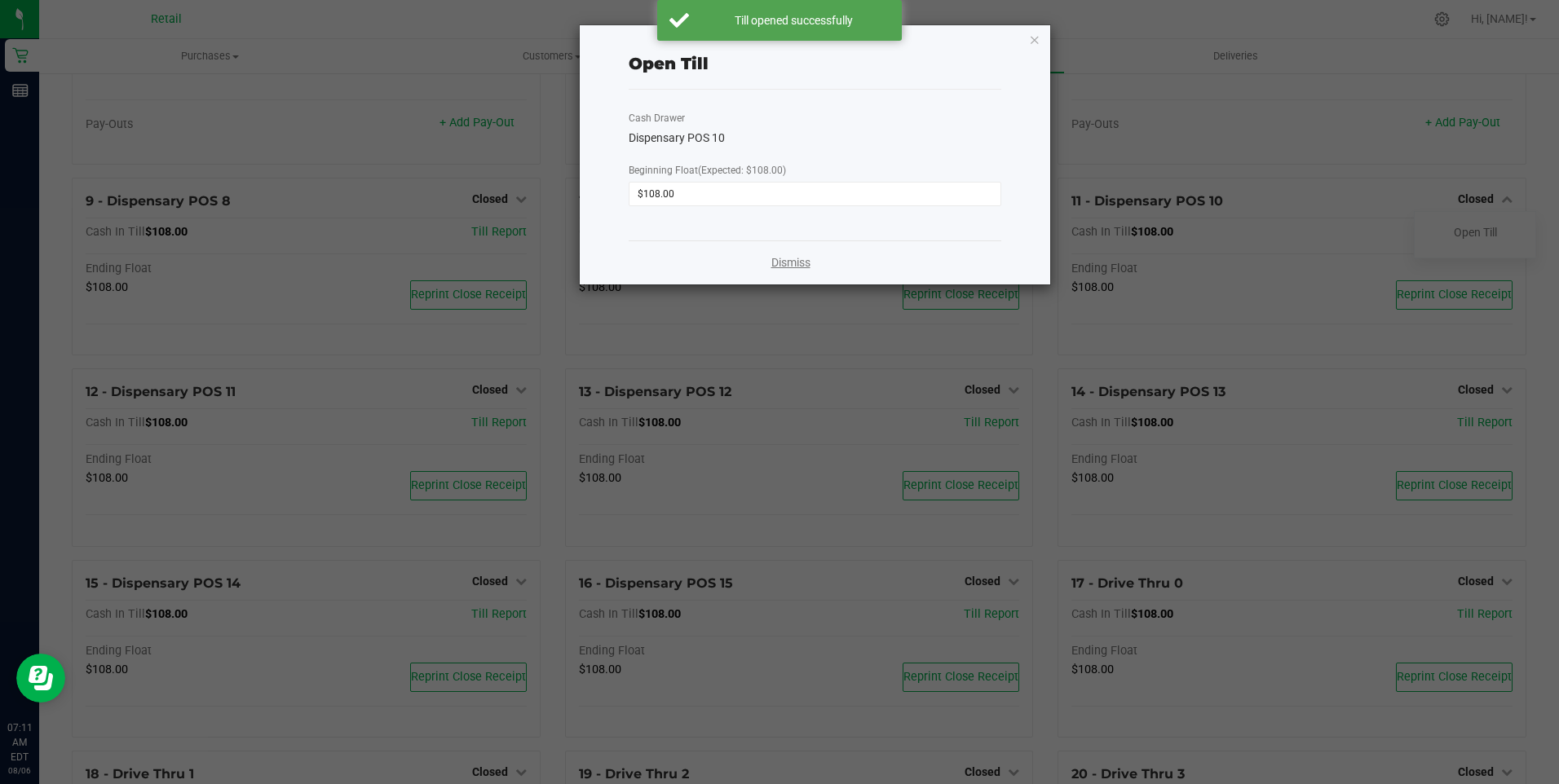 click on "Dismiss" 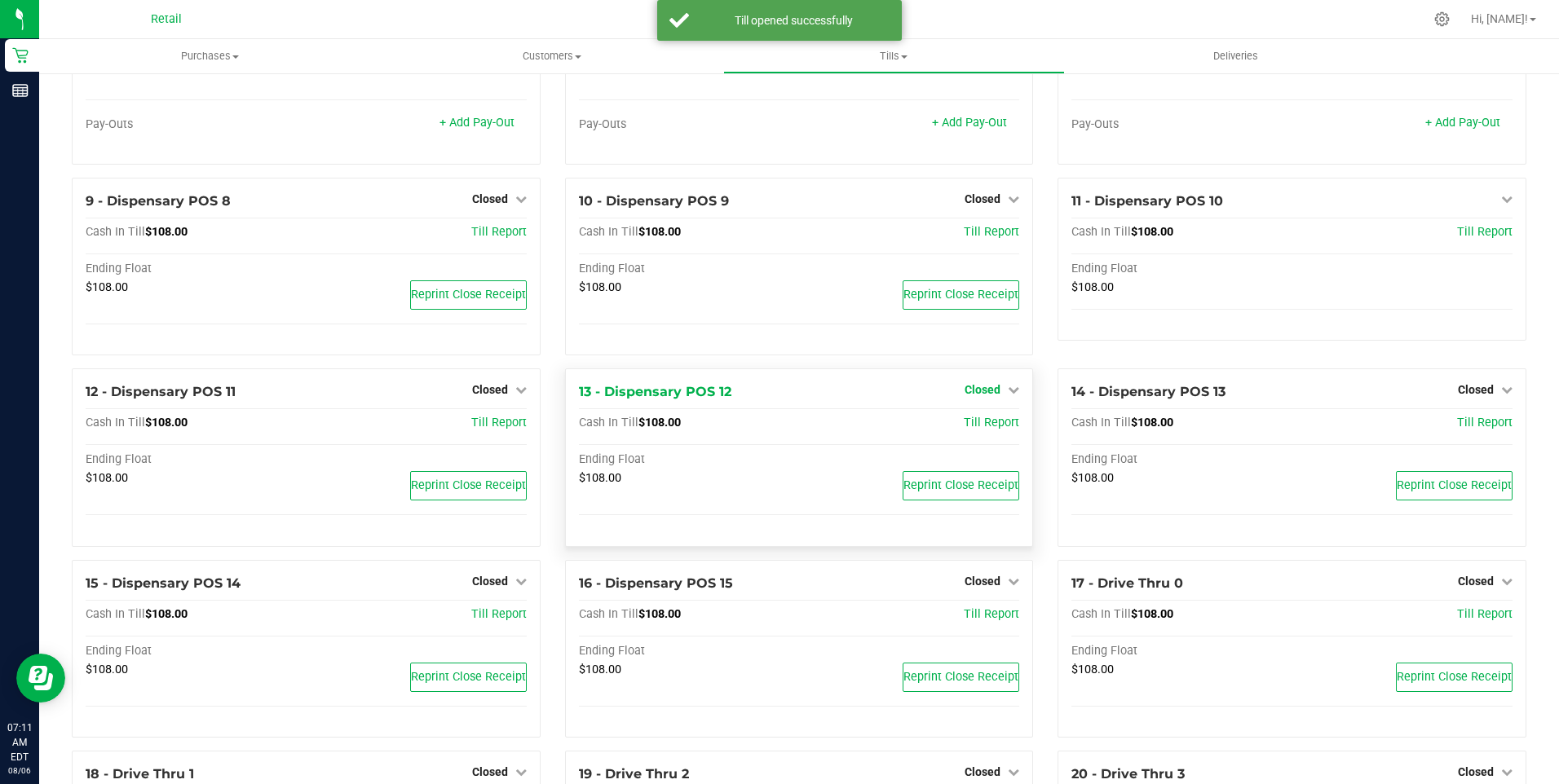 click on "Closed" at bounding box center [983, 390] 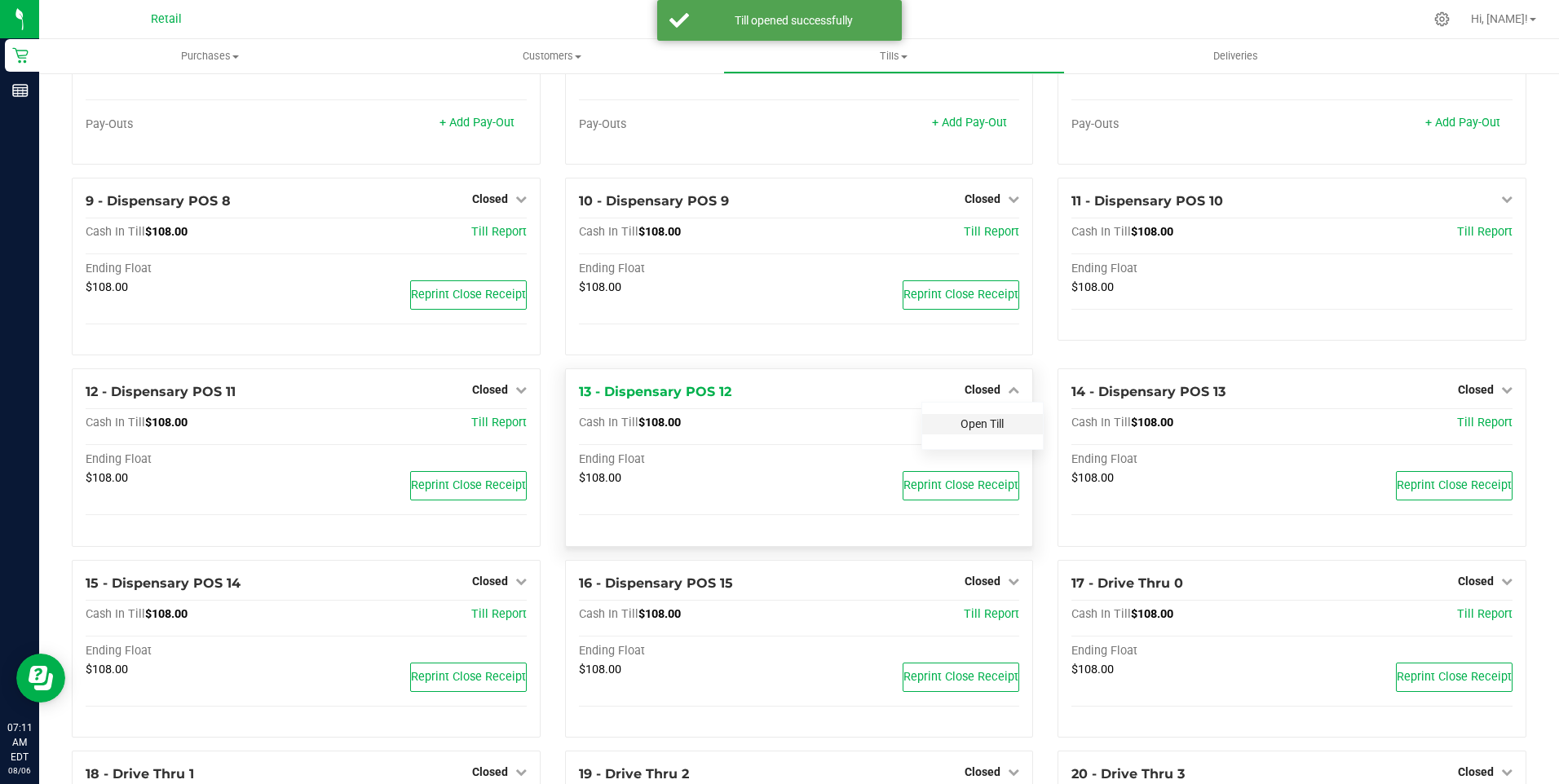 click on "Open Till" at bounding box center (982, 424) 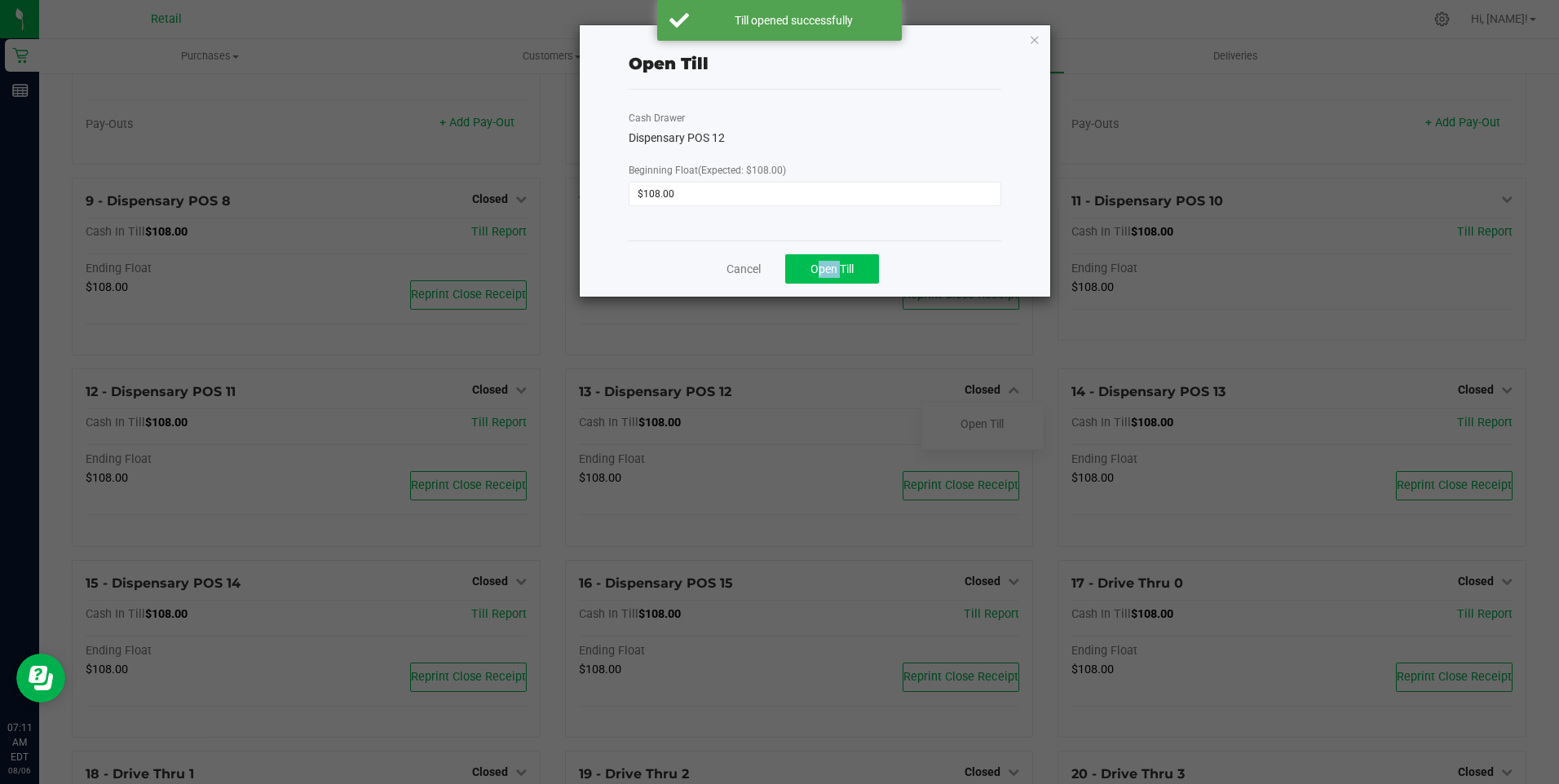 click on "Cancel   Open Till" 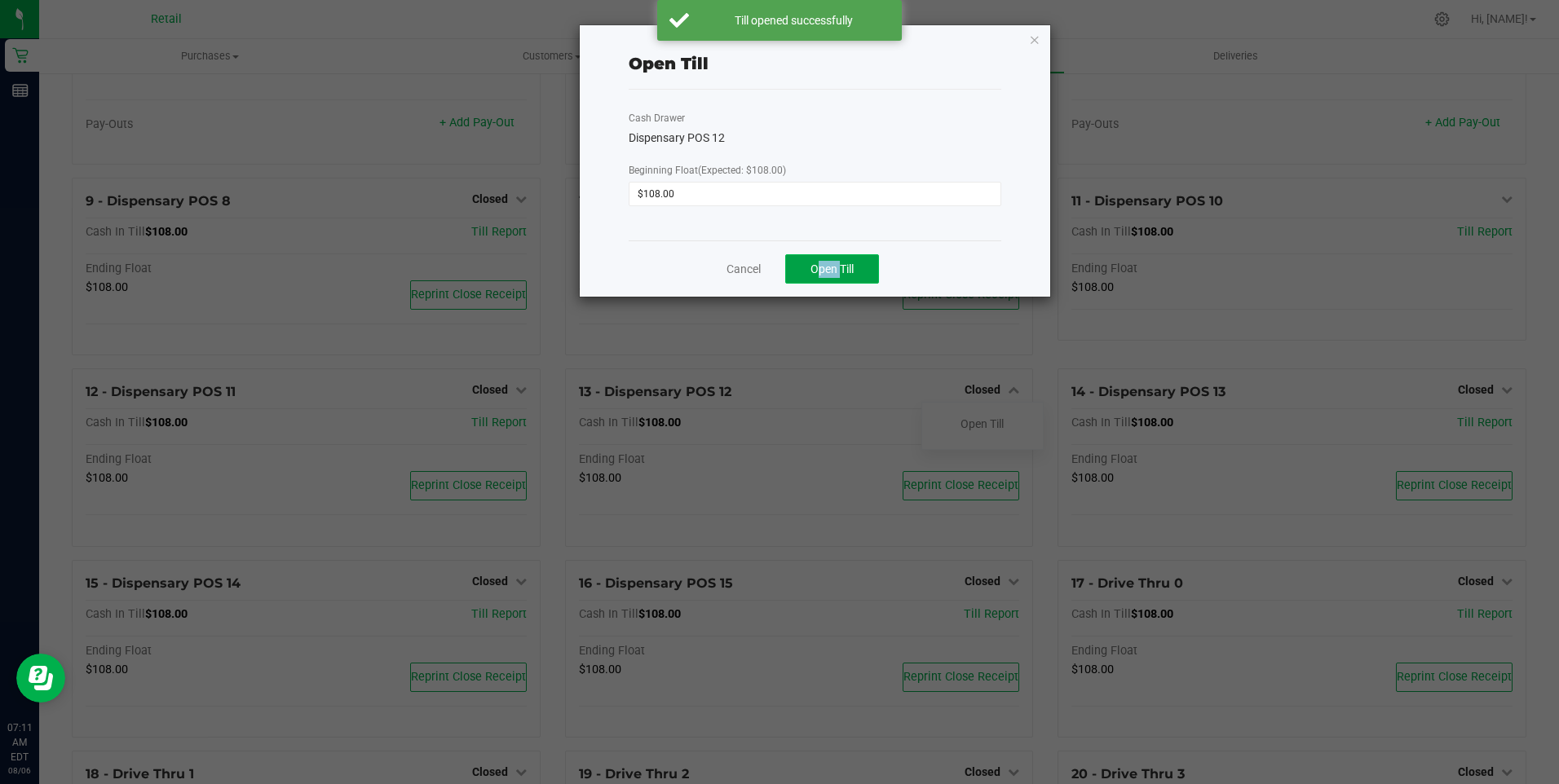 drag, startPoint x: 837, startPoint y: 258, endPoint x: 841, endPoint y: 271, distance: 13.601471 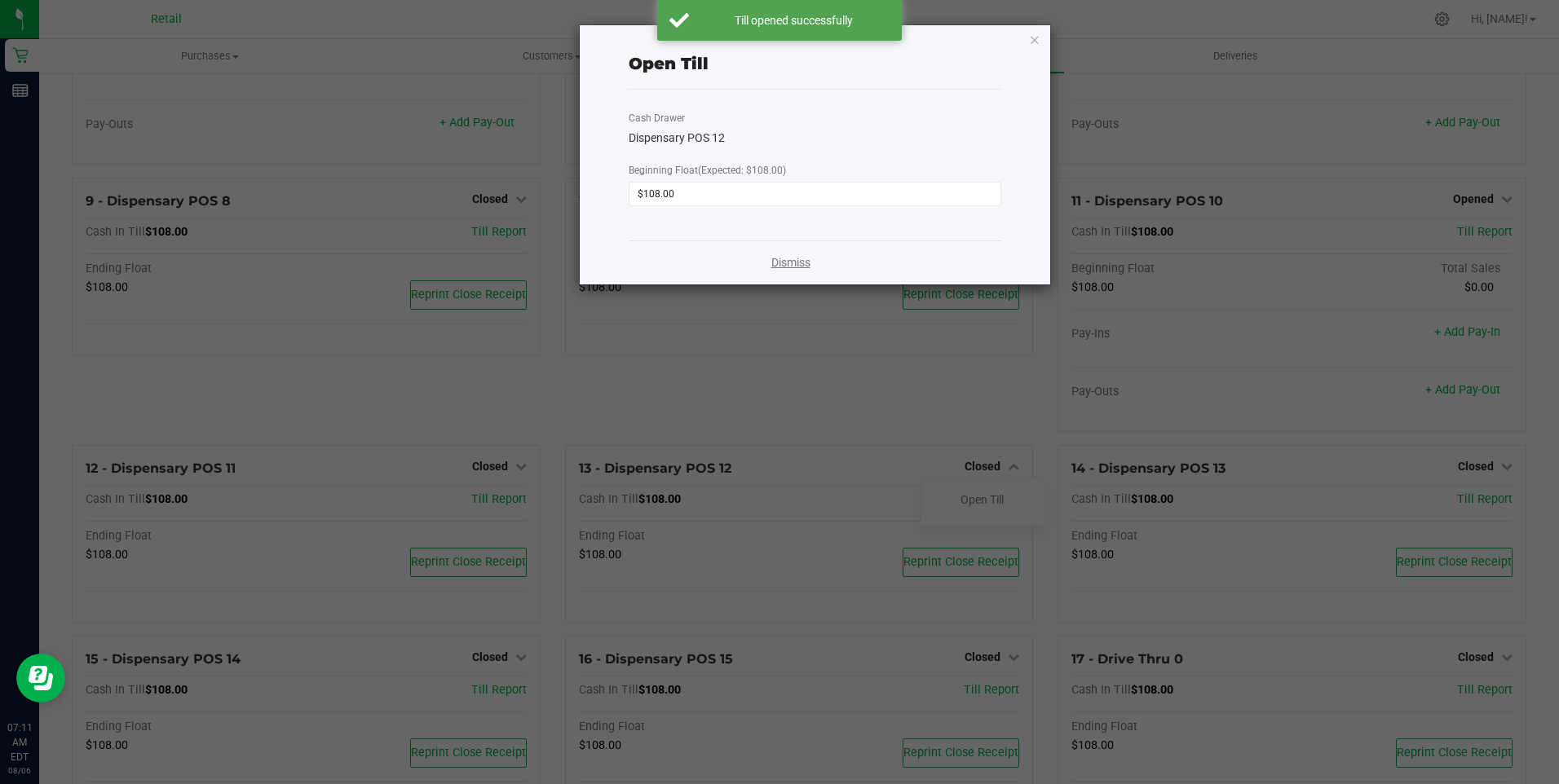 click on "Dismiss" 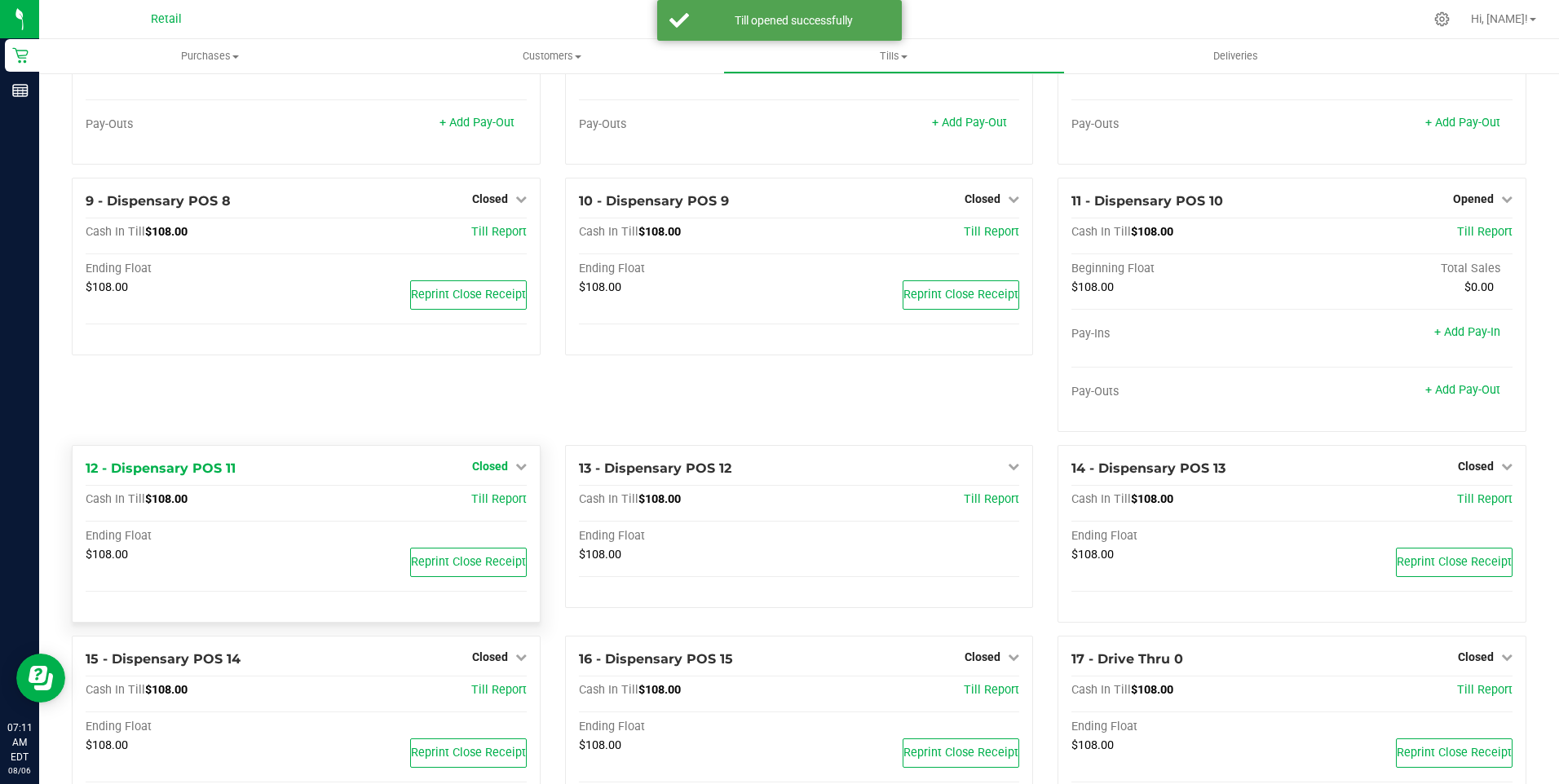 click at bounding box center [521, 466] 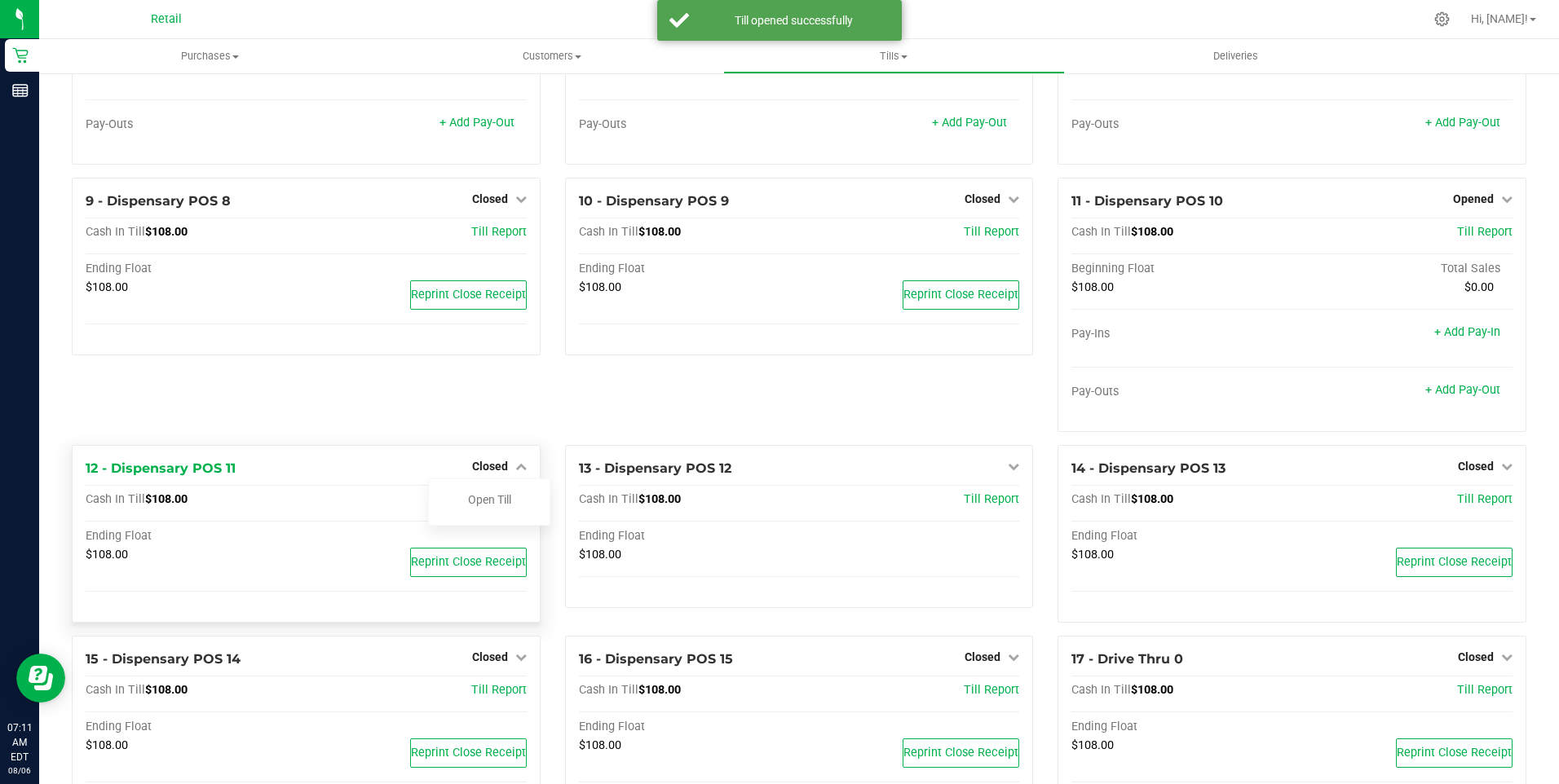 click at bounding box center (489, 512) 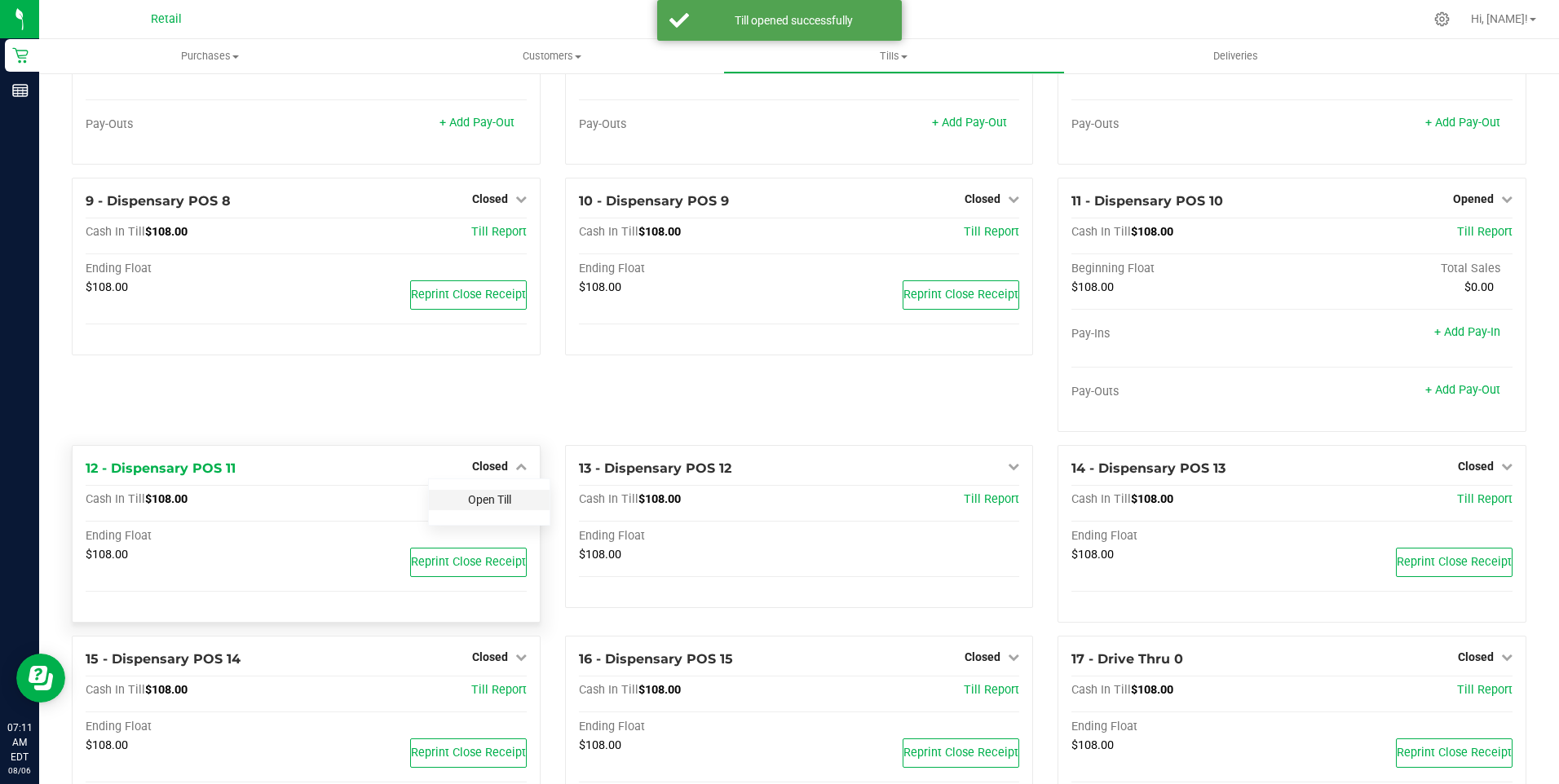 click on "Open Till" at bounding box center [489, 500] 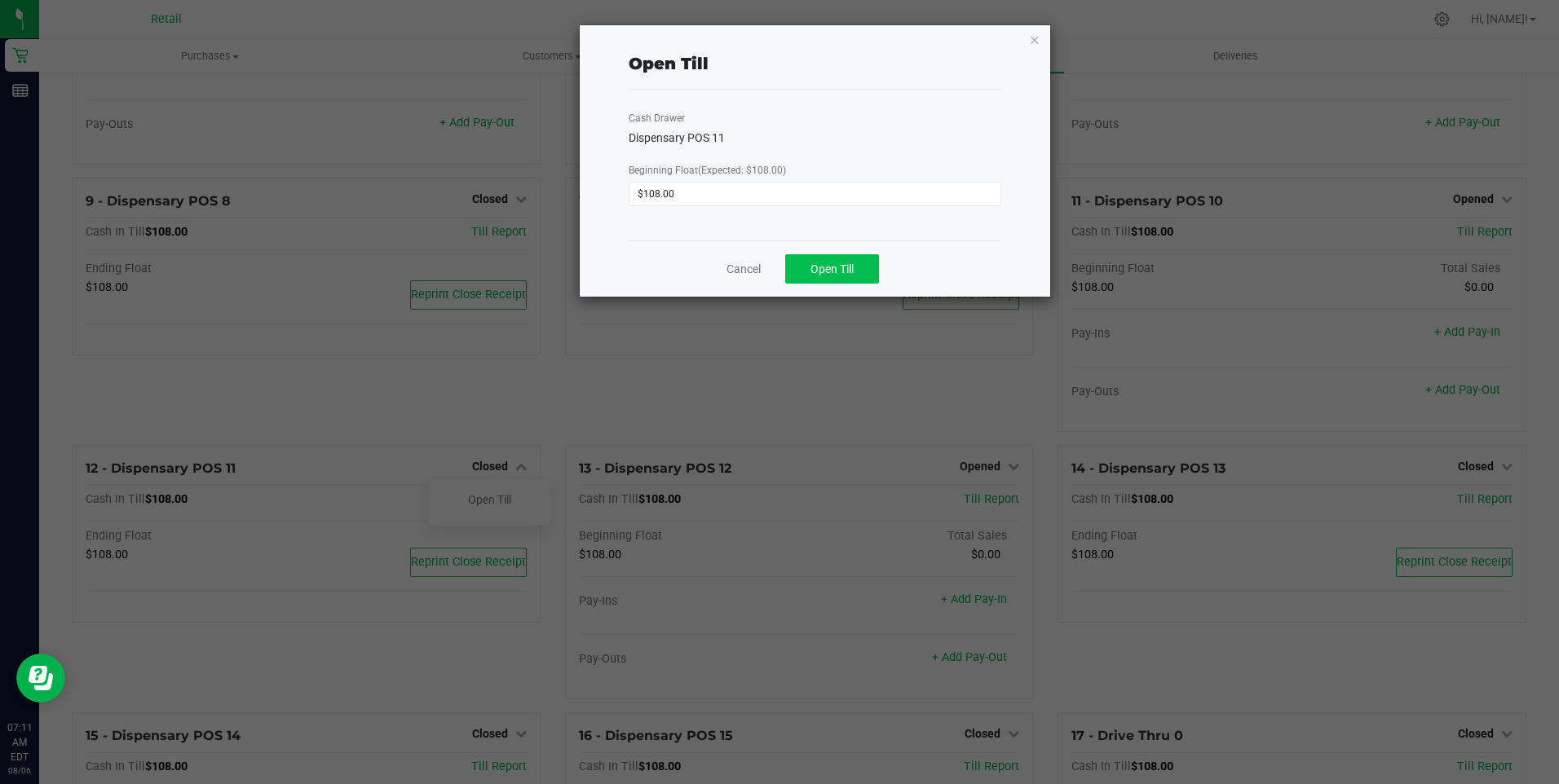 drag, startPoint x: 851, startPoint y: 255, endPoint x: 855, endPoint y: 269, distance: 14.56022 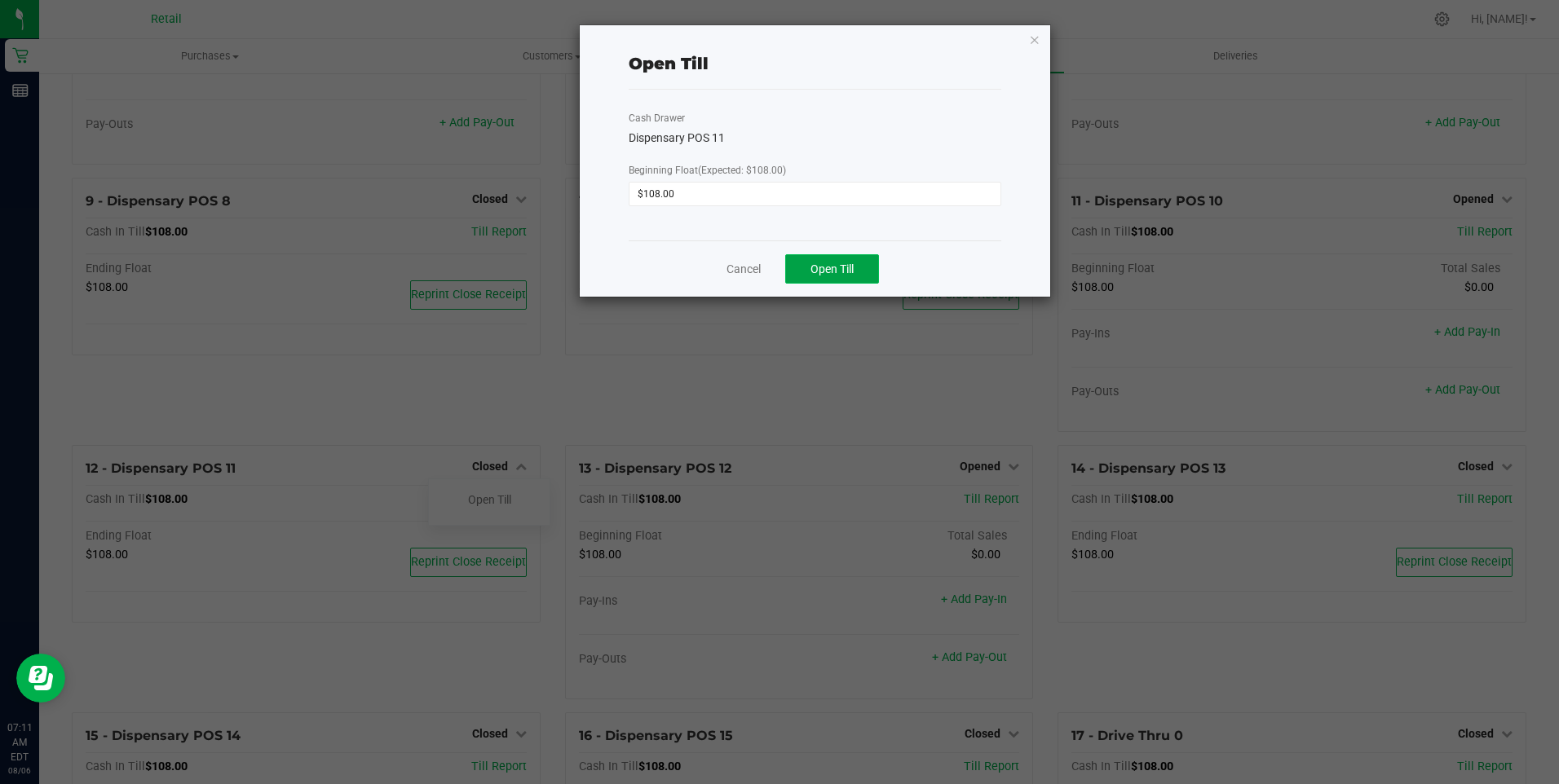 click on "Open Till" 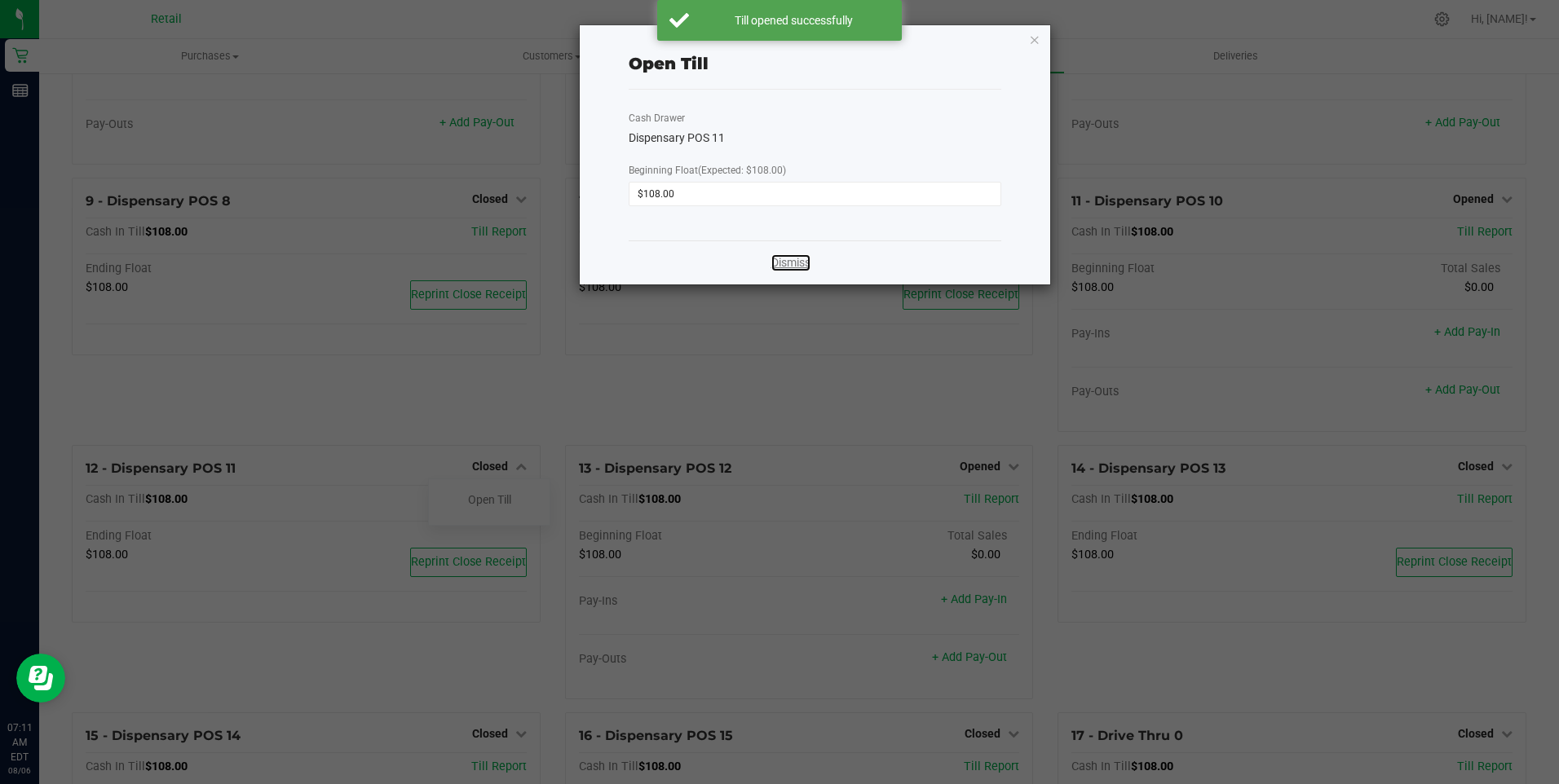 click on "Dismiss" 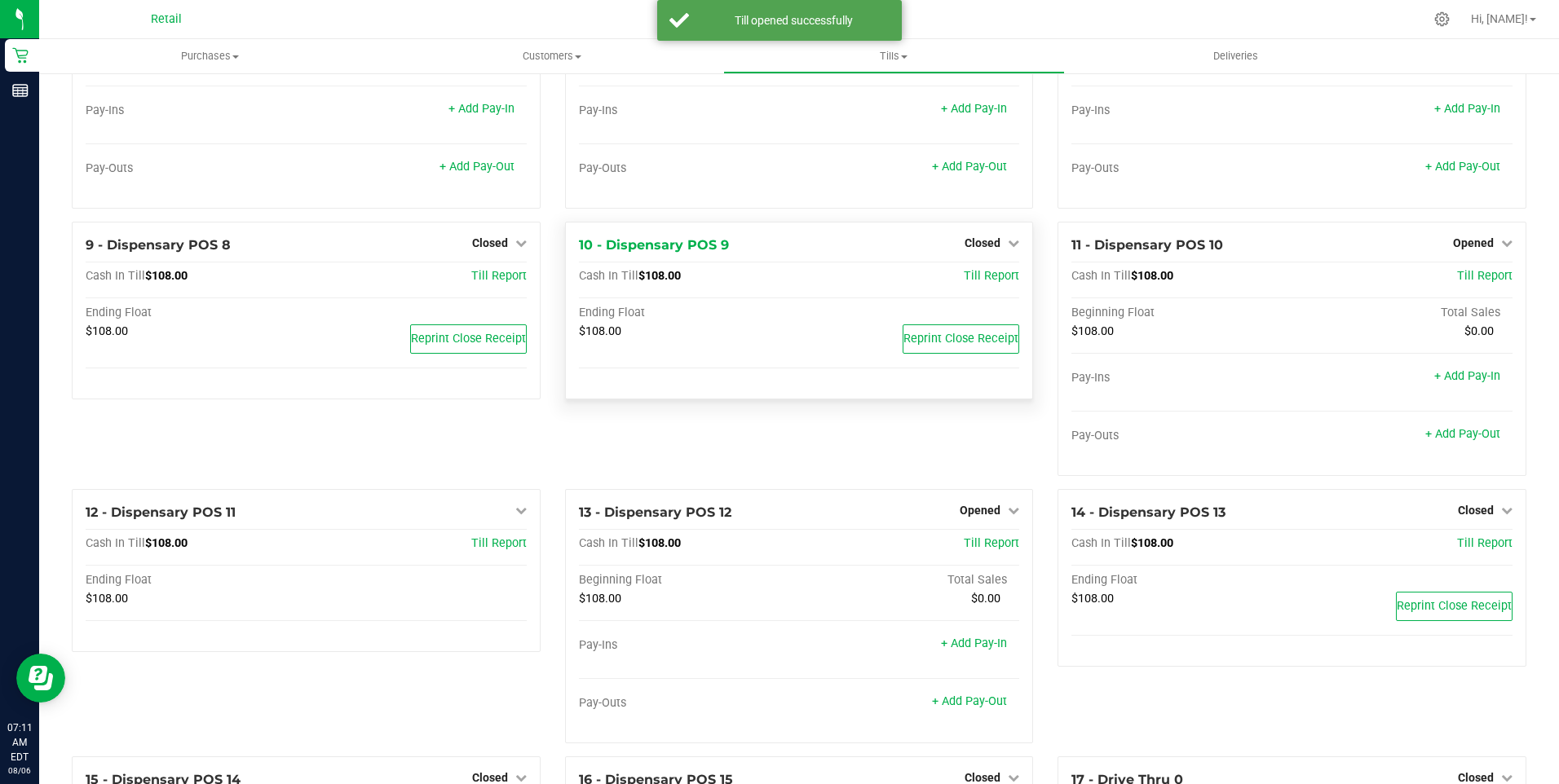 scroll, scrollTop: 489, scrollLeft: 0, axis: vertical 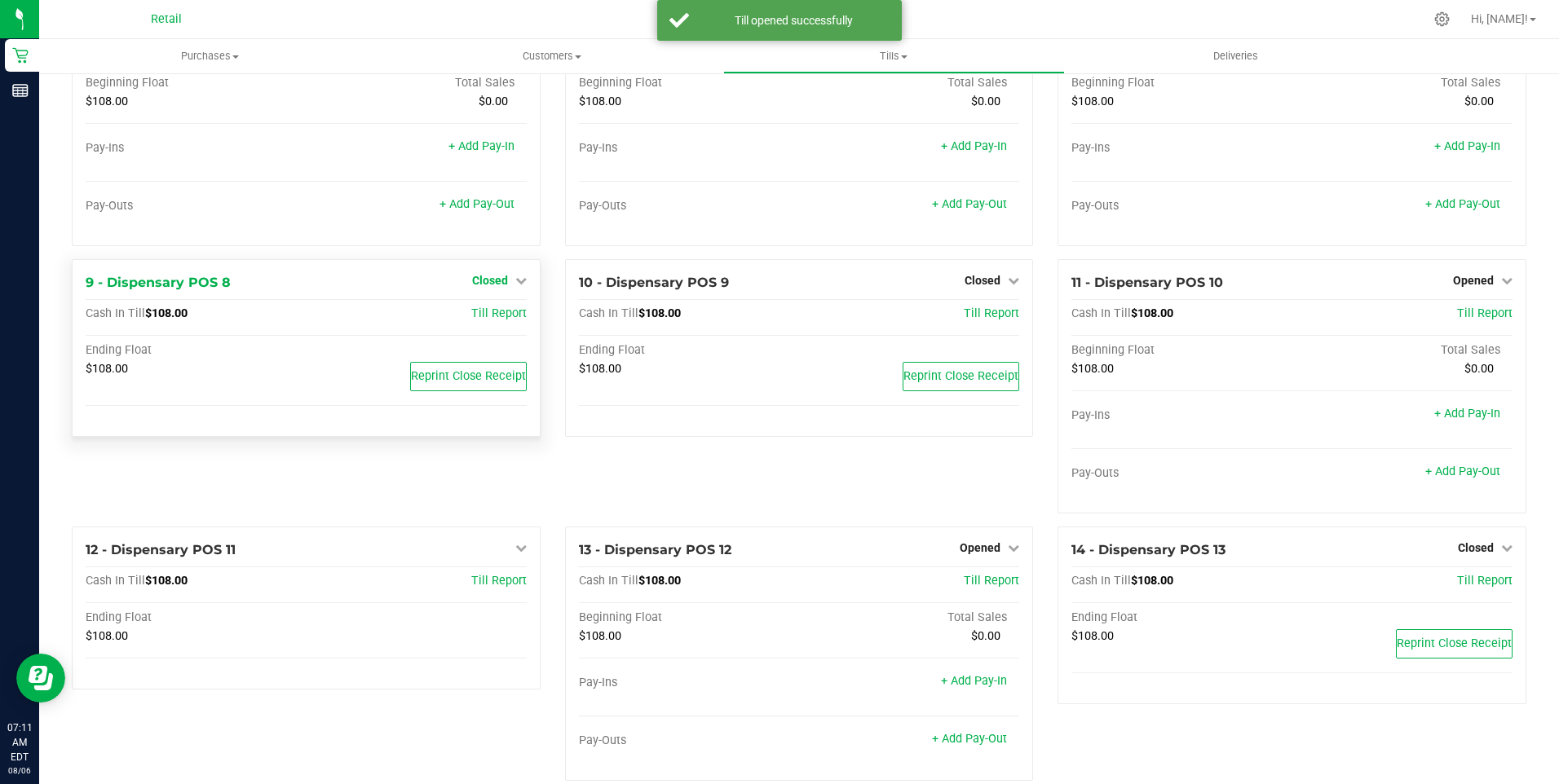 click on "Closed" at bounding box center [490, 280] 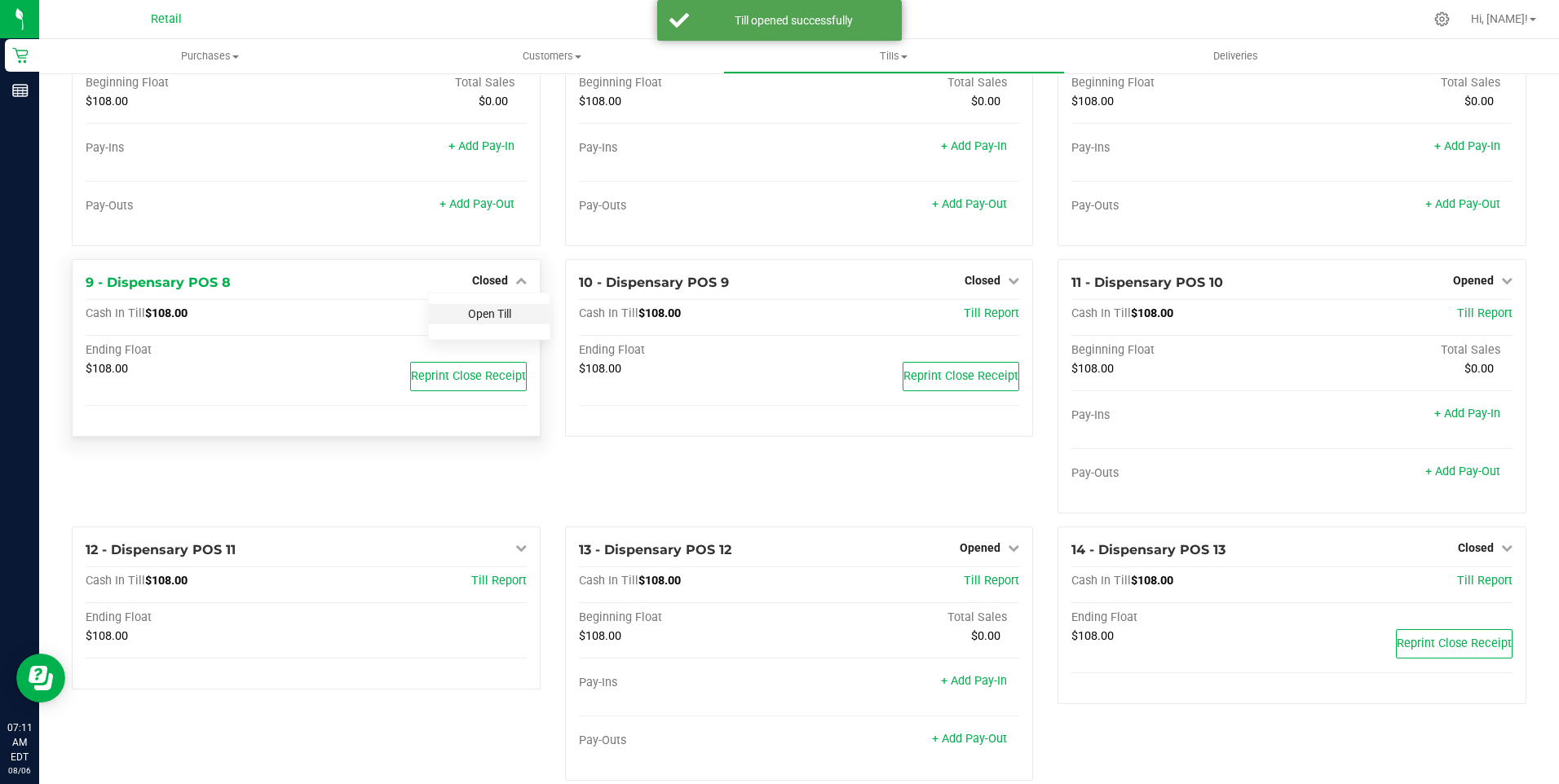 click on "Open Till" at bounding box center [489, 314] 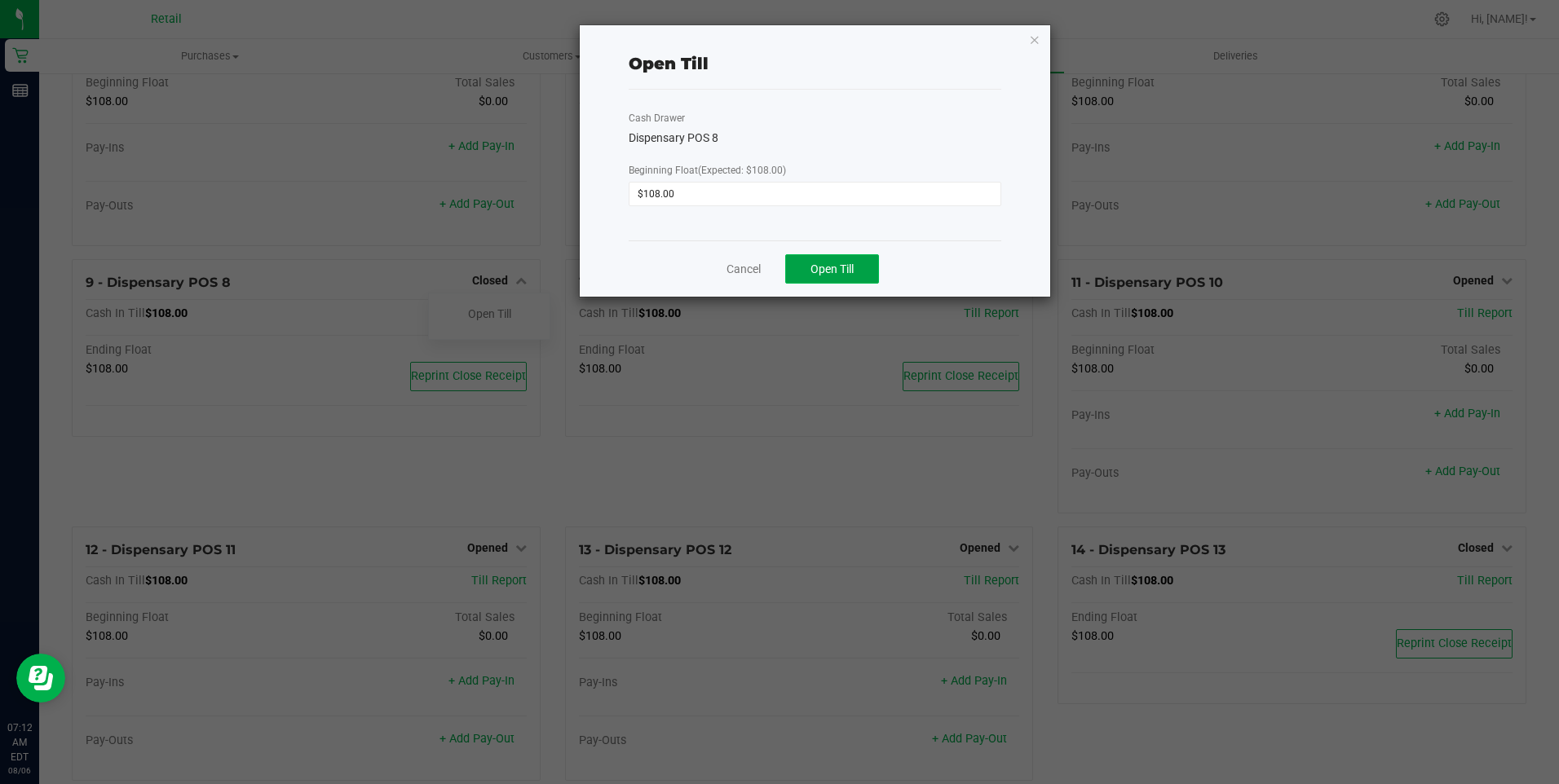 click on "Open Till" 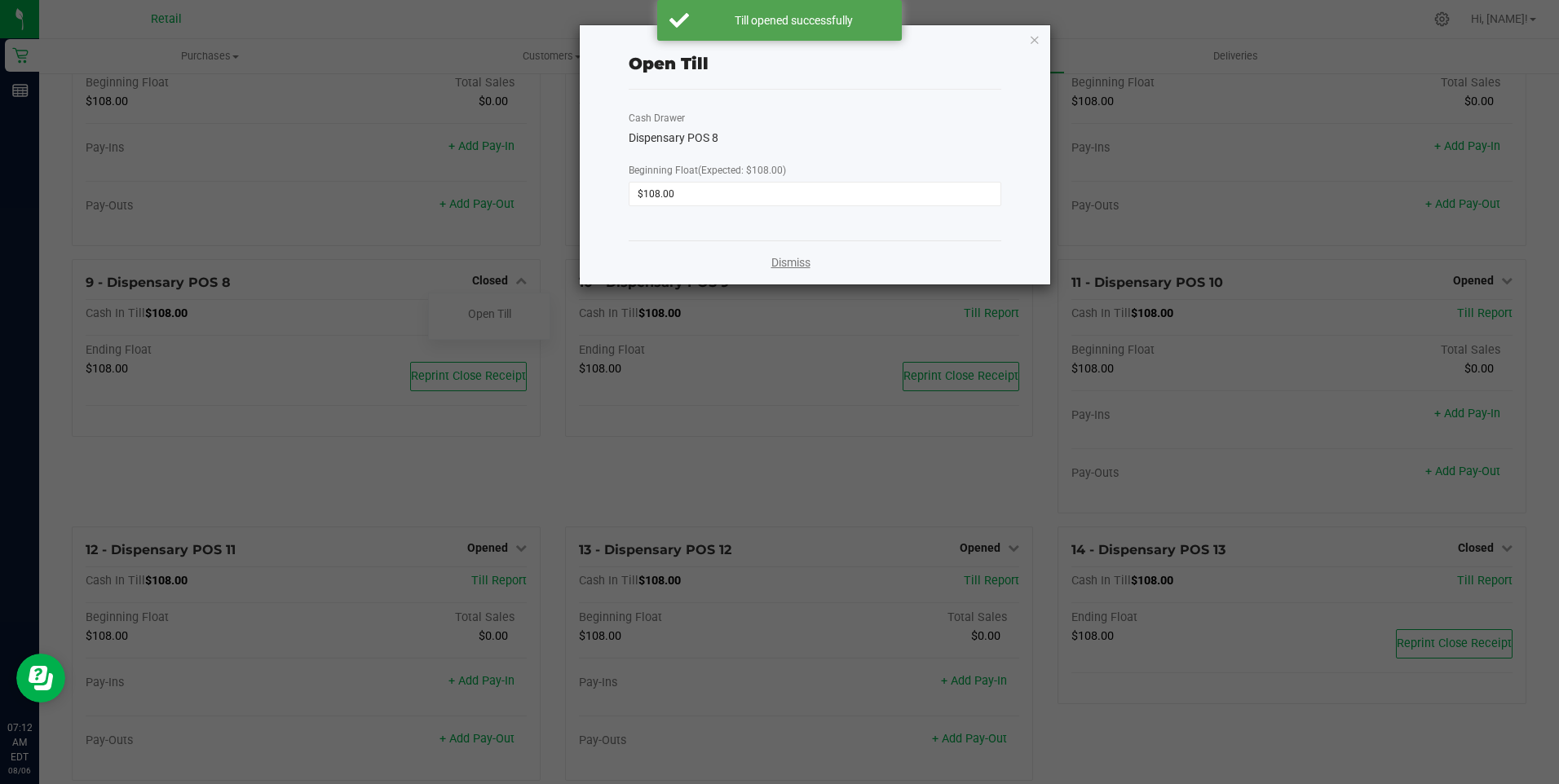 click on "Dismiss" 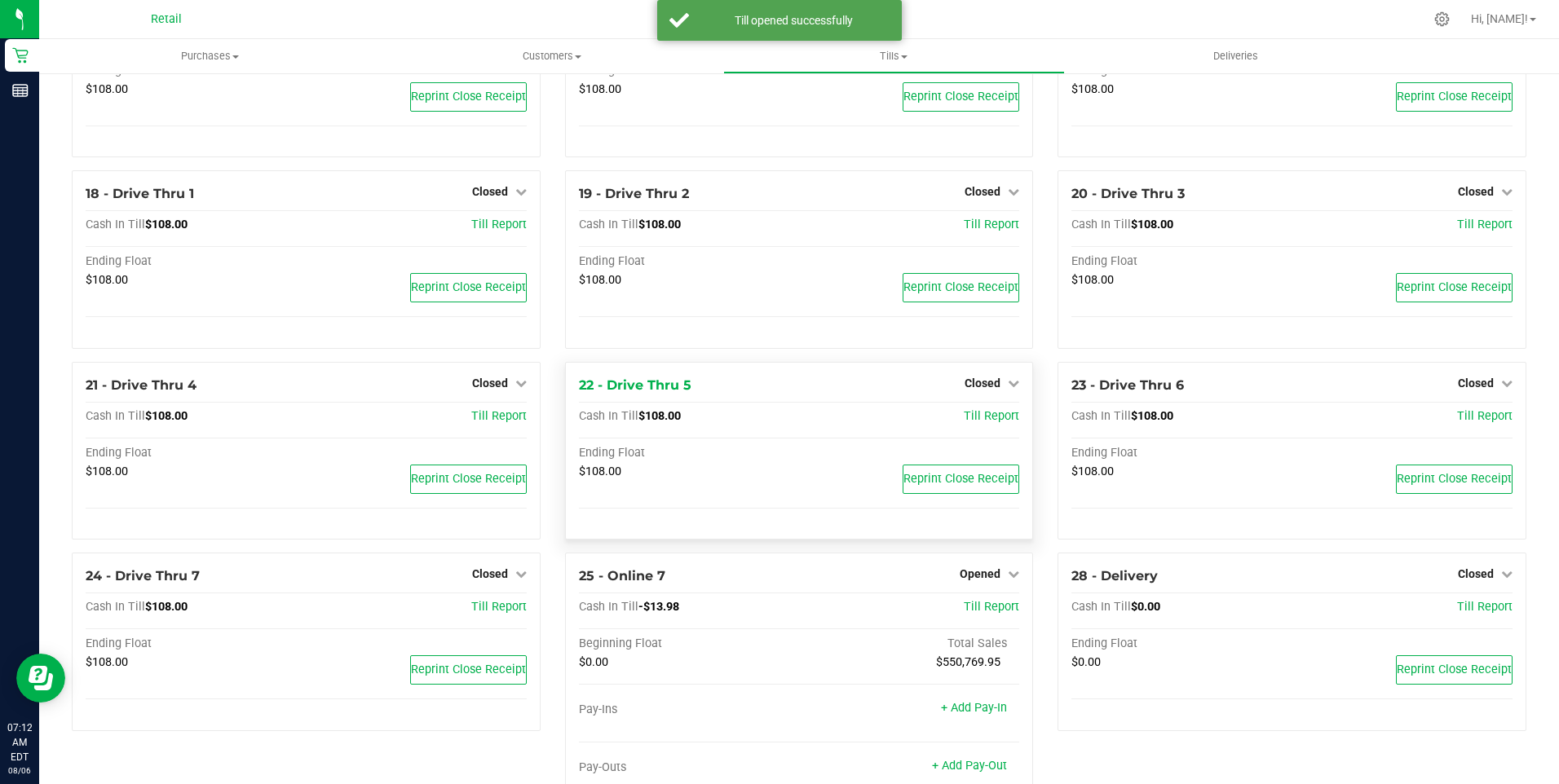 scroll, scrollTop: 1222, scrollLeft: 0, axis: vertical 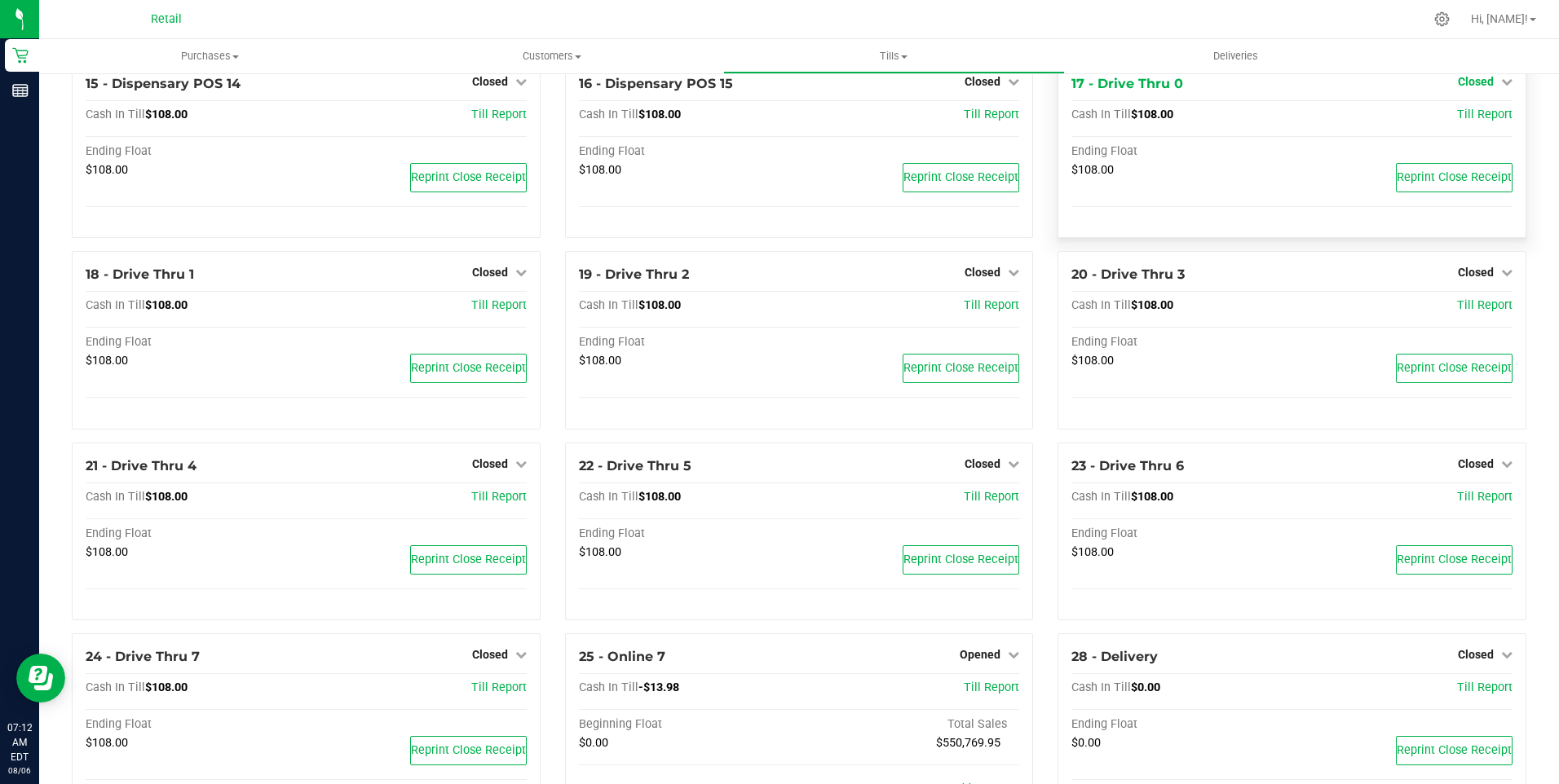 click on "Closed" at bounding box center (1476, 81) 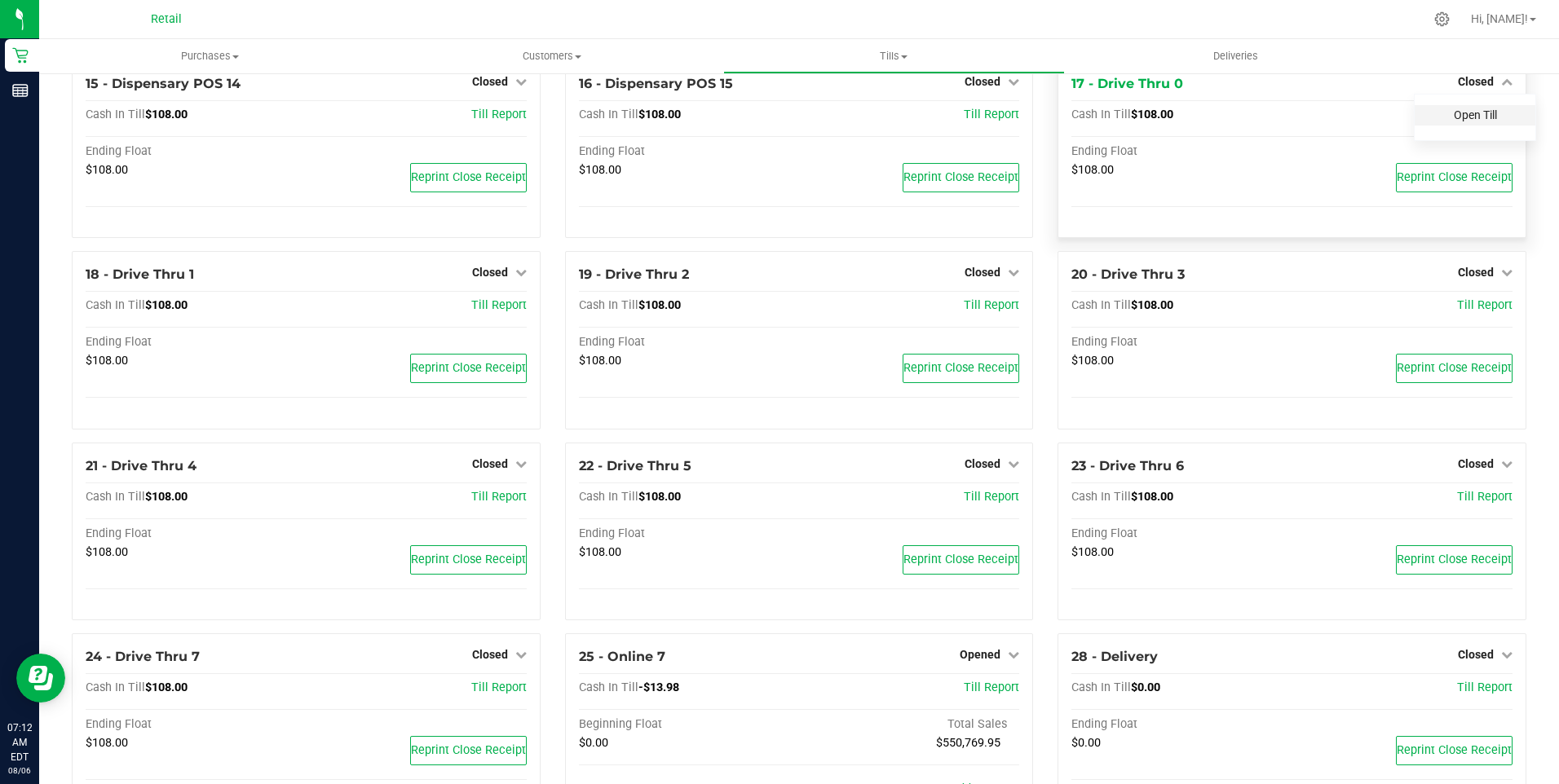 click on "Open Till" at bounding box center (1475, 115) 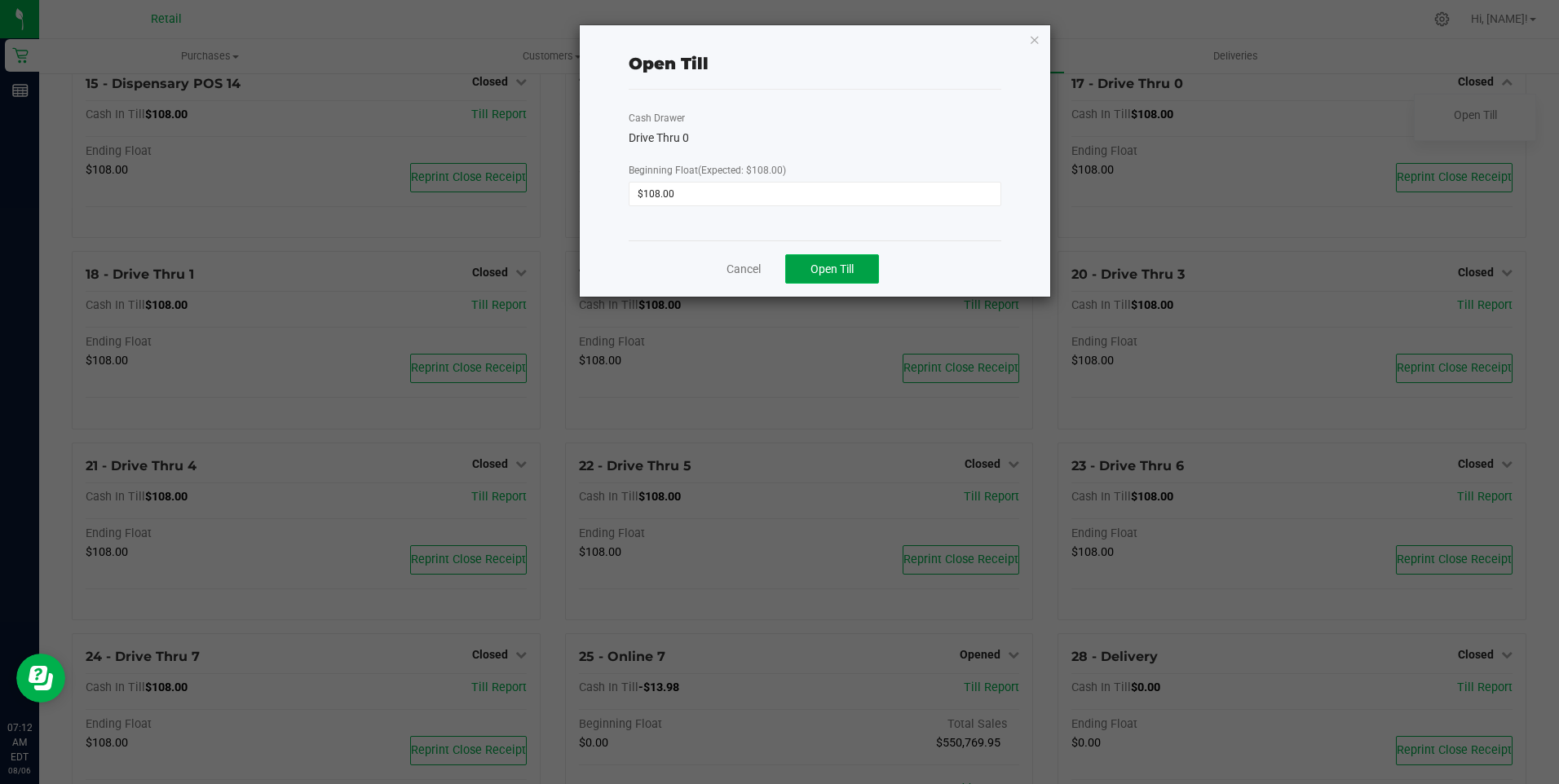 click on "Open Till" 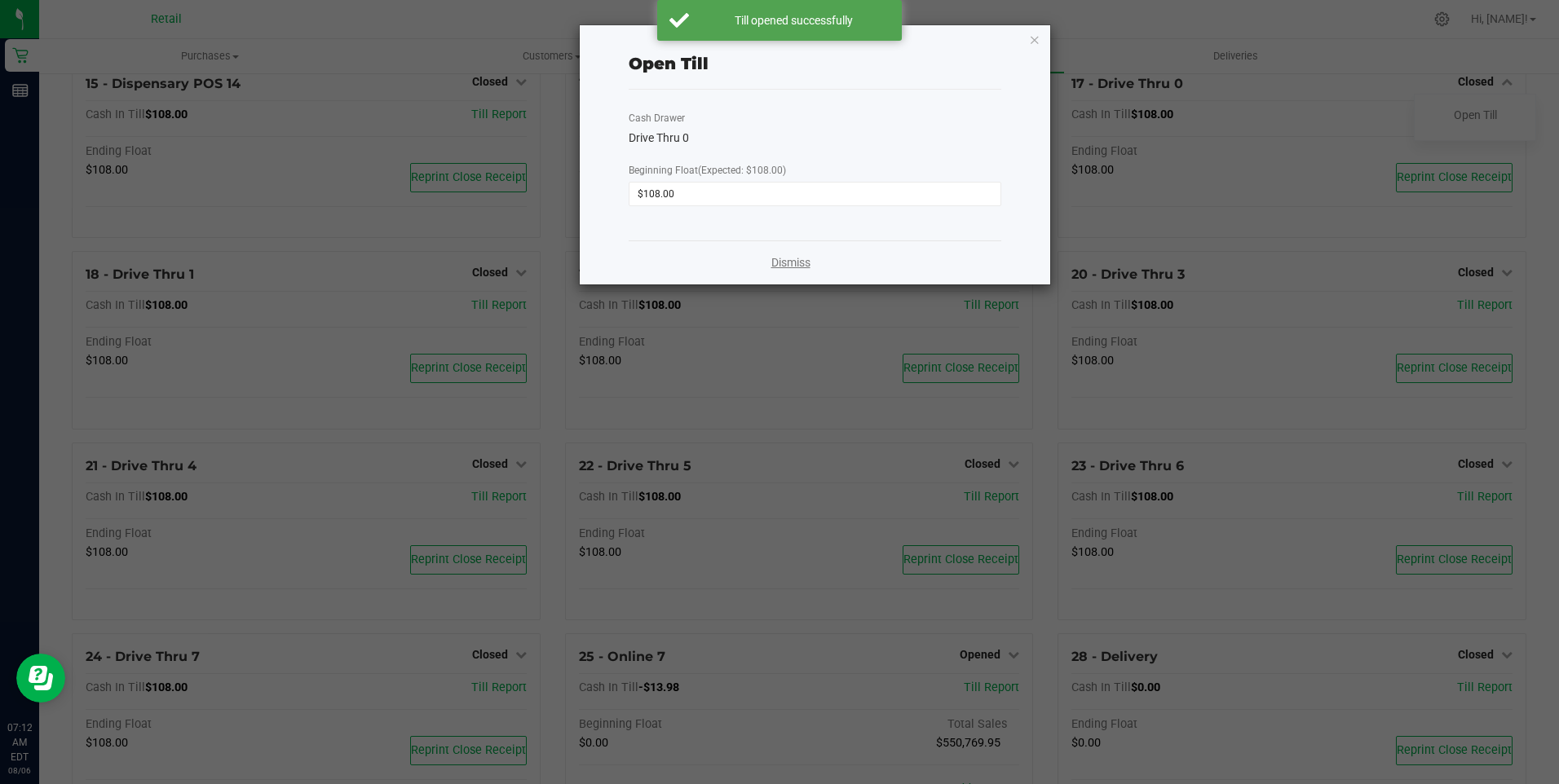 click on "Dismiss" 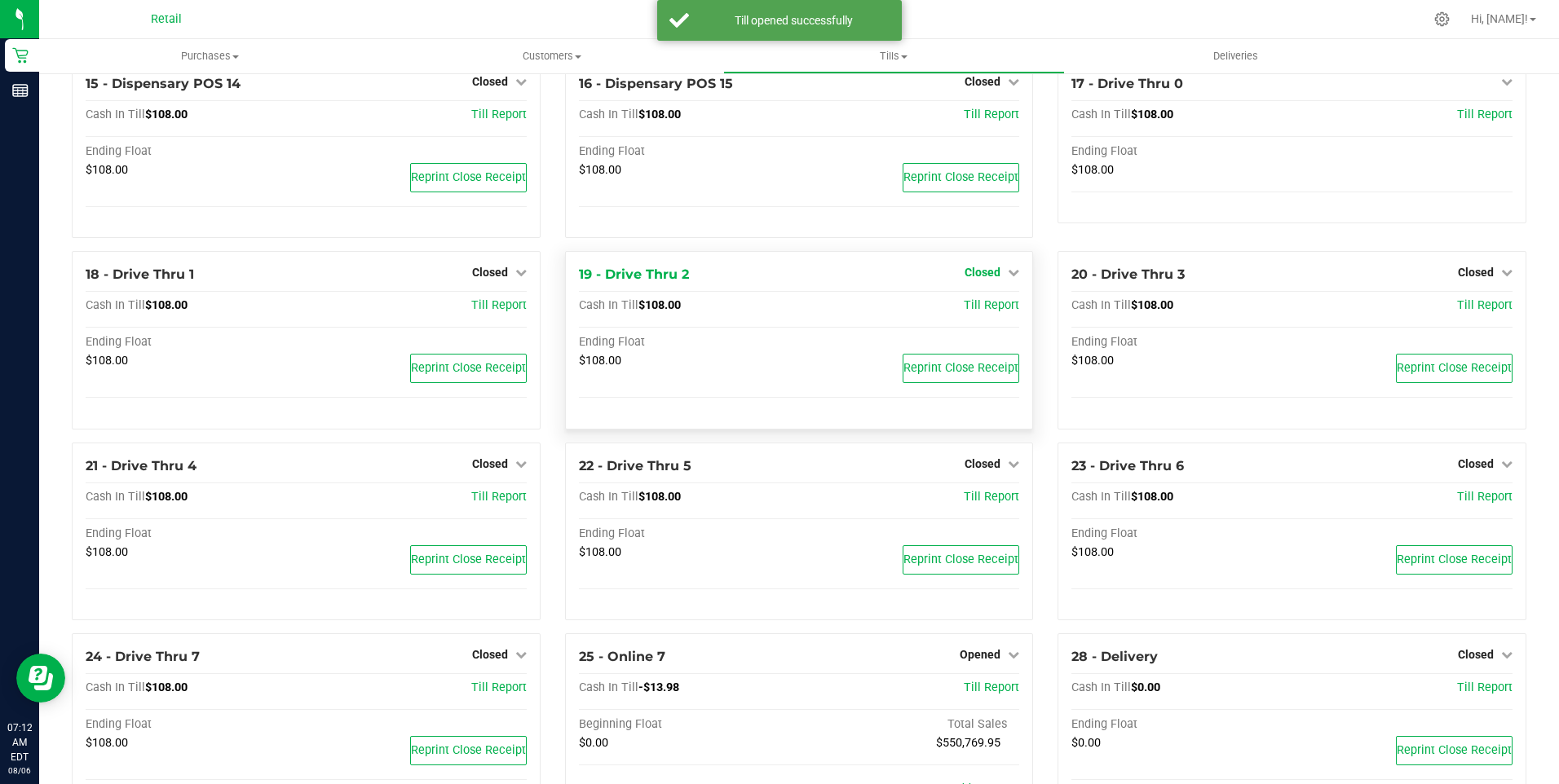 click on "Closed" at bounding box center [983, 272] 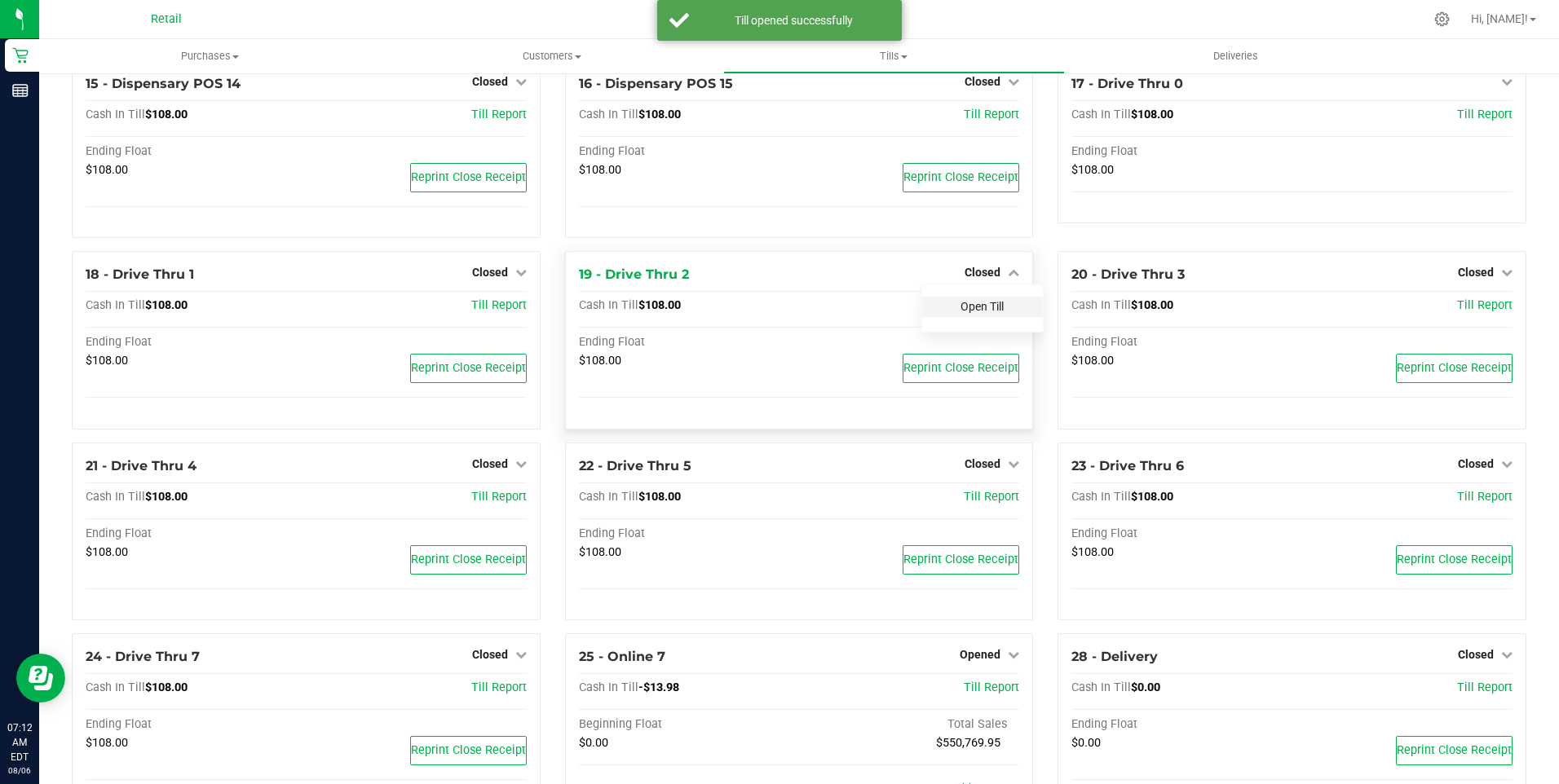 click on "Open Till" at bounding box center [982, 306] 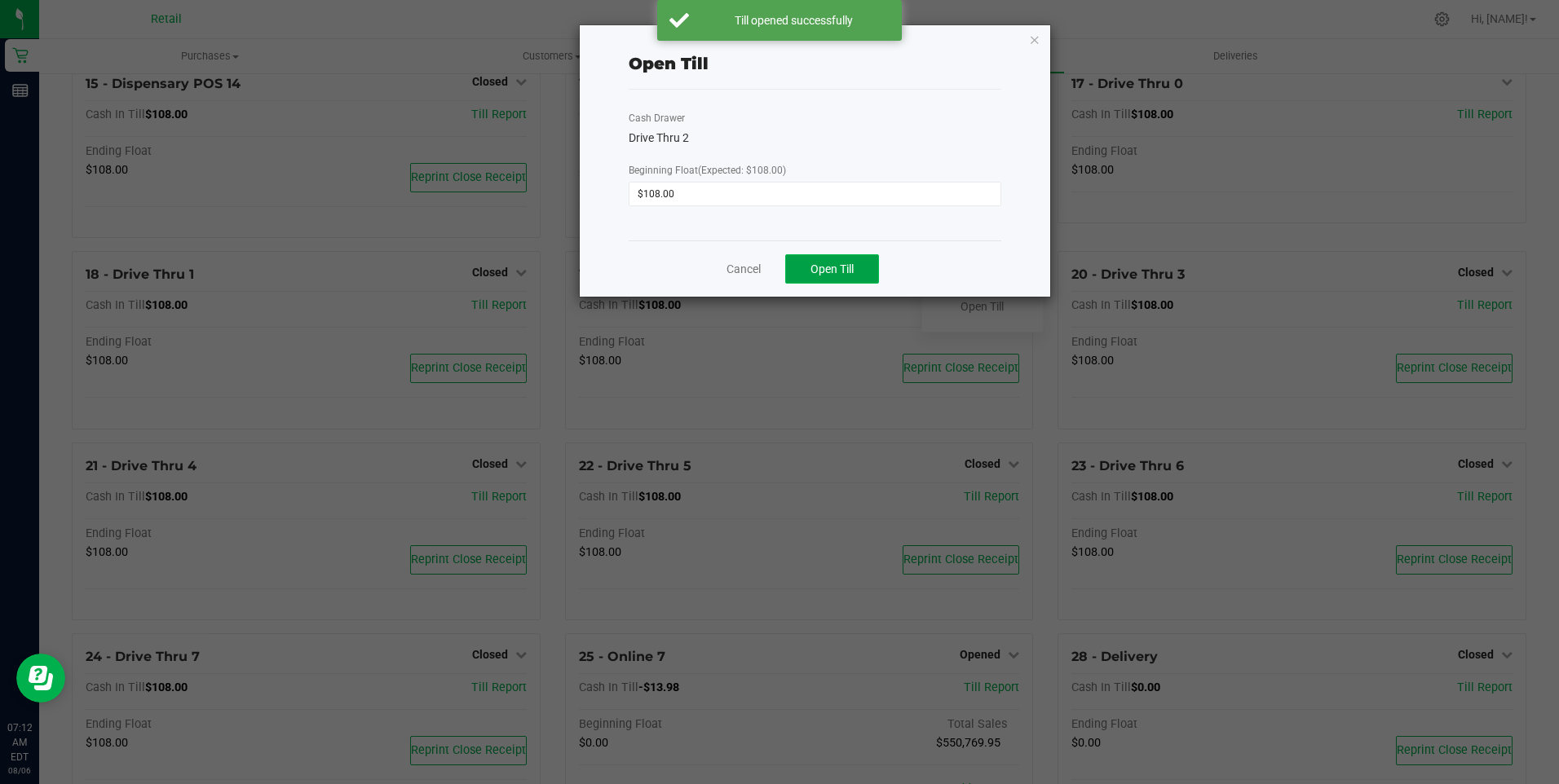click on "Open Till" 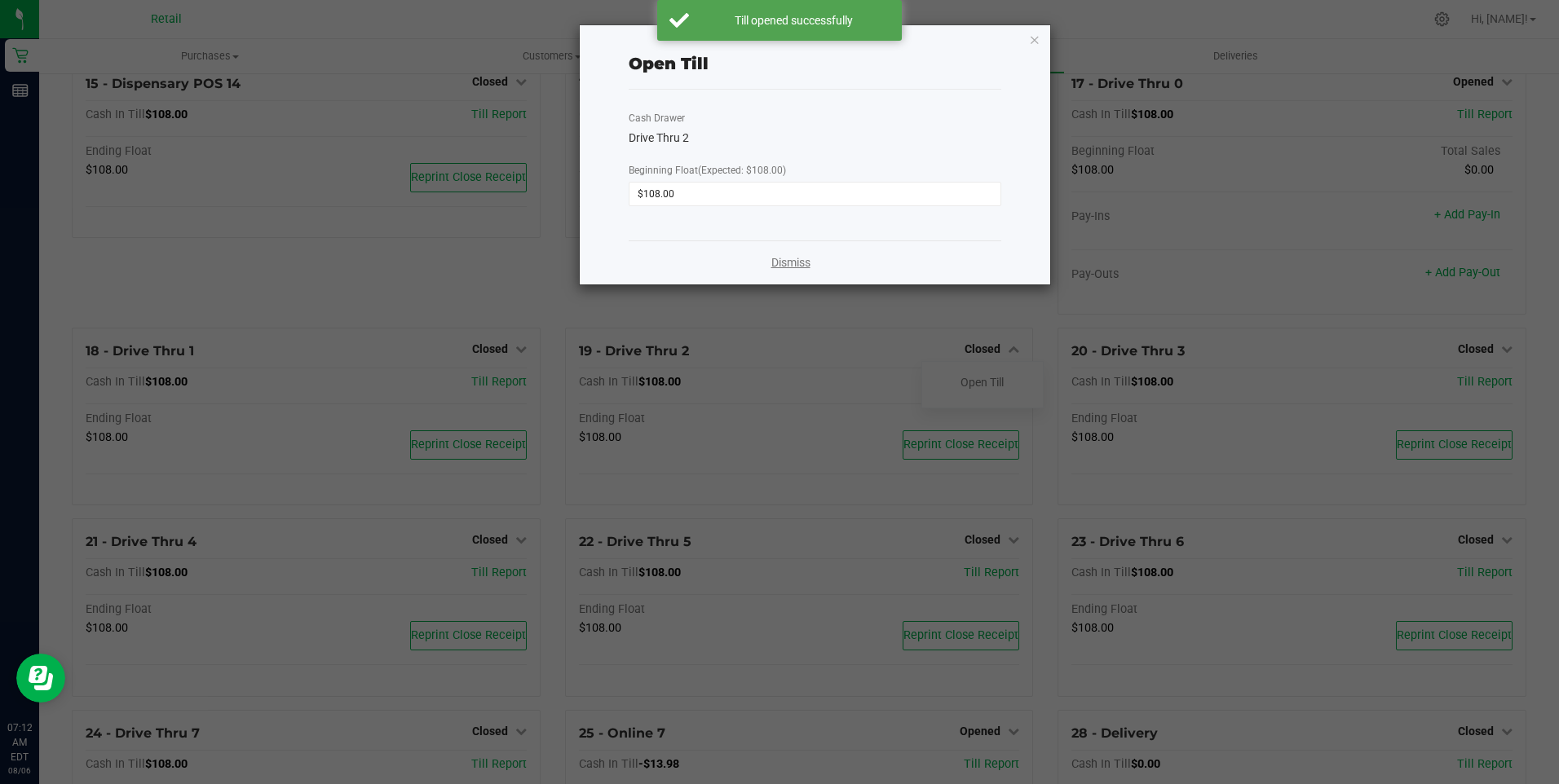 click on "Dismiss" 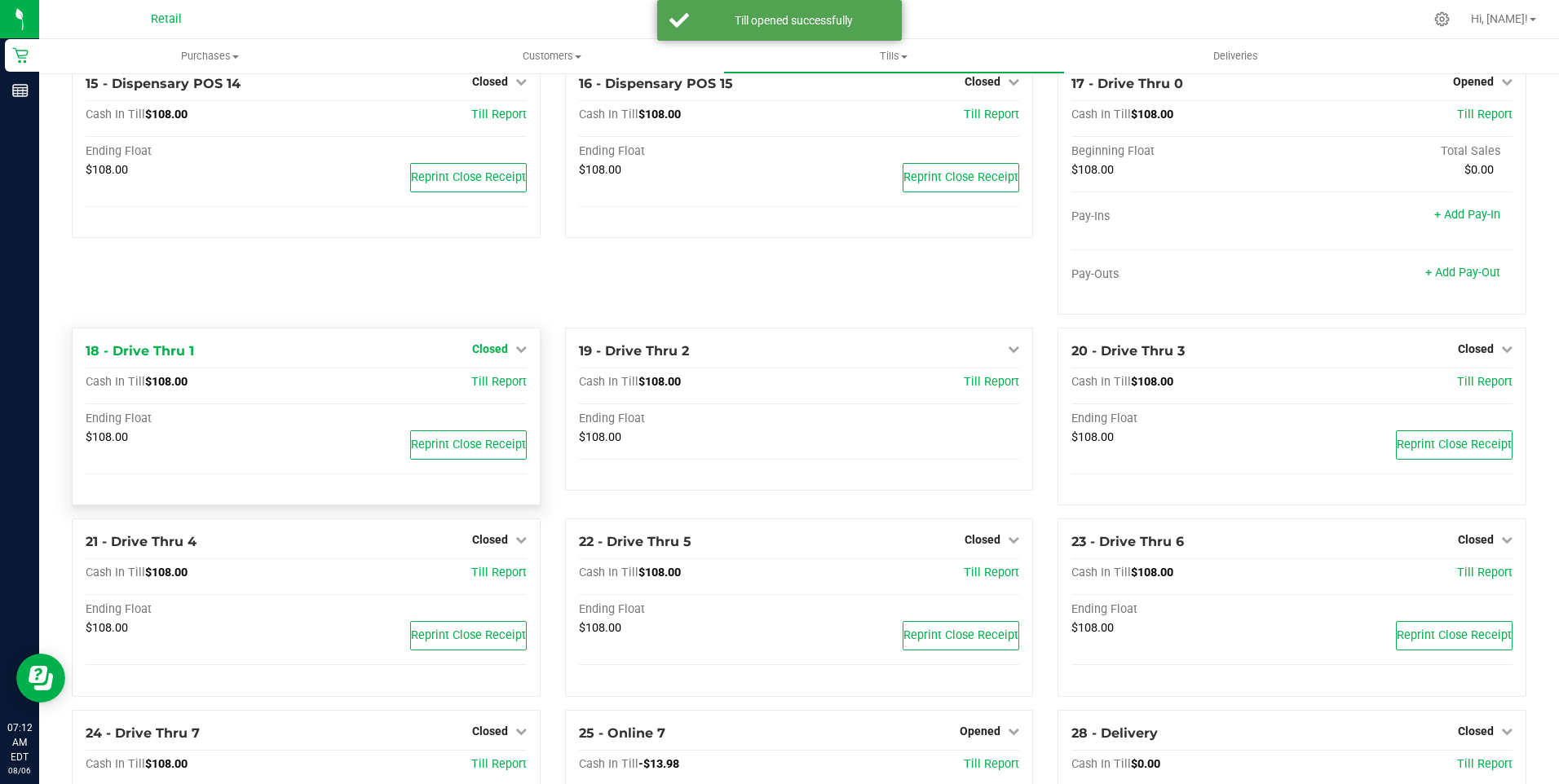 click on "Closed" at bounding box center (490, 349) 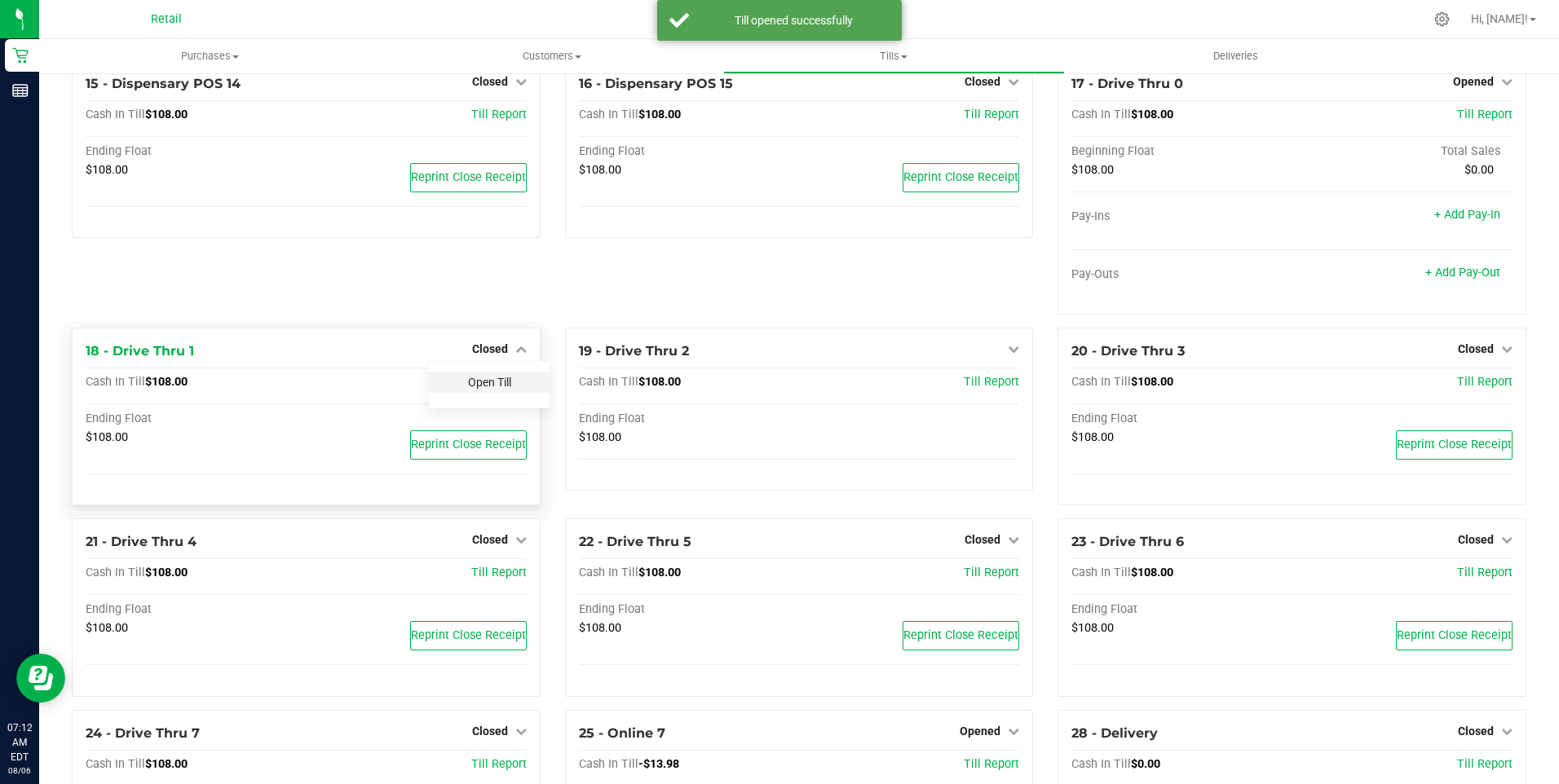 click on "Open Till" at bounding box center (489, 382) 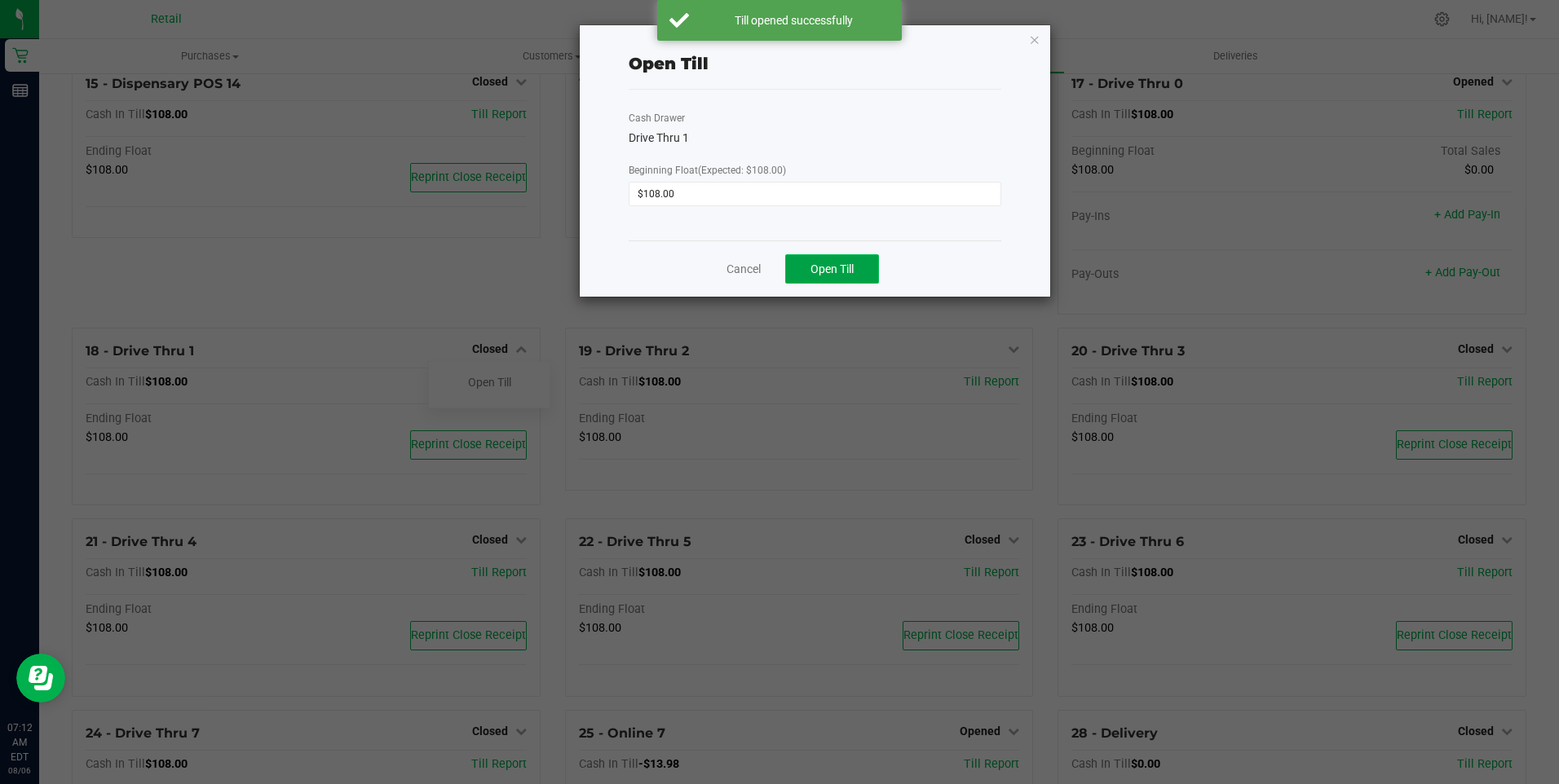 click on "Open Till" 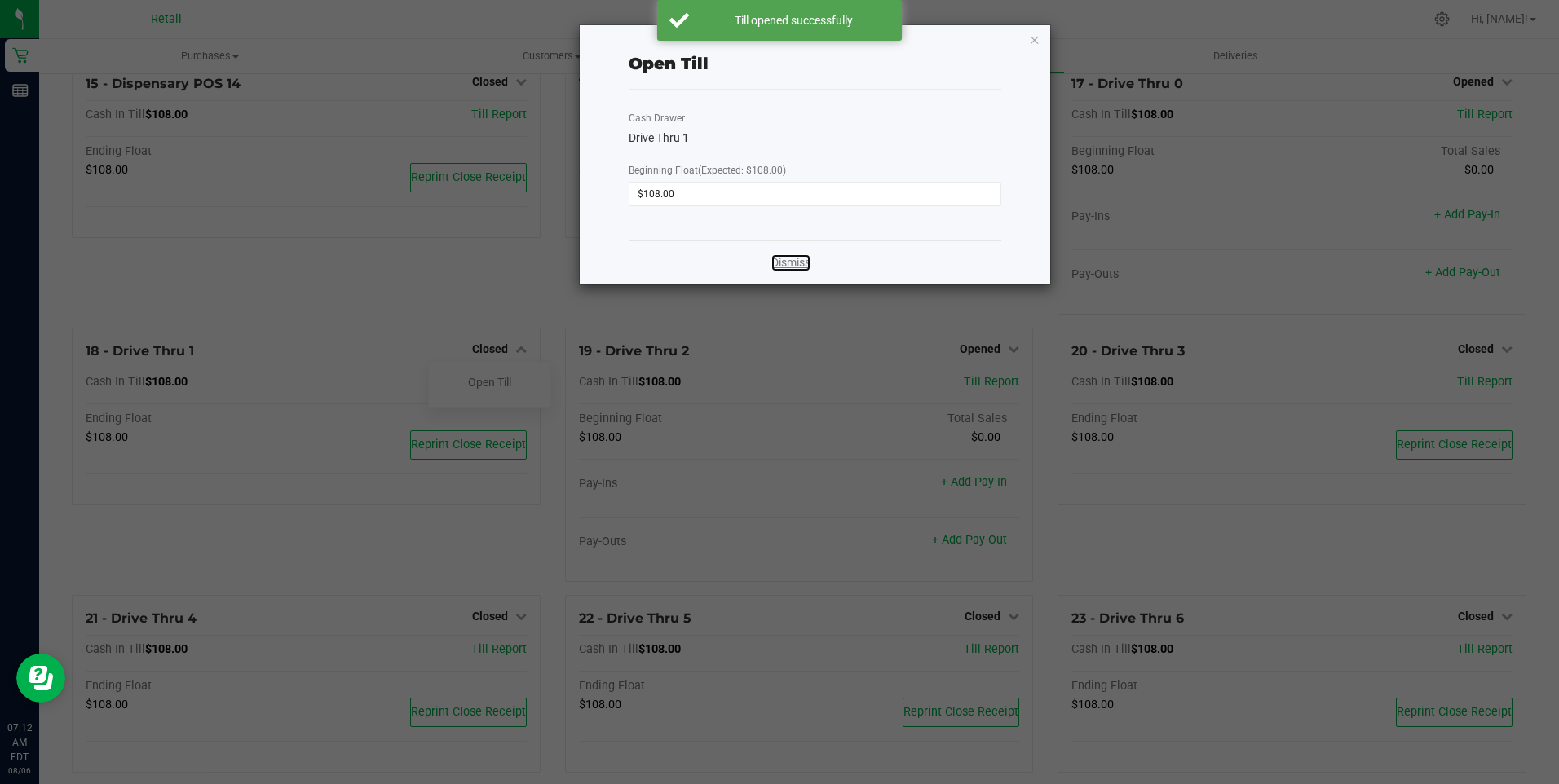 click on "Dismiss" 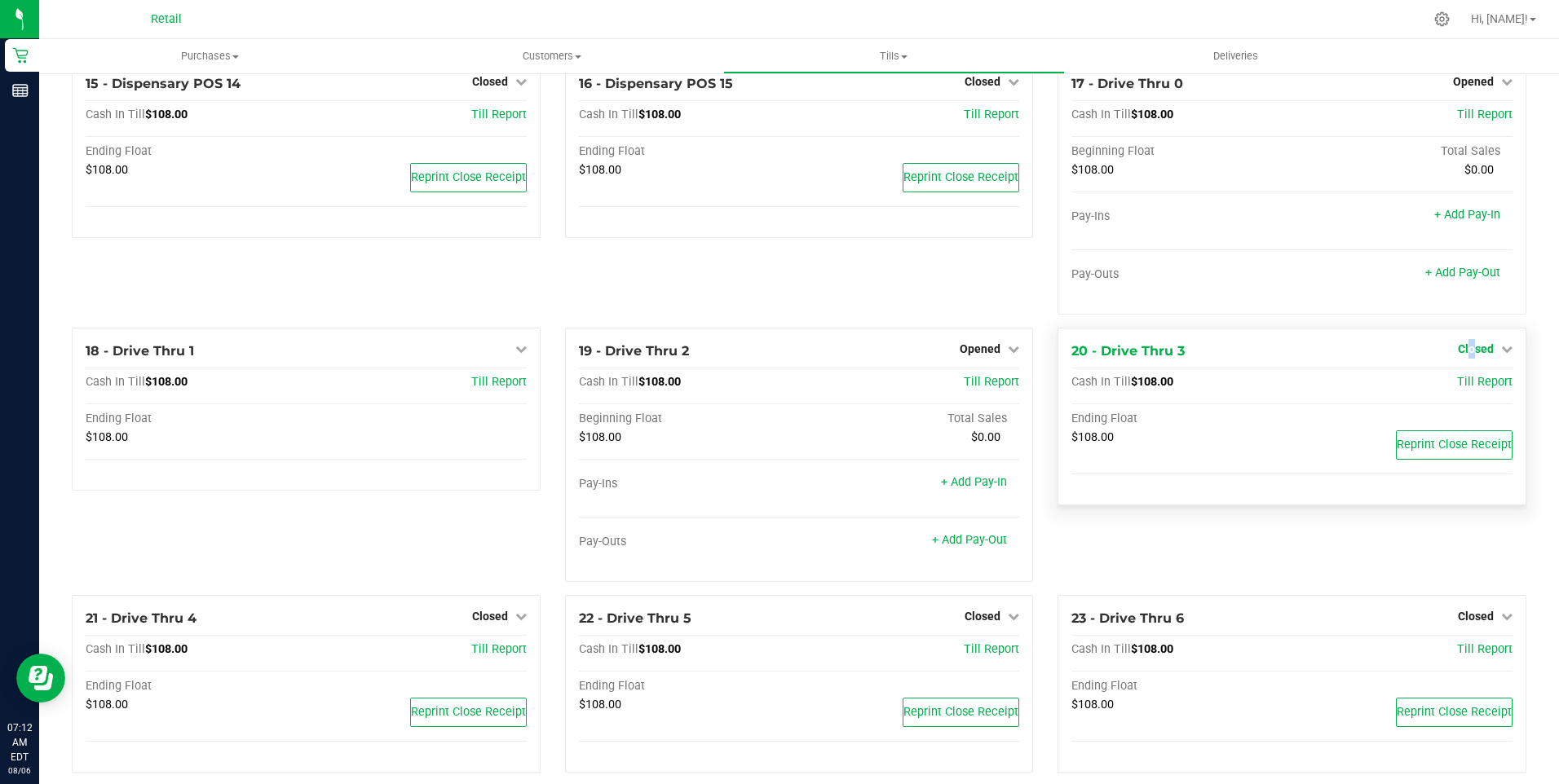 click on "Closed" at bounding box center (1476, 349) 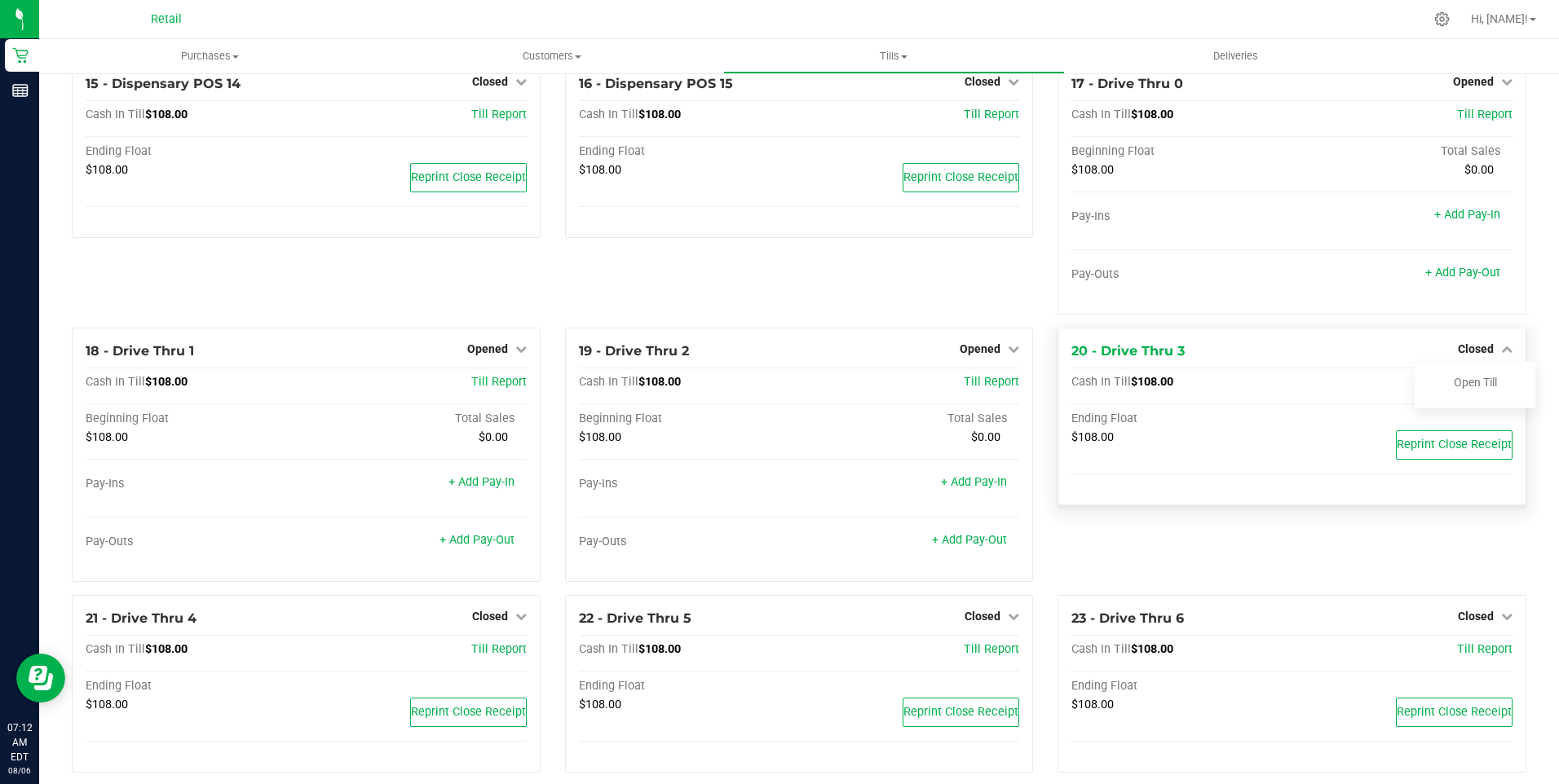 drag, startPoint x: 1460, startPoint y: 355, endPoint x: 1455, endPoint y: 379, distance: 24.515301 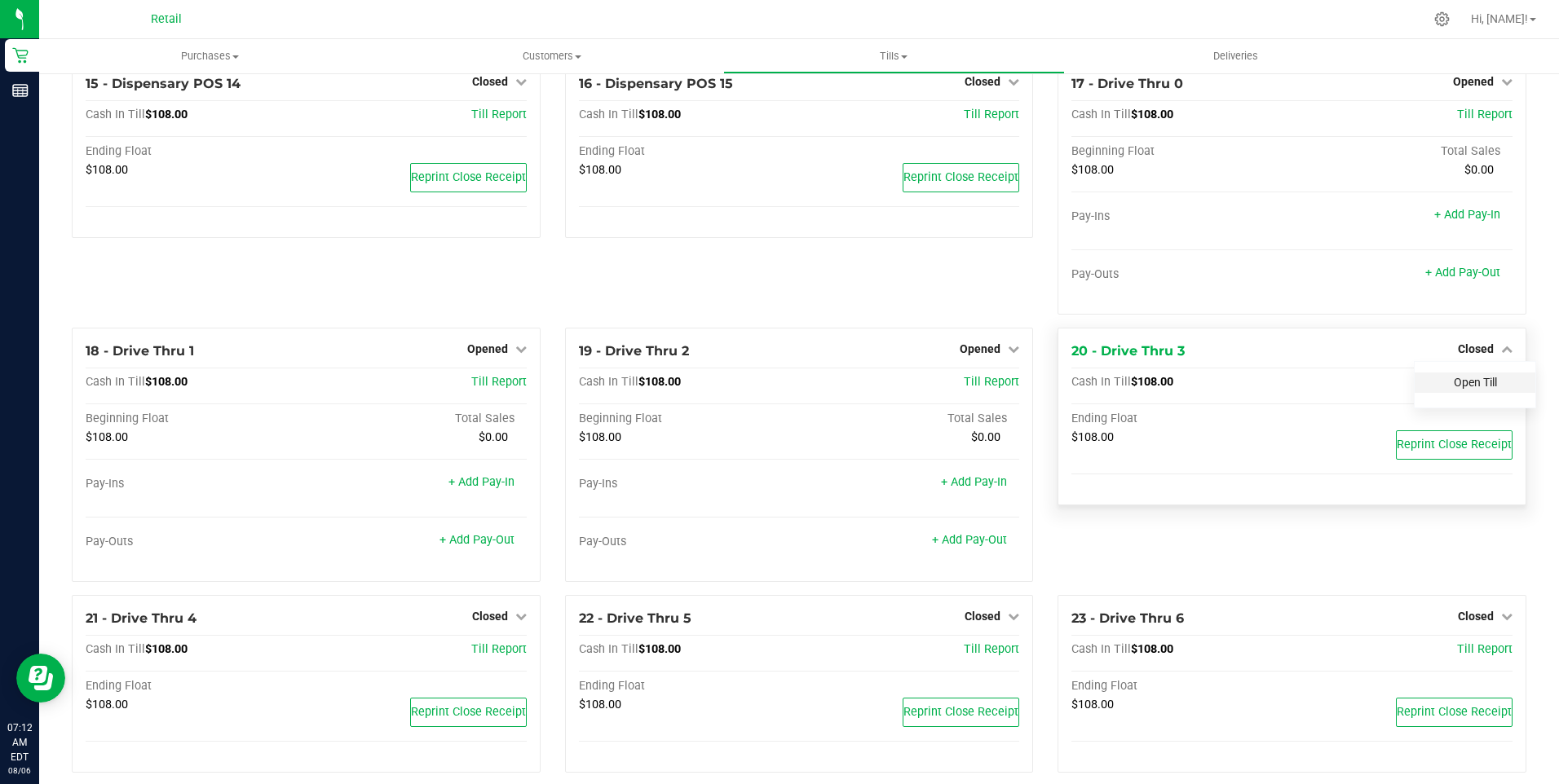 click on "Open Till" at bounding box center [1475, 382] 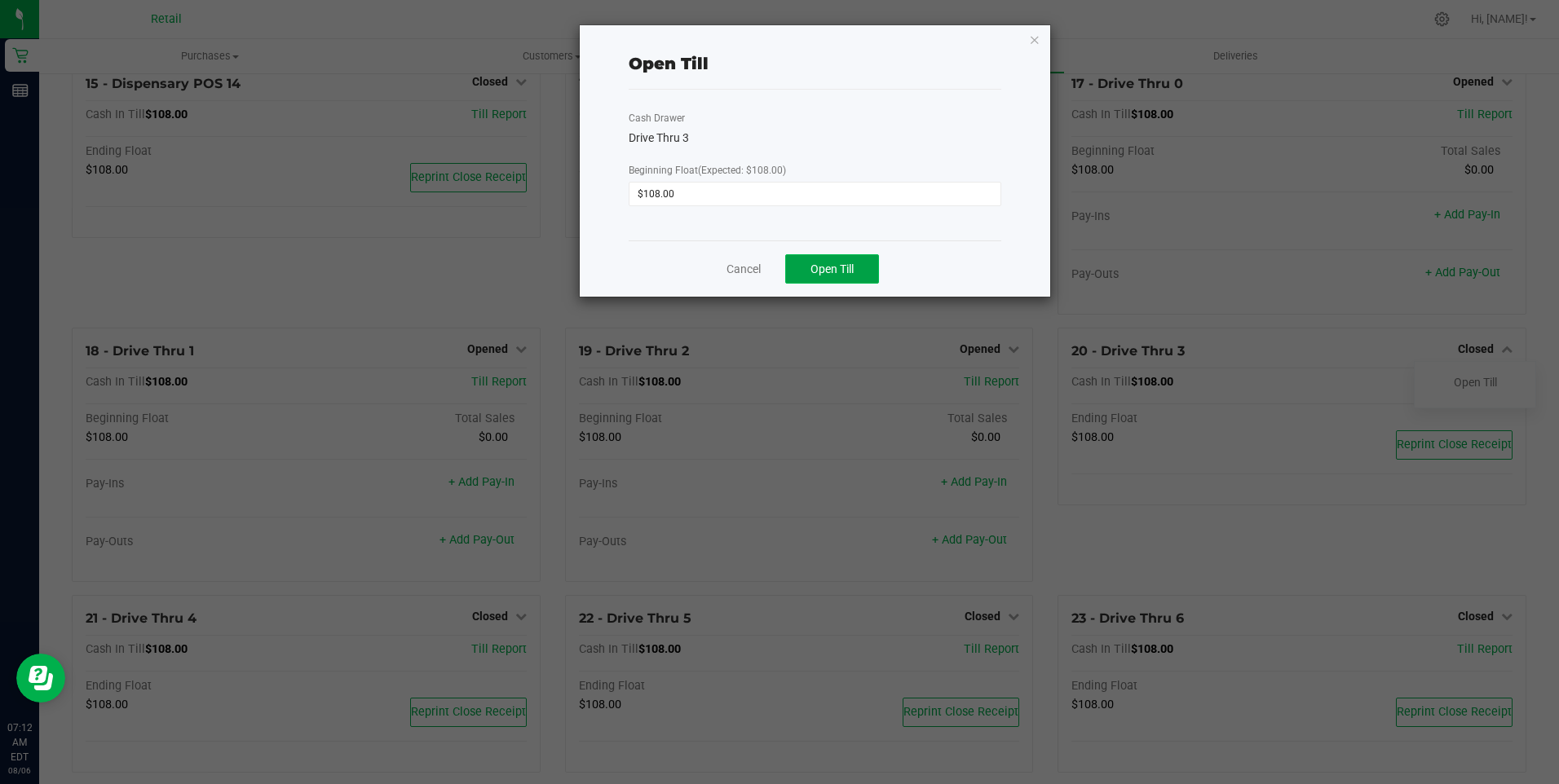 click on "Open Till" 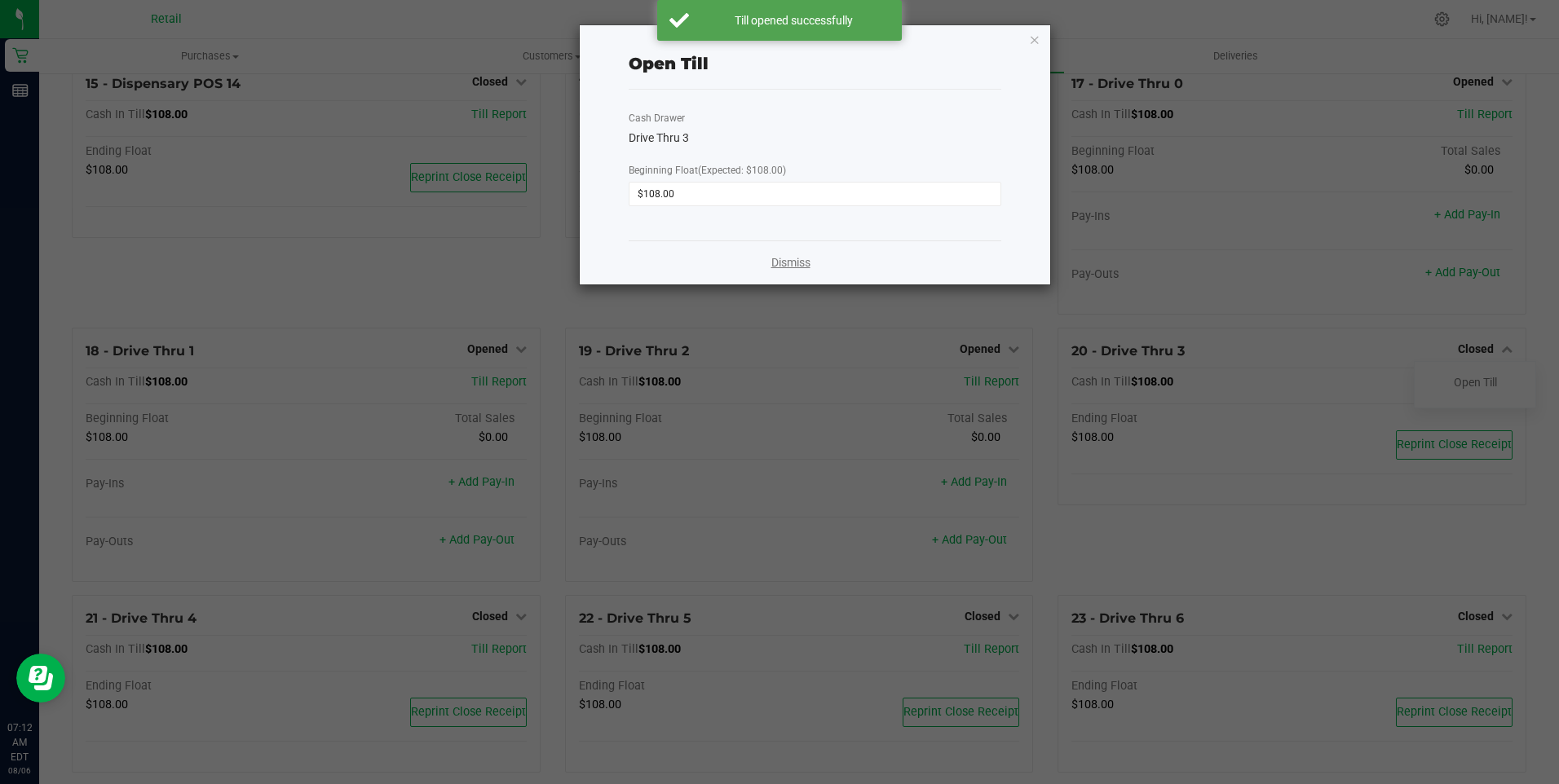 click on "Dismiss" 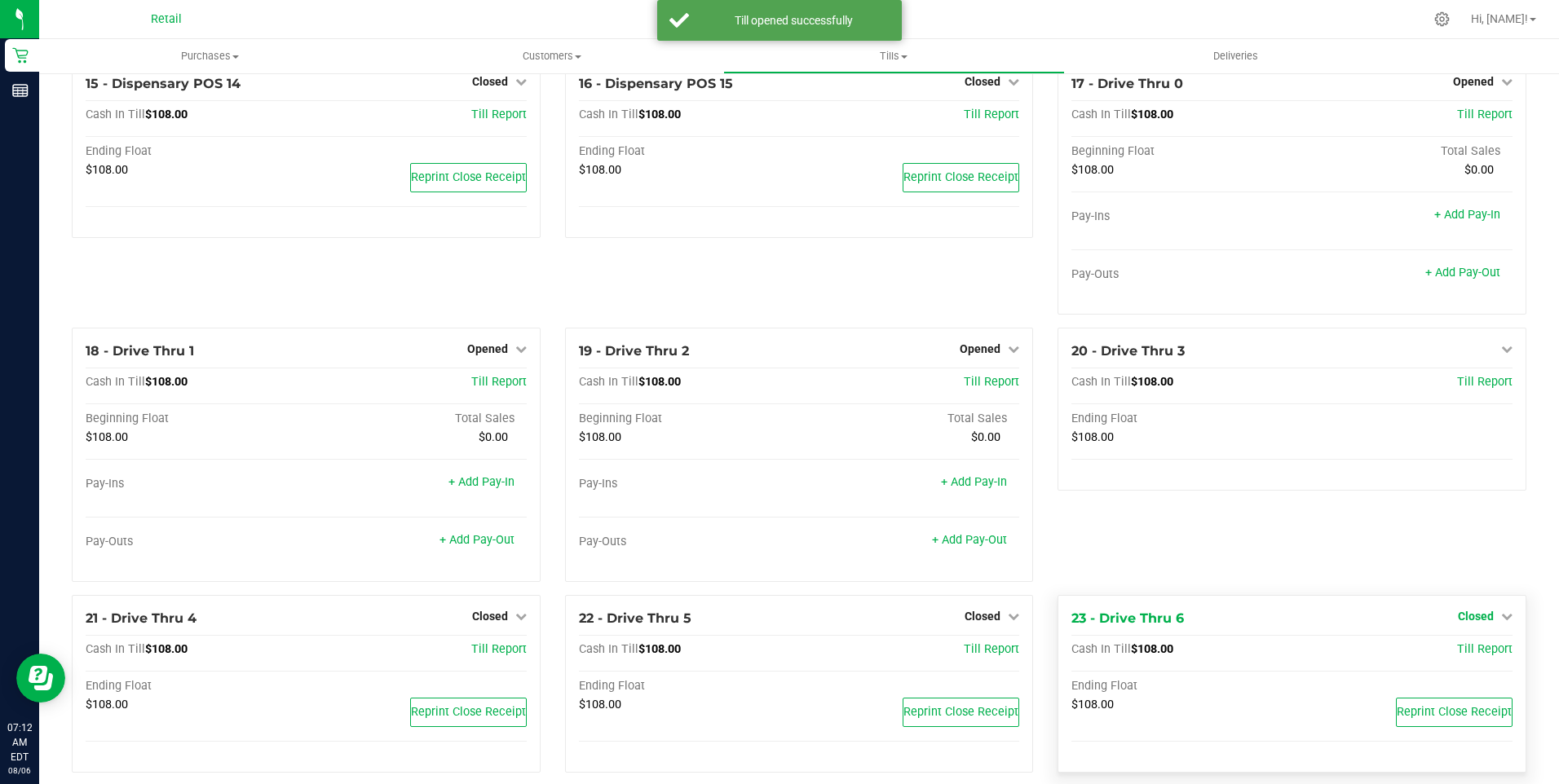 click on "Closed" at bounding box center (1476, 616) 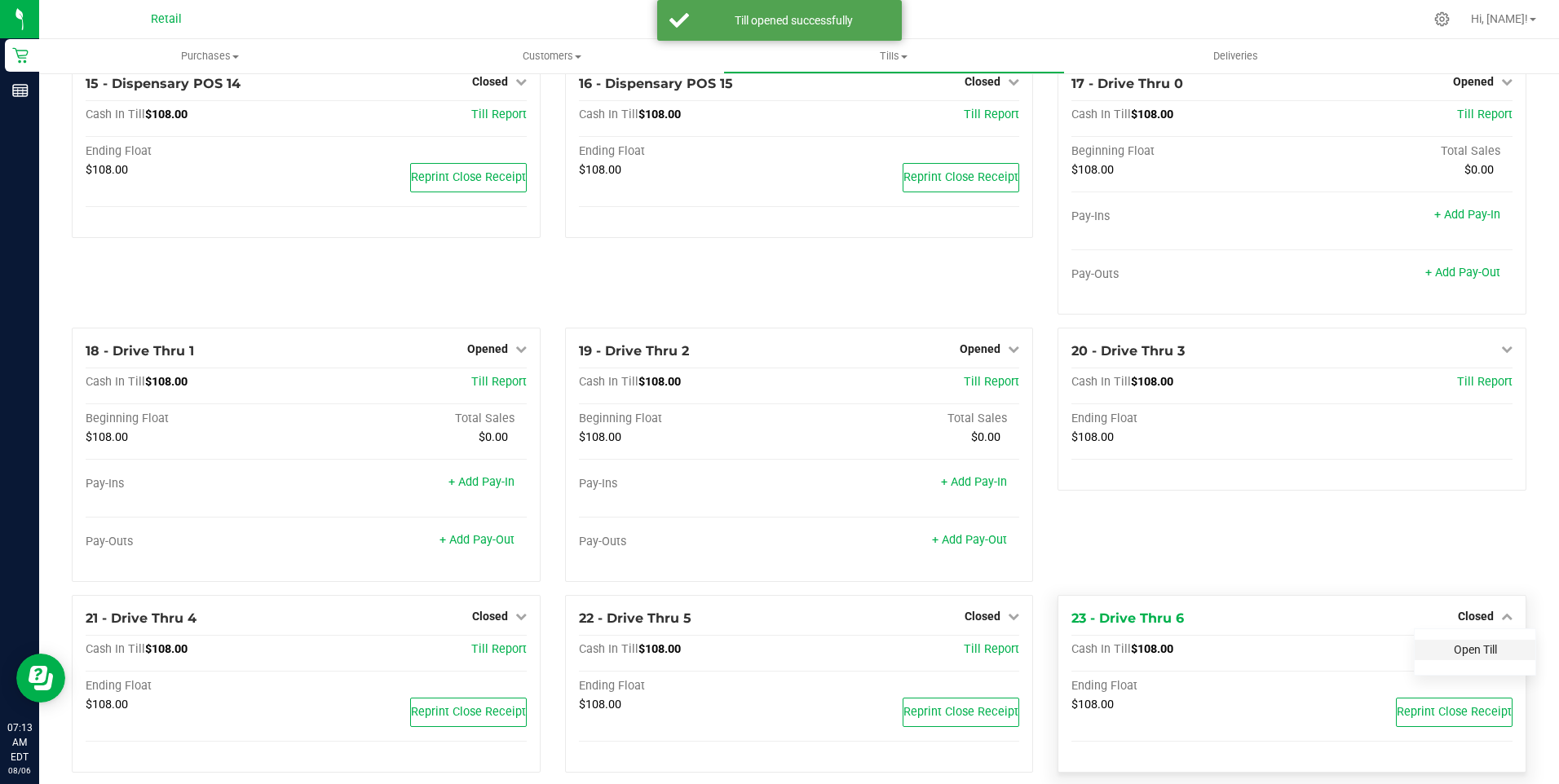 click on "Open Till" at bounding box center (1475, 650) 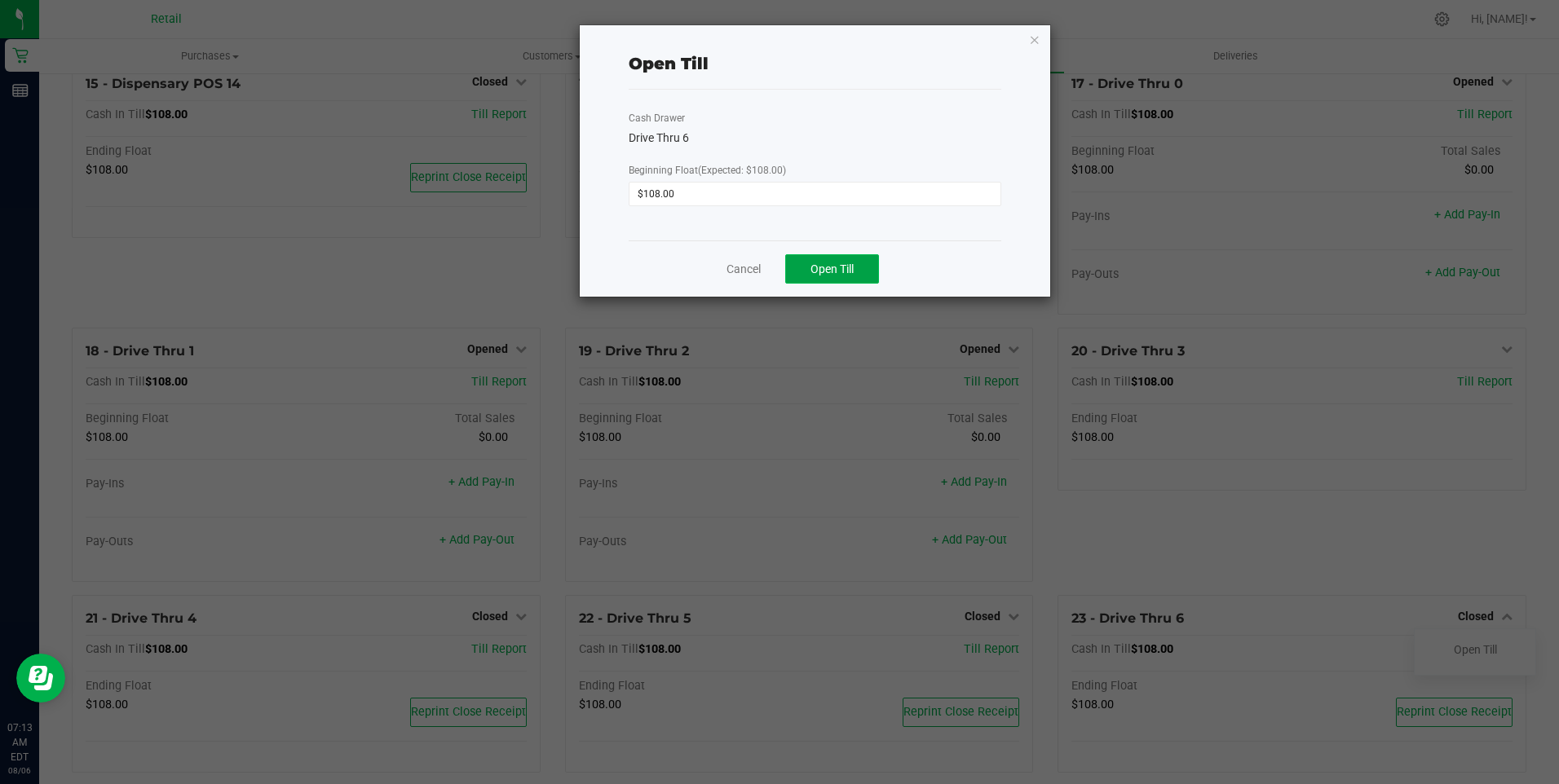 click on "Open Till" 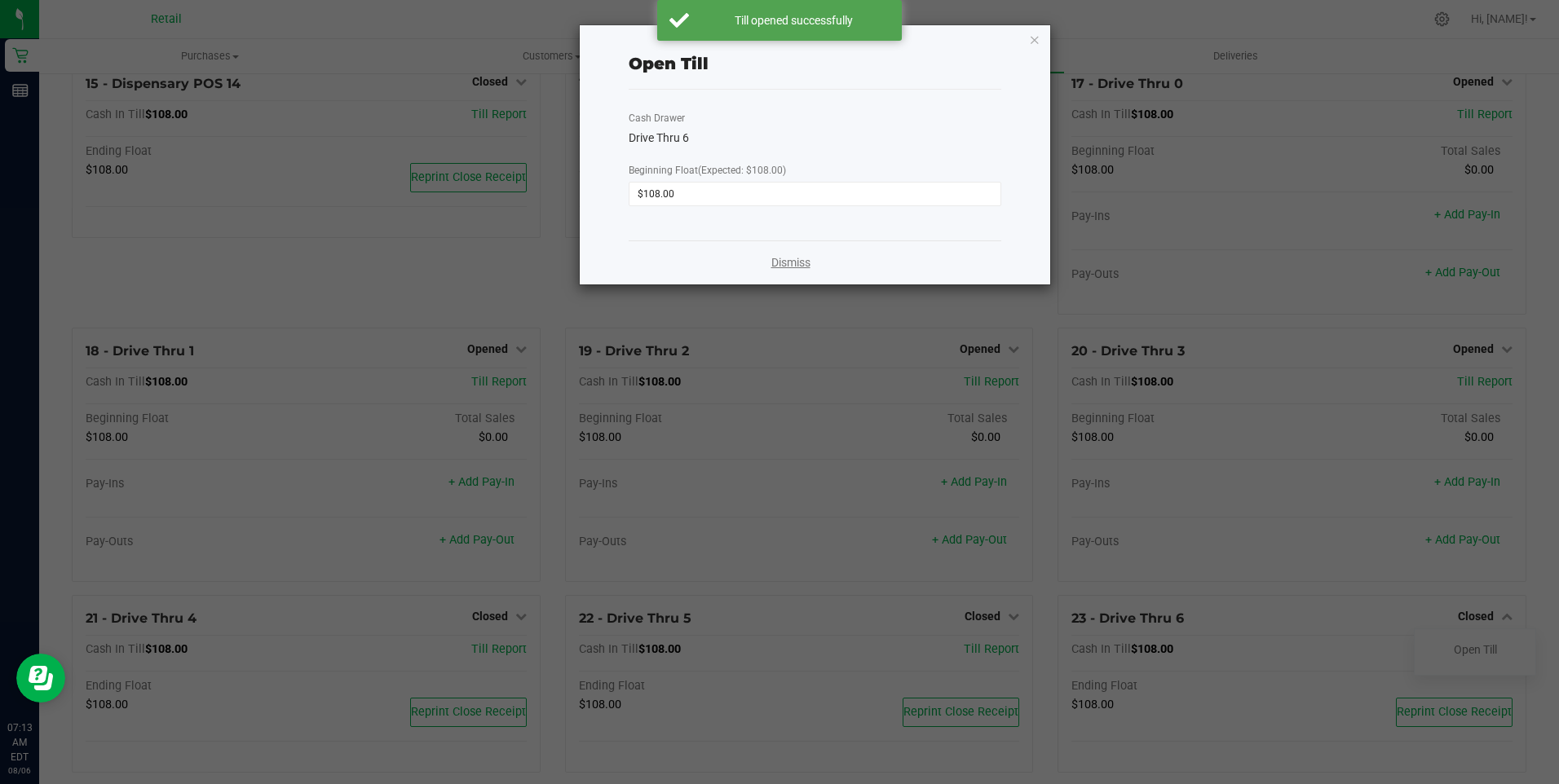 click on "Dismiss" 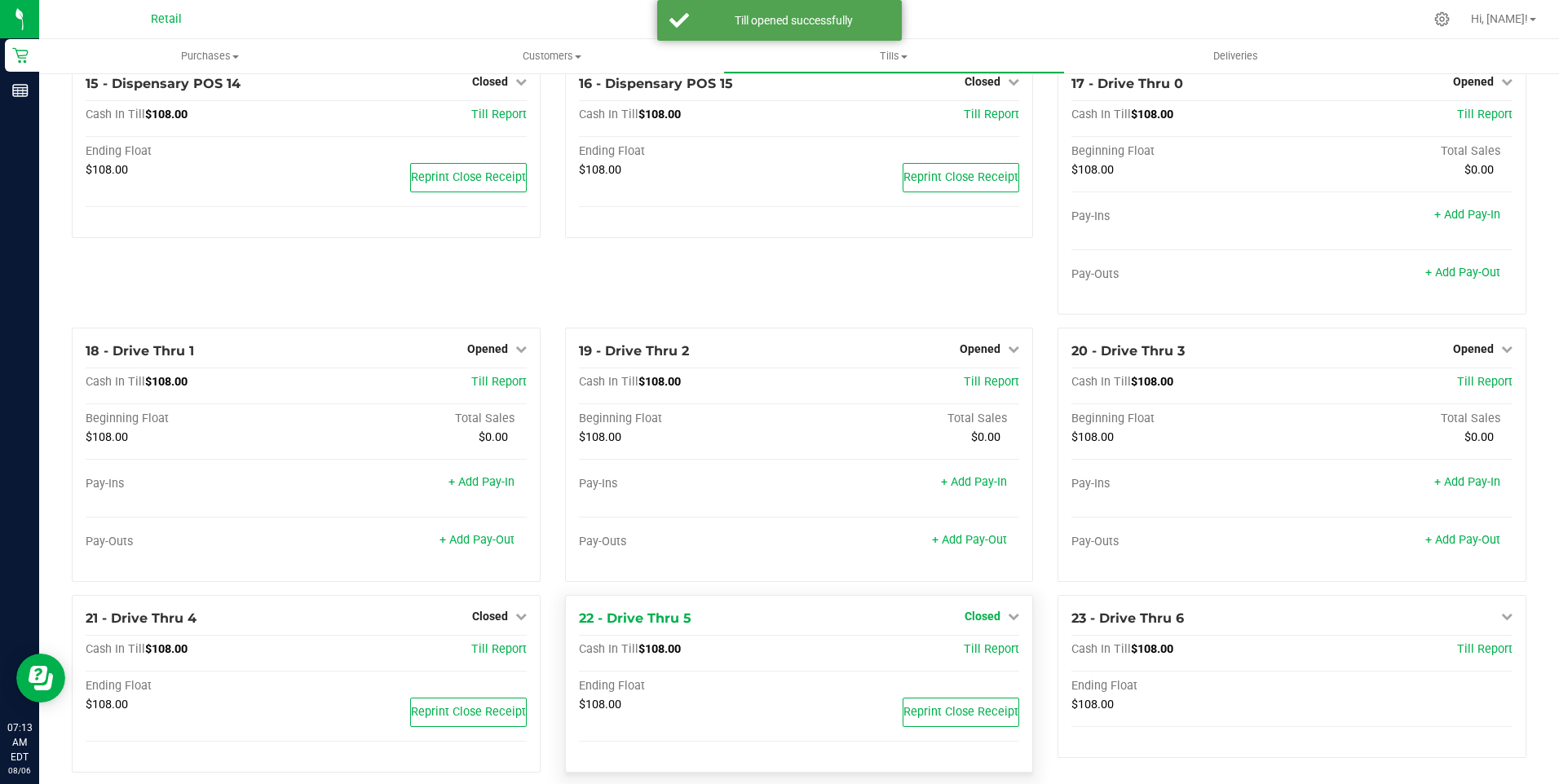 click on "Closed" at bounding box center [983, 616] 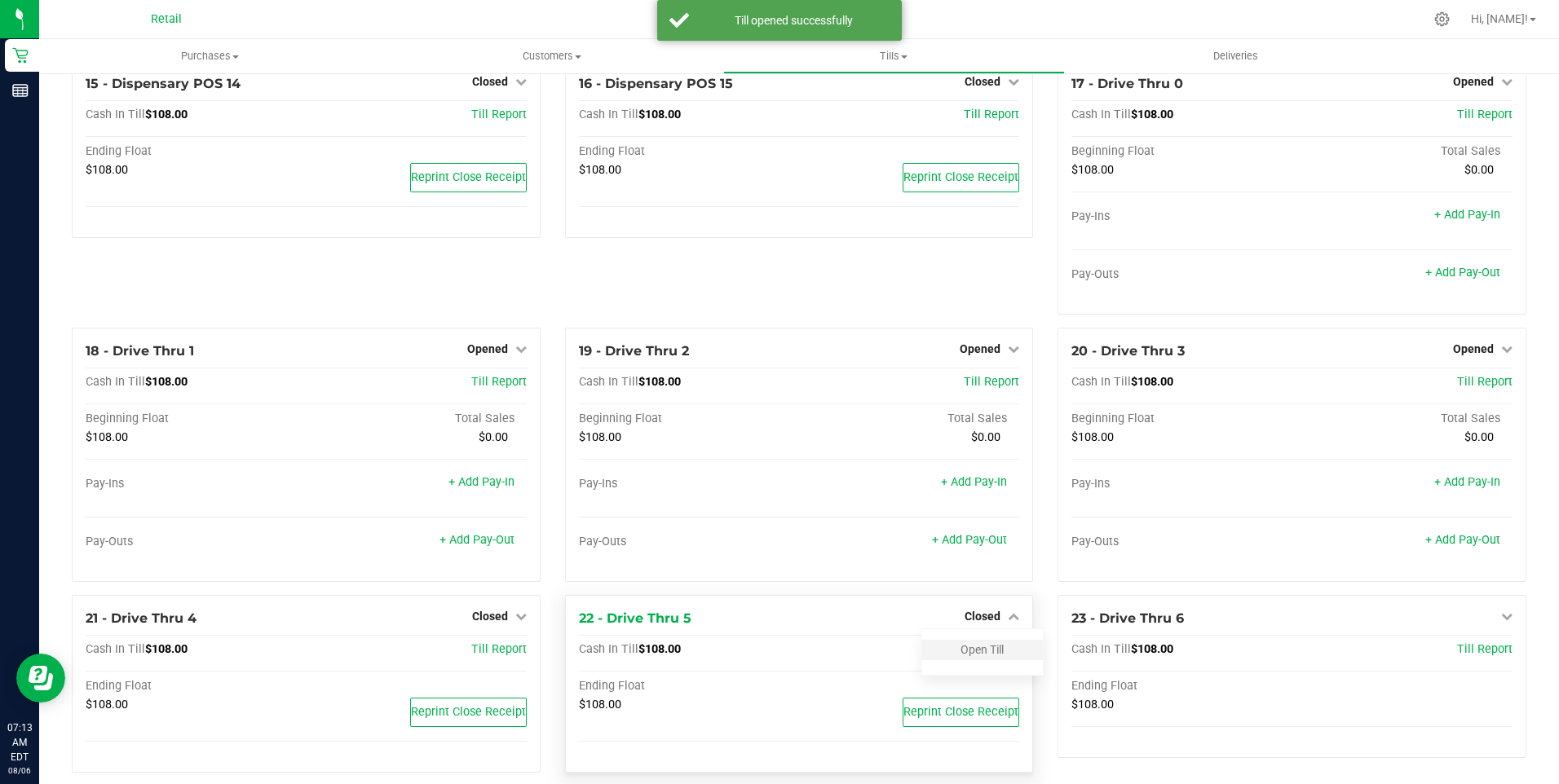 click on "Open Till" at bounding box center (983, 650) 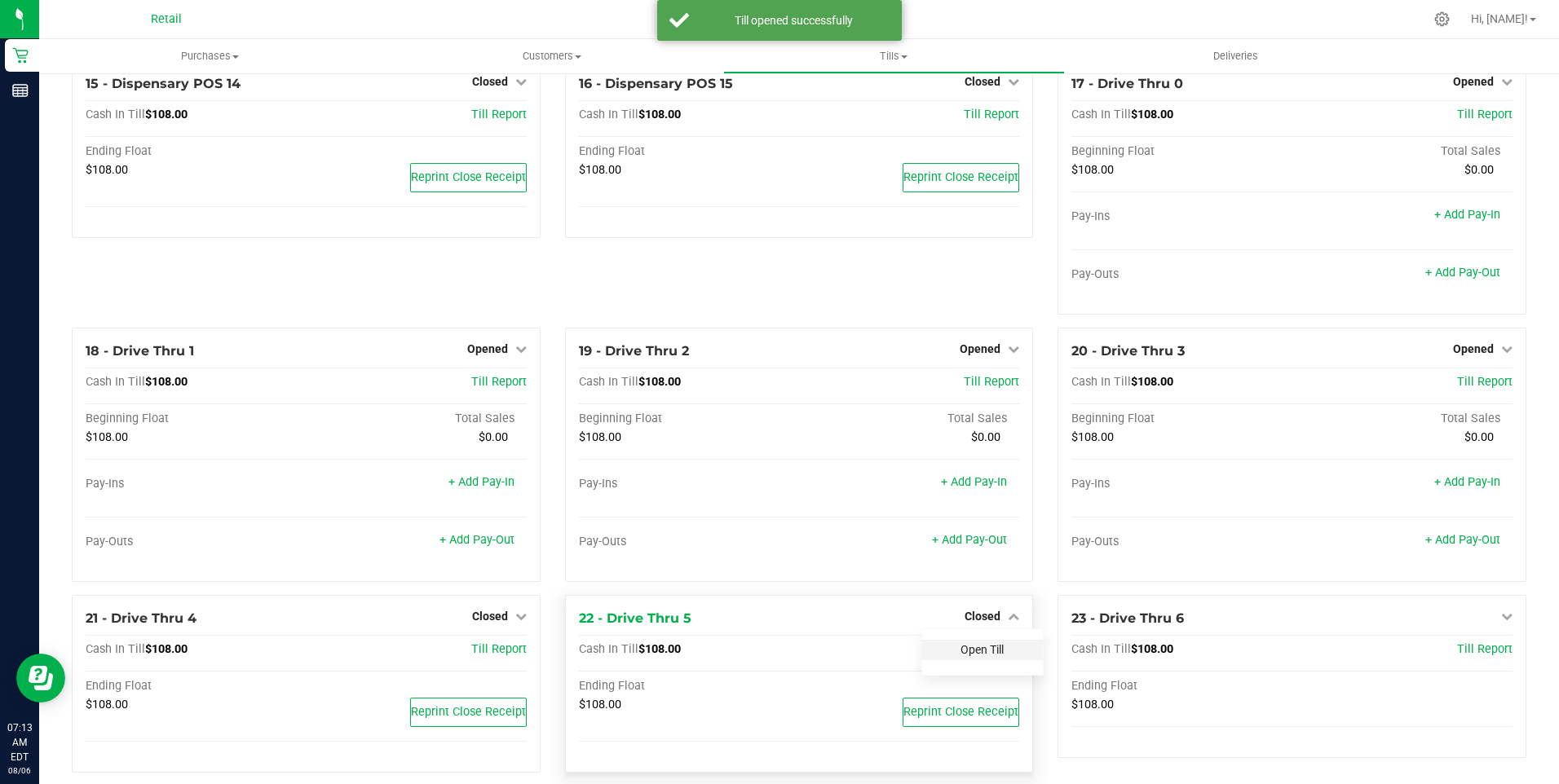 click on "Open Till" at bounding box center [982, 650] 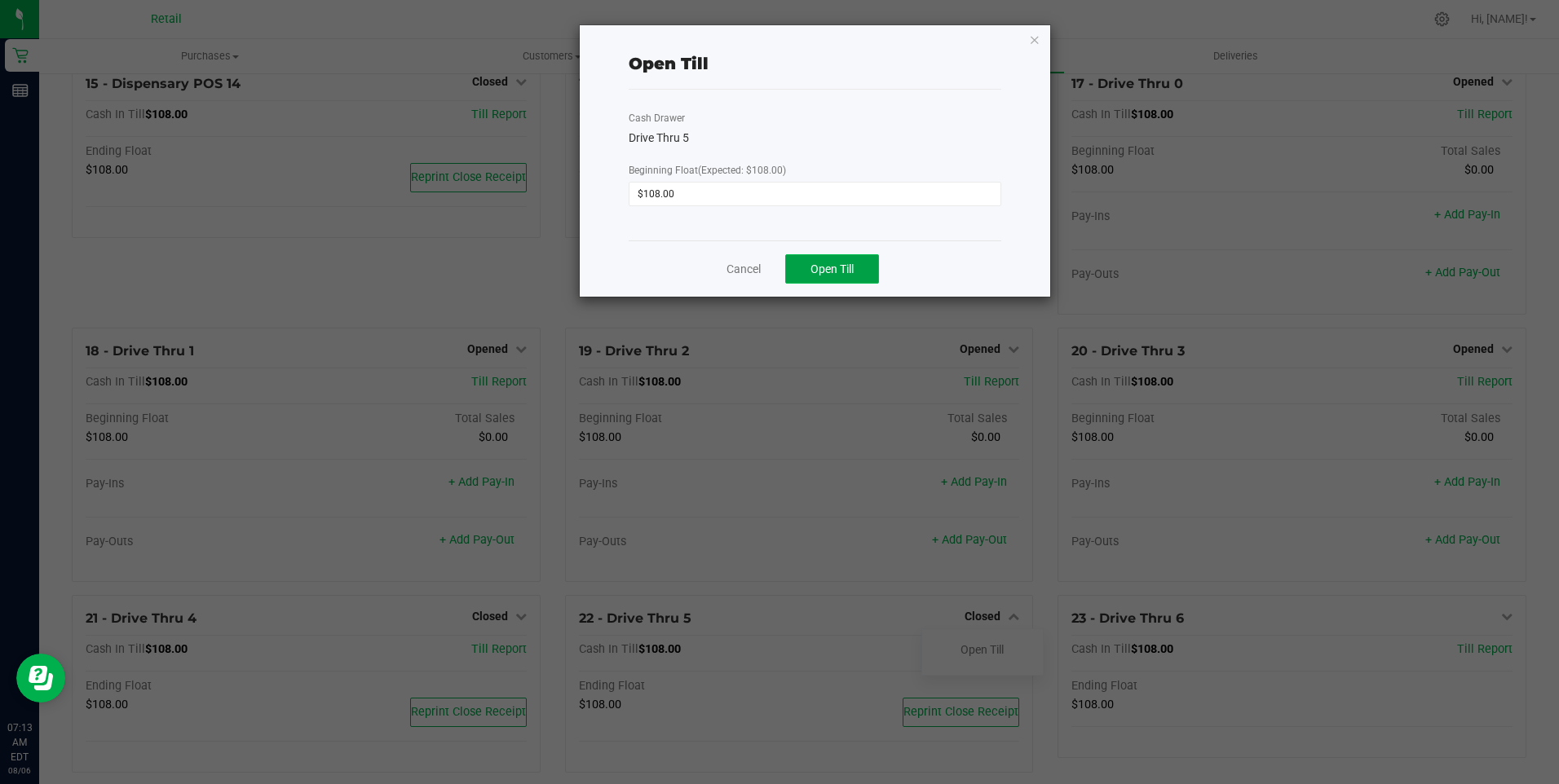 click on "Open Till" 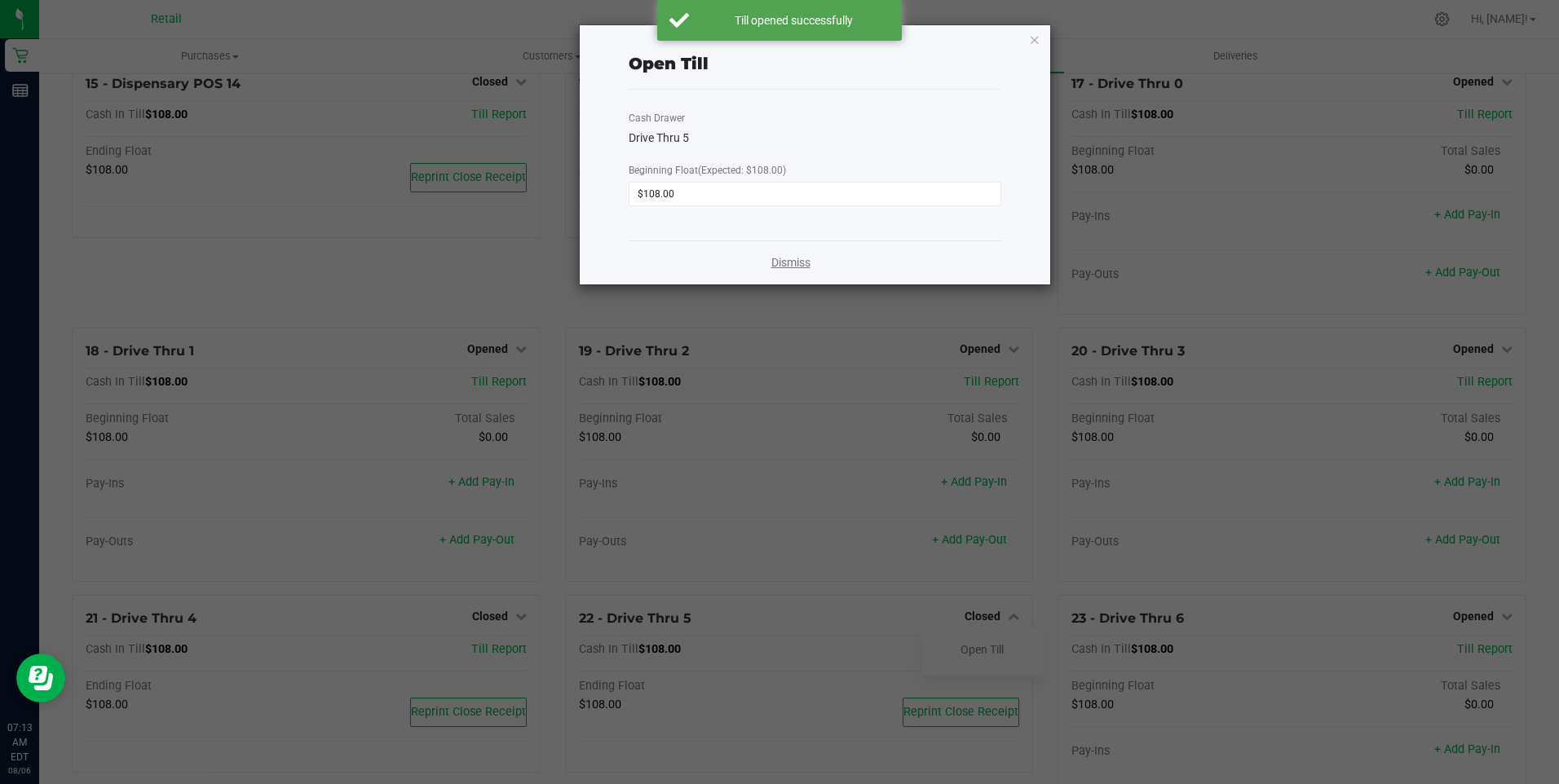 click on "Dismiss" 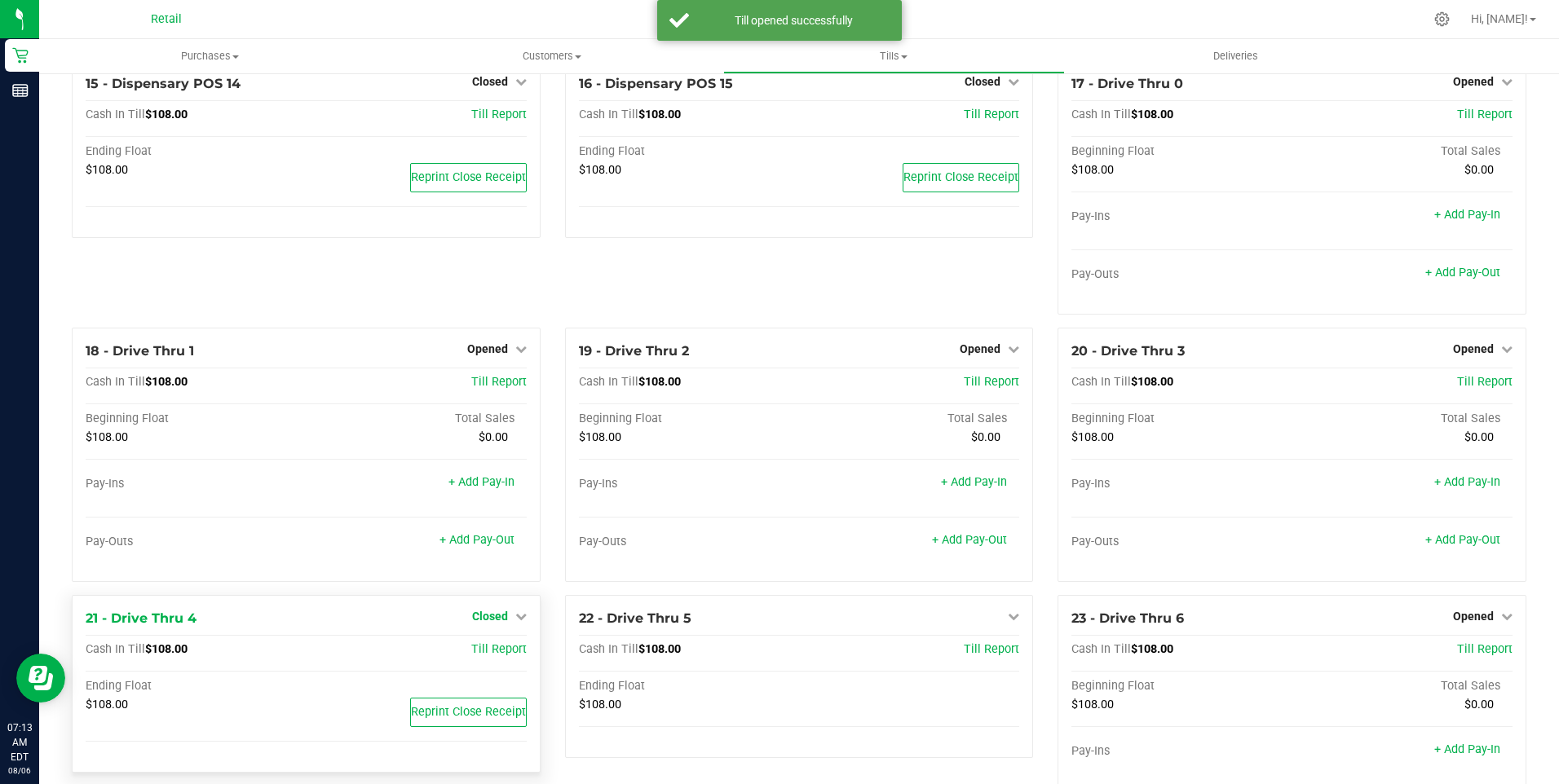 click on "Closed" at bounding box center (490, 616) 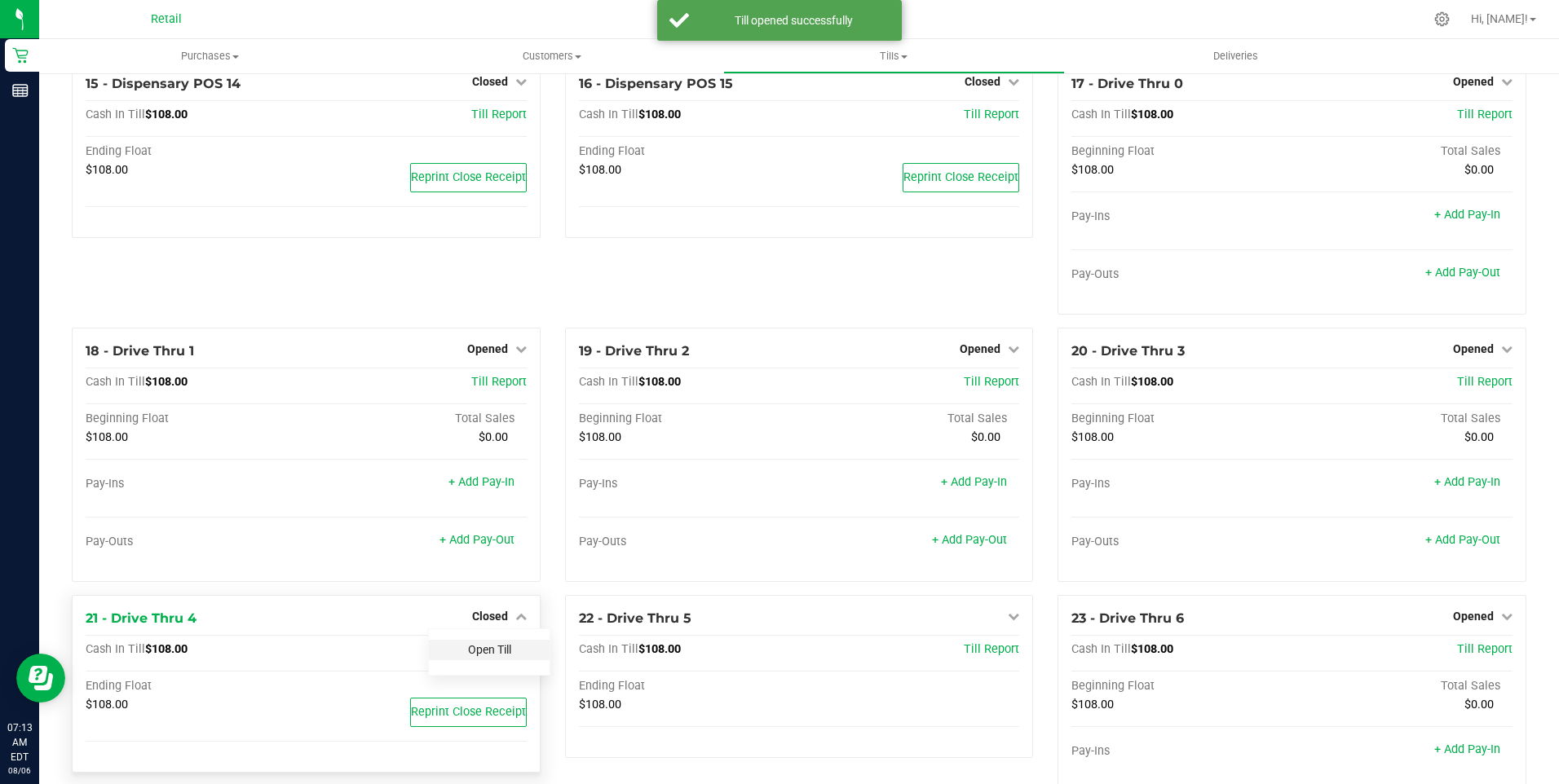 click on "Open Till" at bounding box center [489, 650] 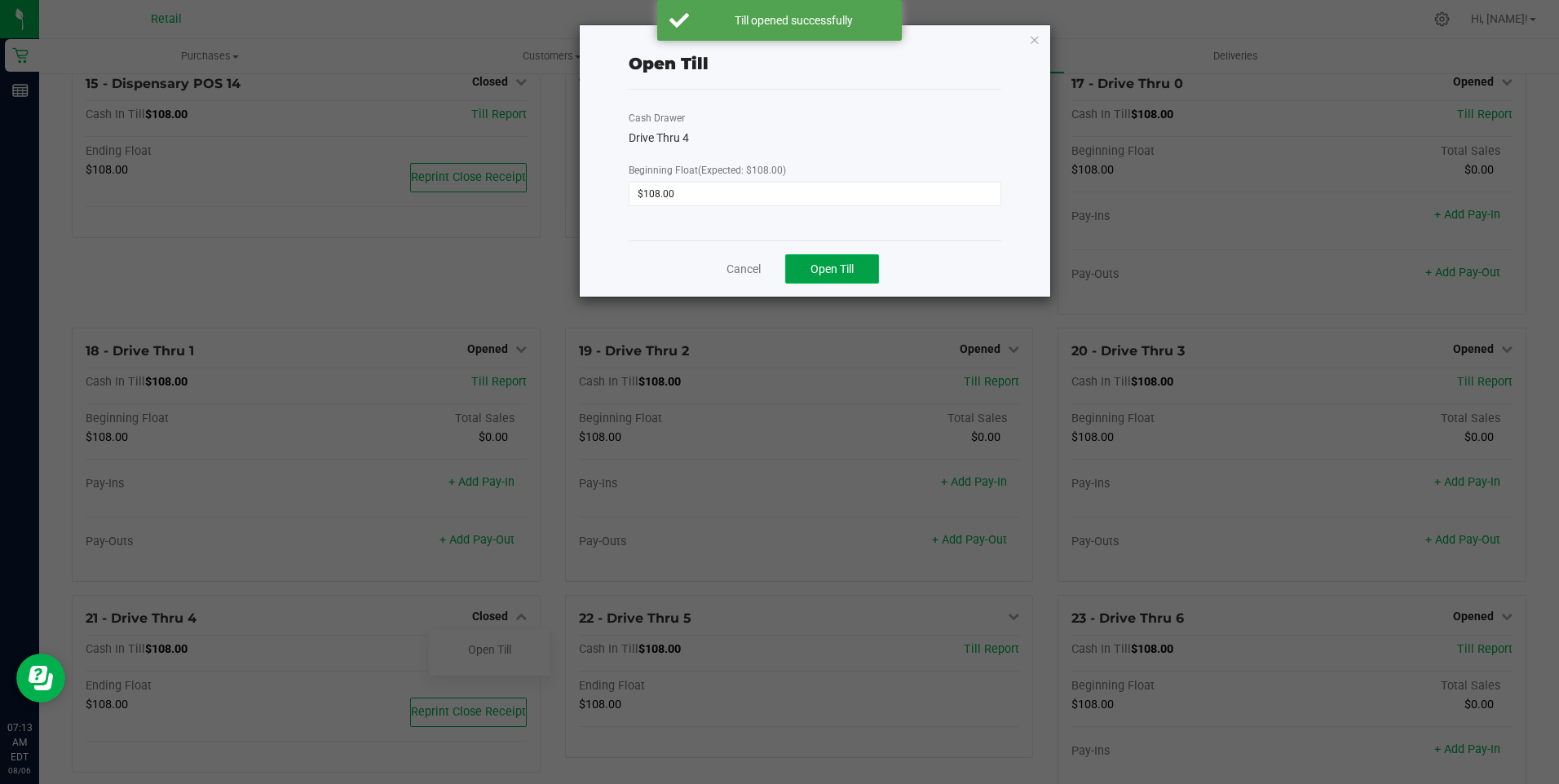 click on "Open Till" 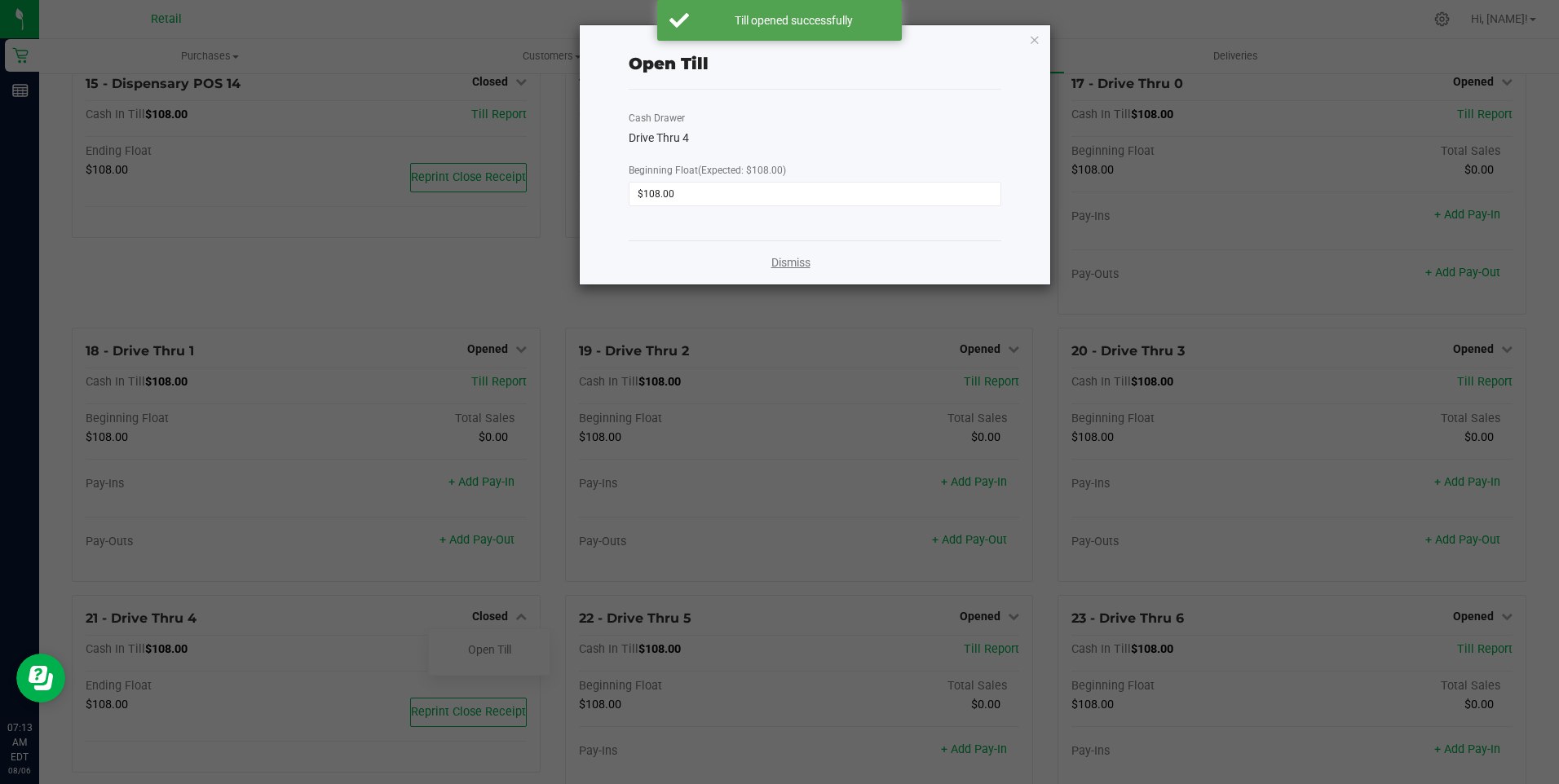 click on "Dismiss" 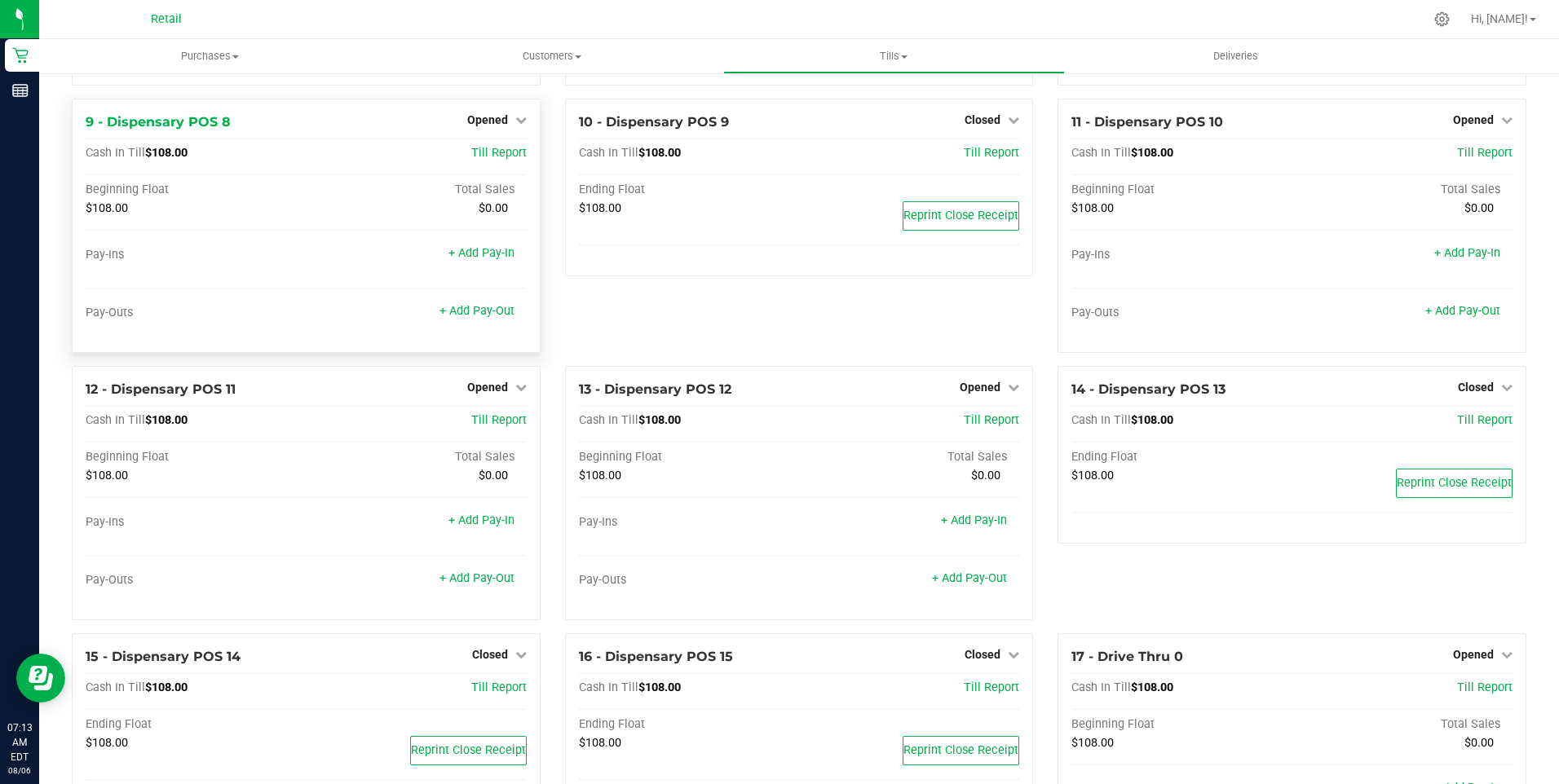 scroll, scrollTop: 570, scrollLeft: 0, axis: vertical 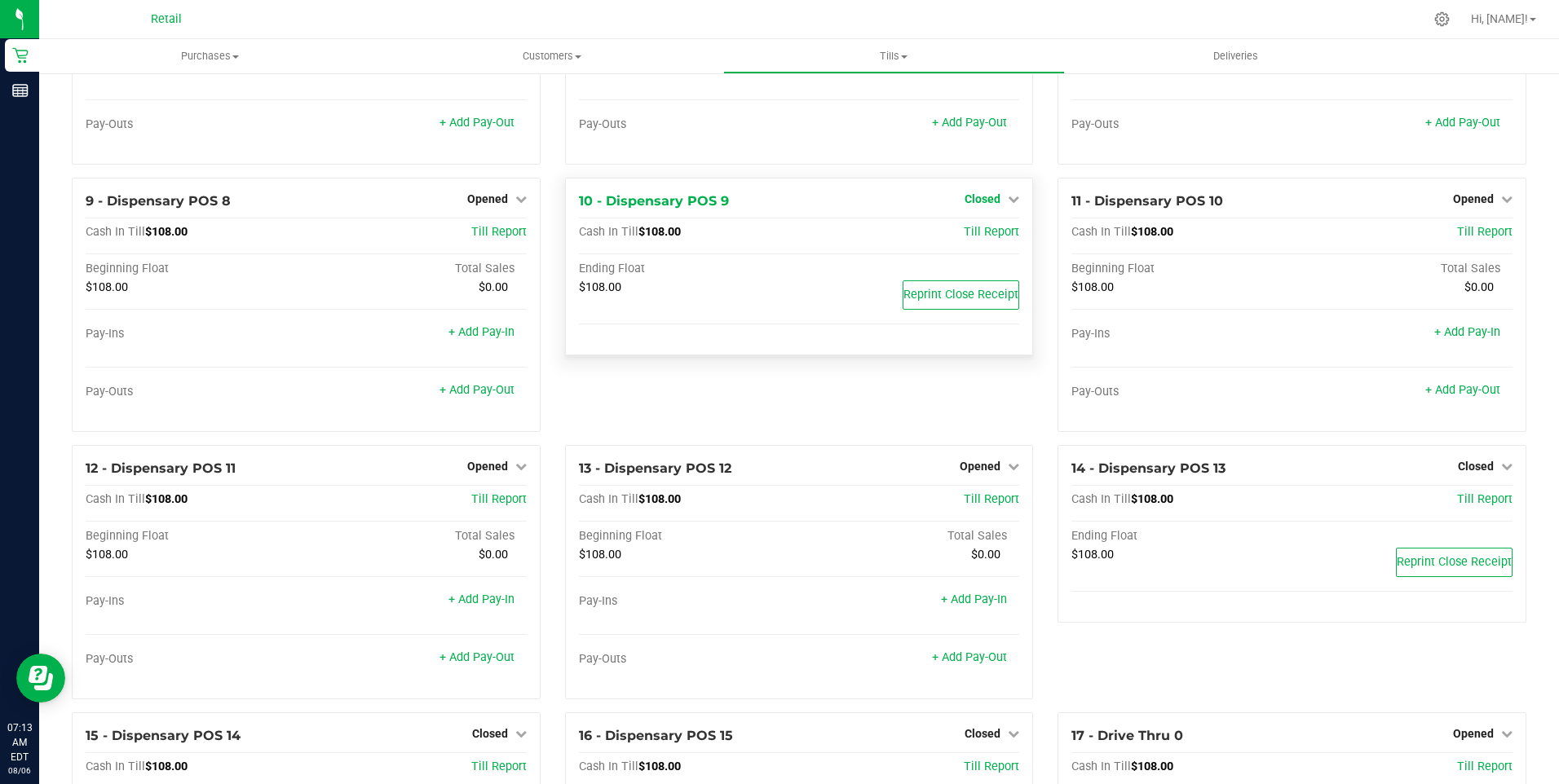 click on "Closed" at bounding box center (983, 199) 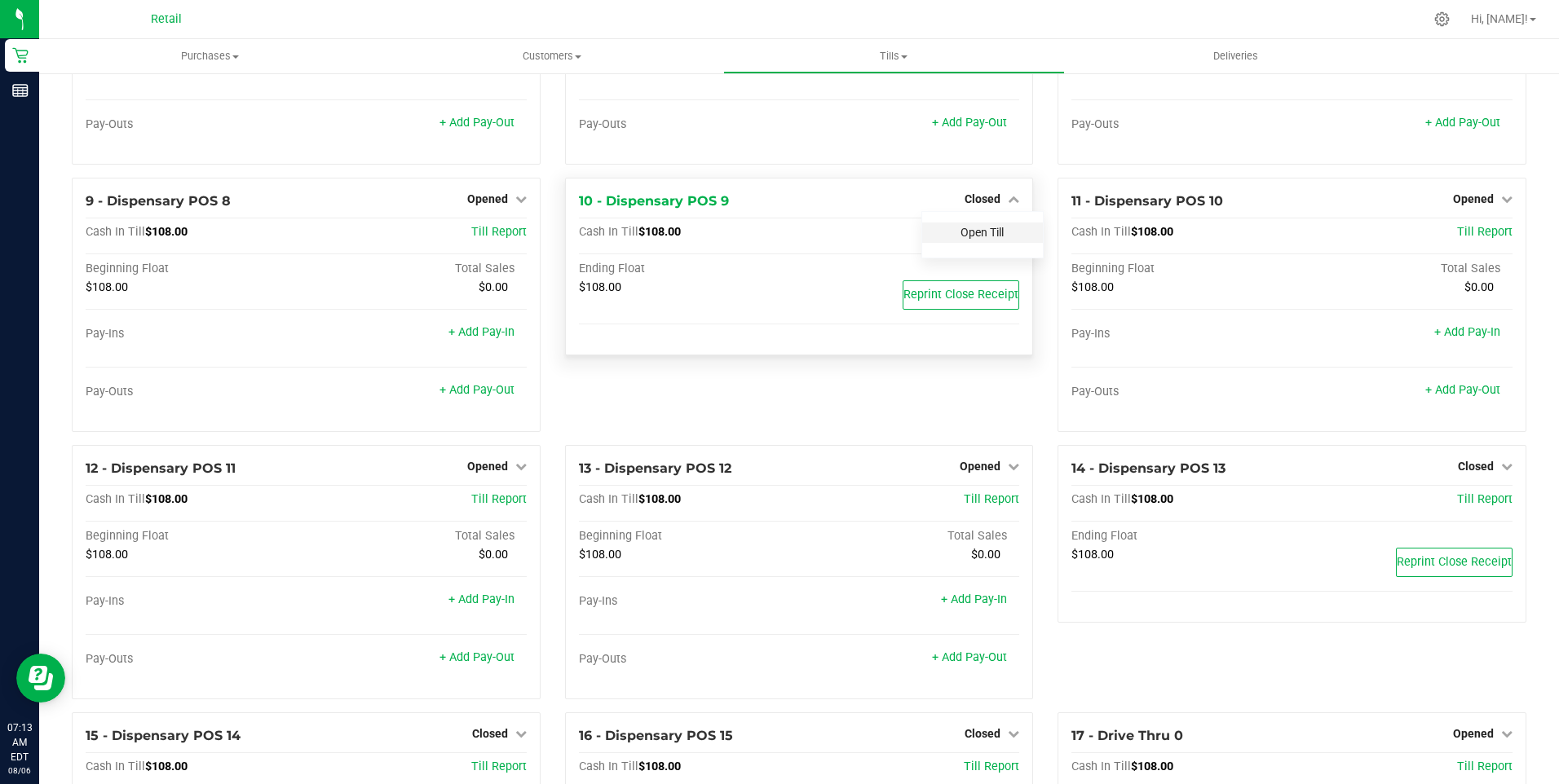 click on "Open Till" at bounding box center (982, 232) 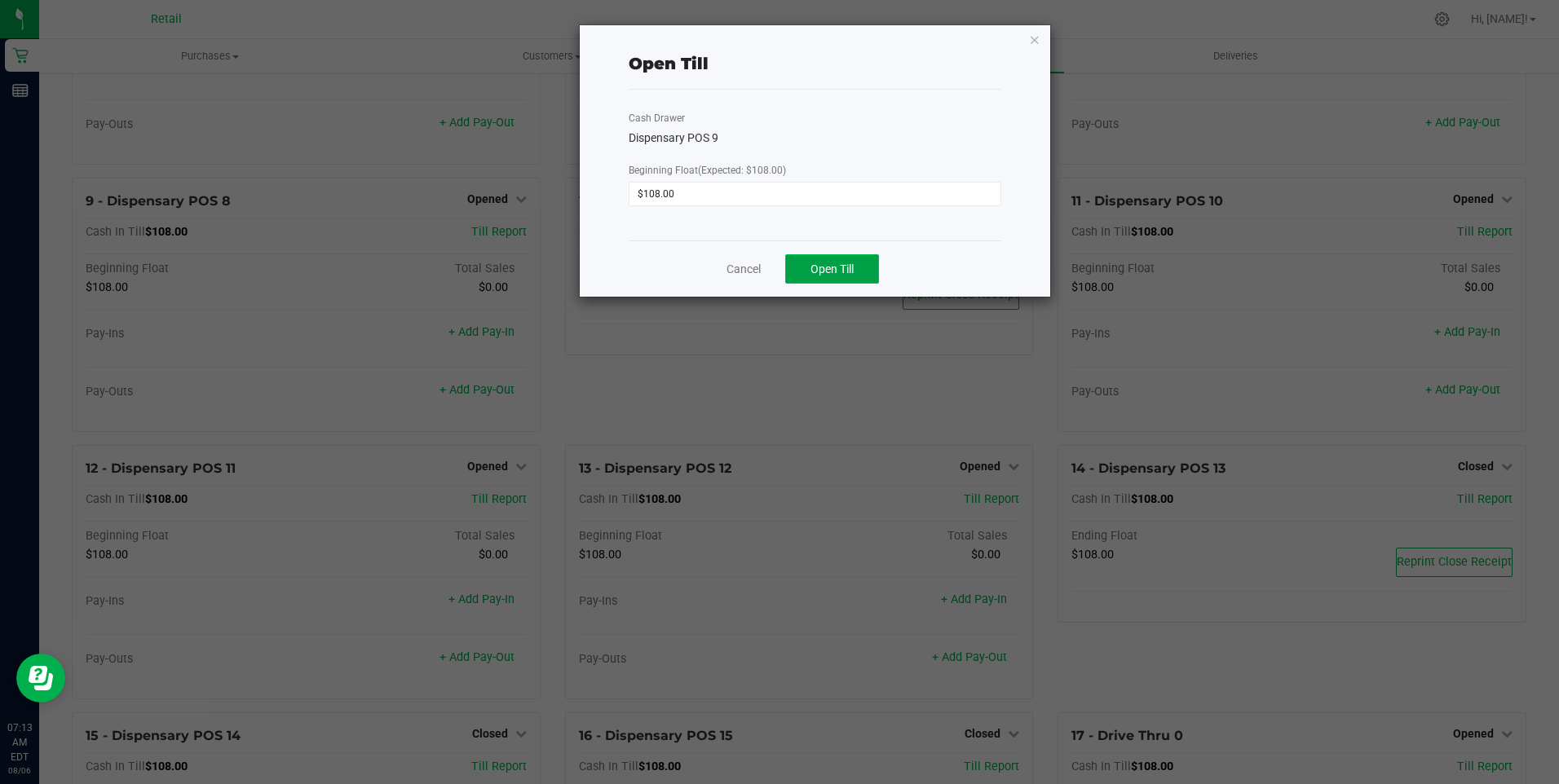 click on "Open Till" 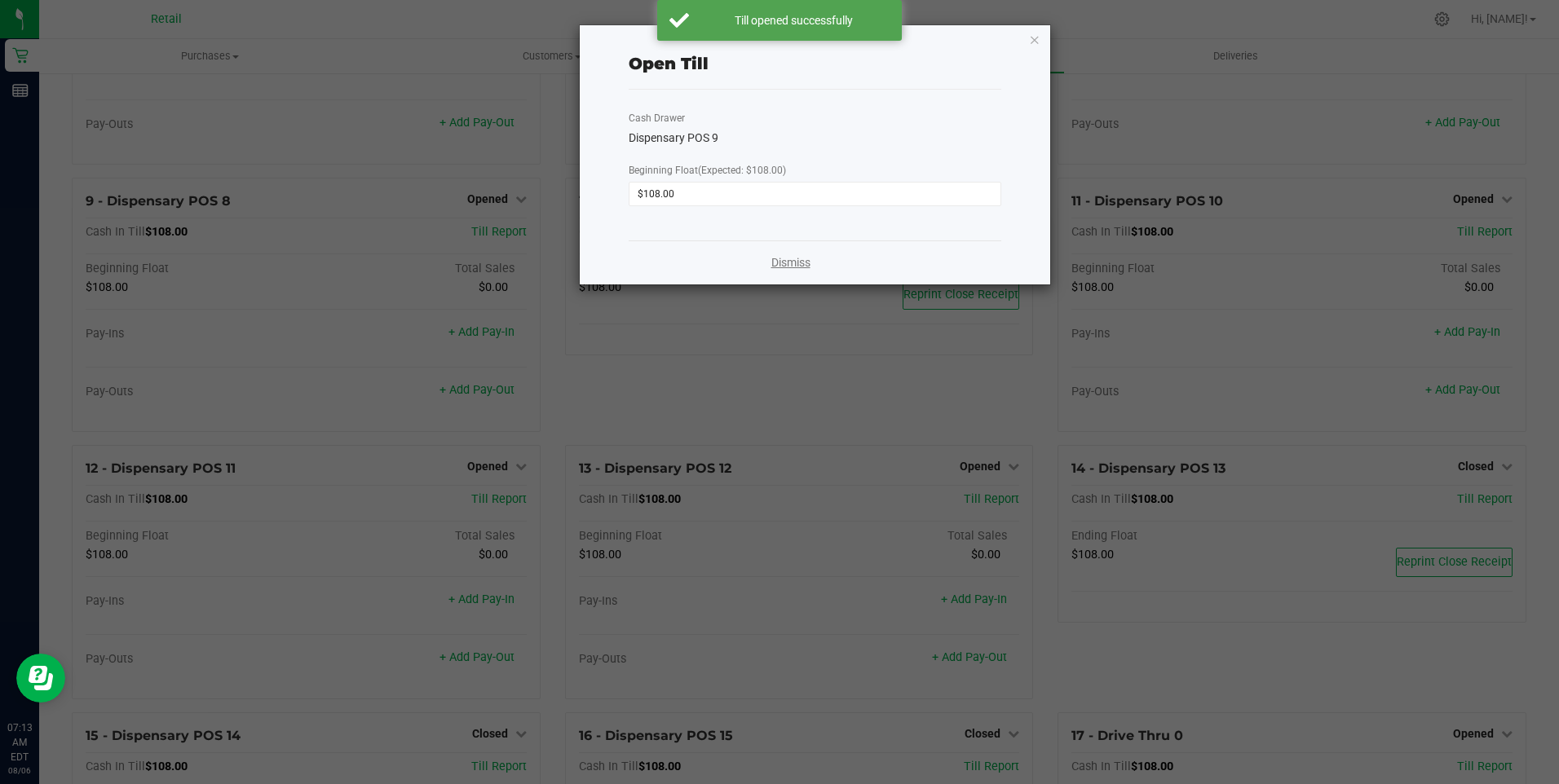 click on "Dismiss" 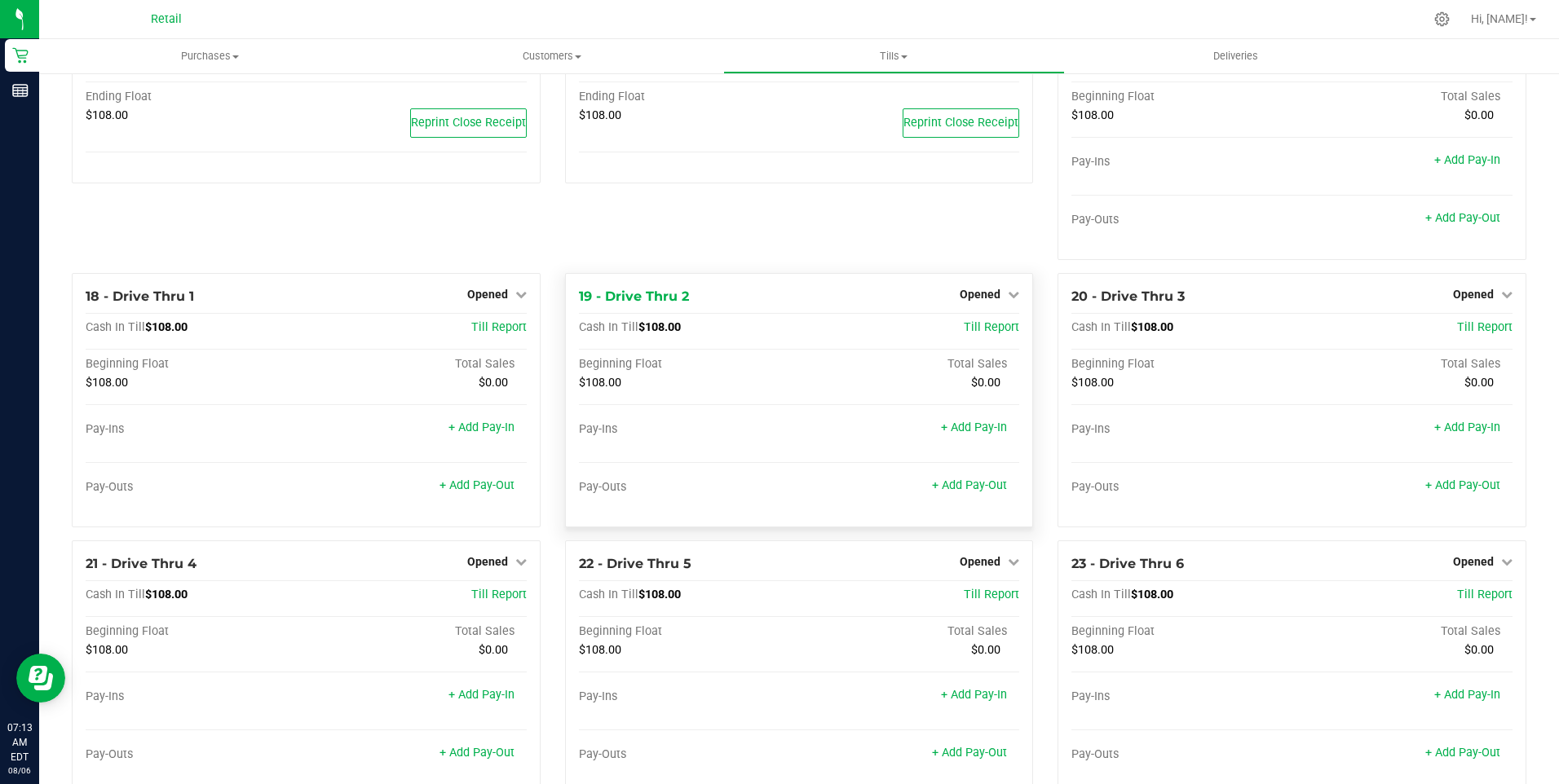 scroll, scrollTop: 1592, scrollLeft: 0, axis: vertical 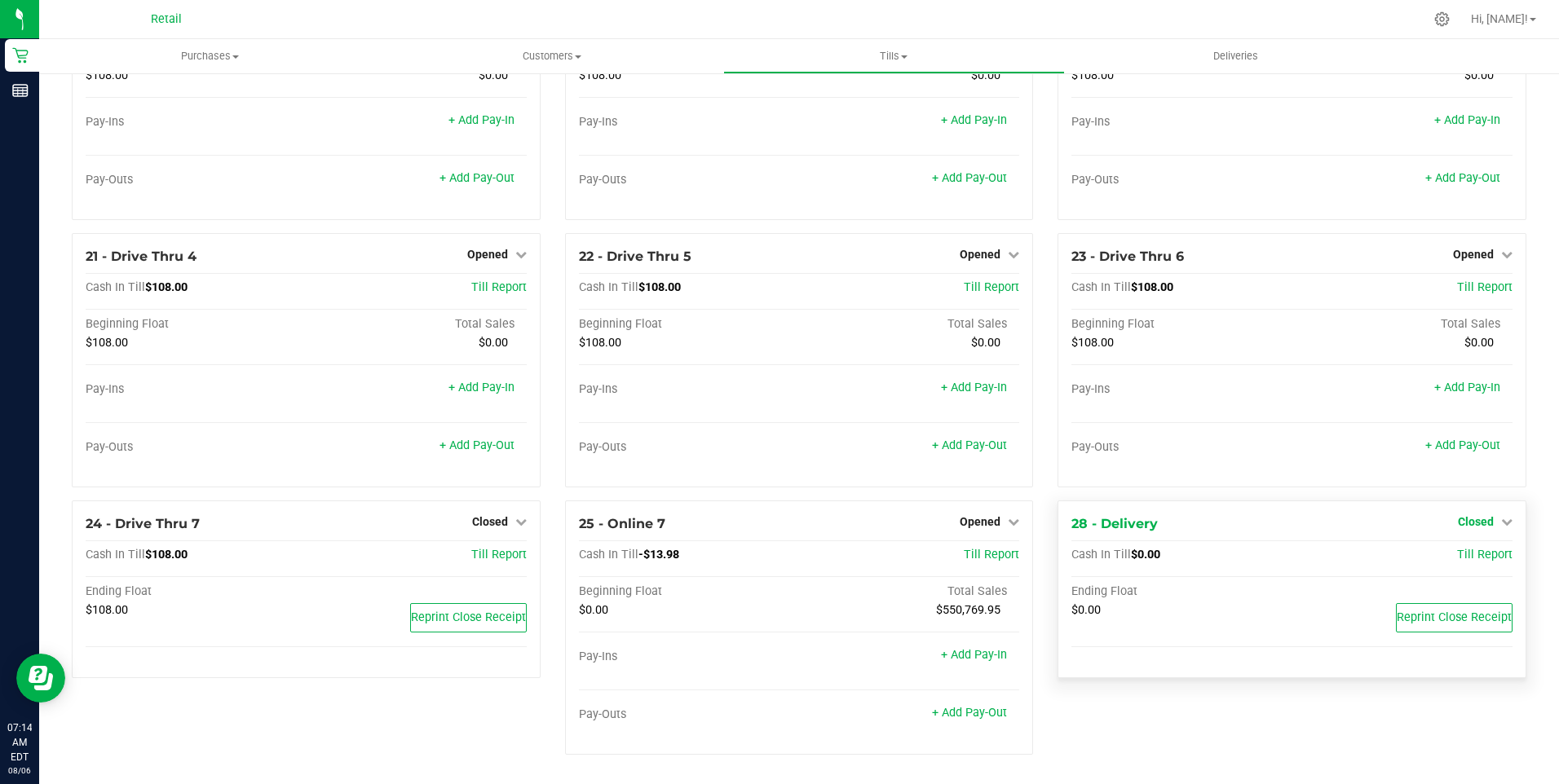 click on "Closed" at bounding box center [1476, 522] 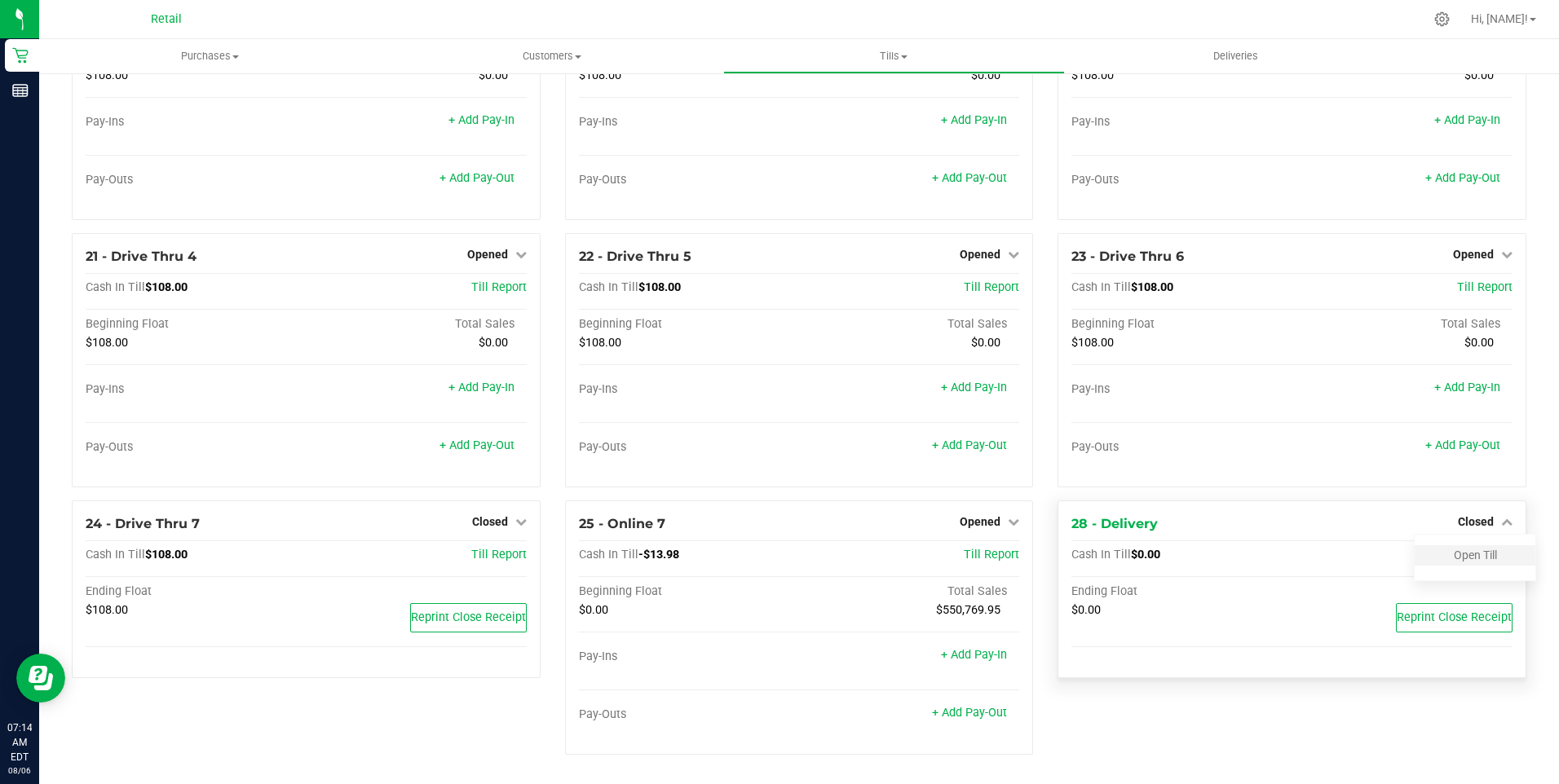 click on "Open Till" at bounding box center (1475, 555) 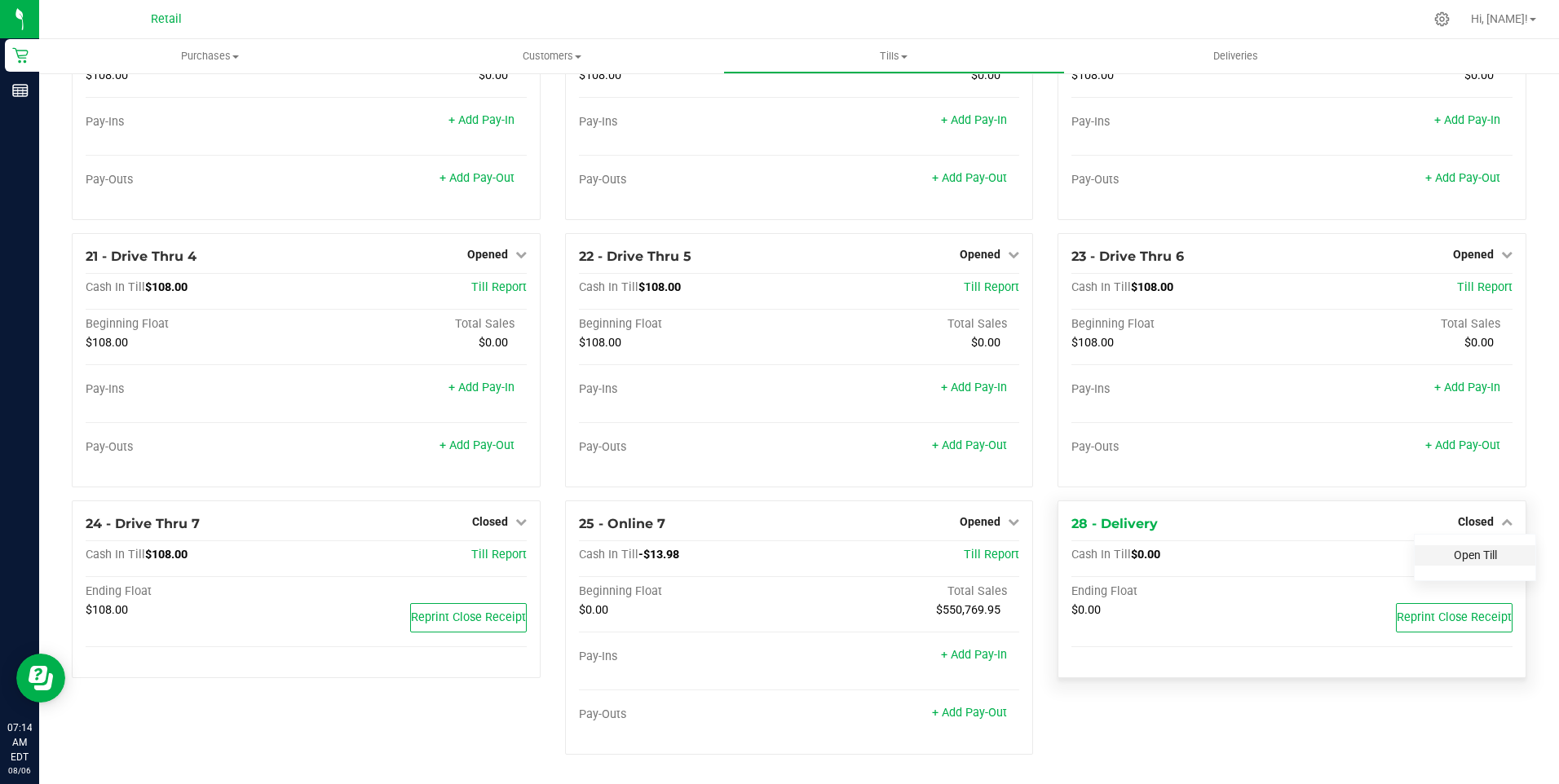 click on "Open Till" at bounding box center [1475, 555] 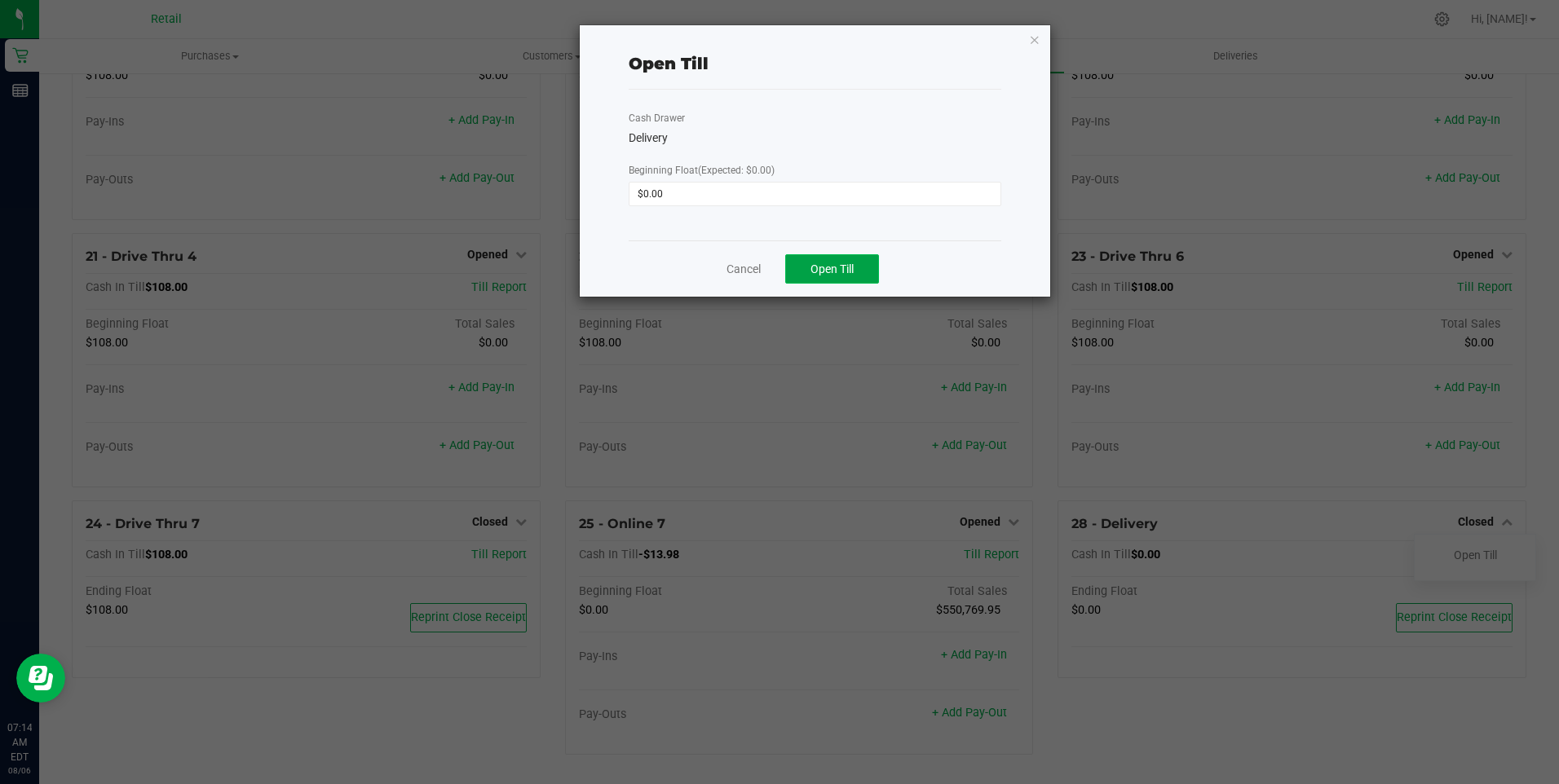 drag, startPoint x: 816, startPoint y: 264, endPoint x: 826, endPoint y: 273, distance: 13.45362 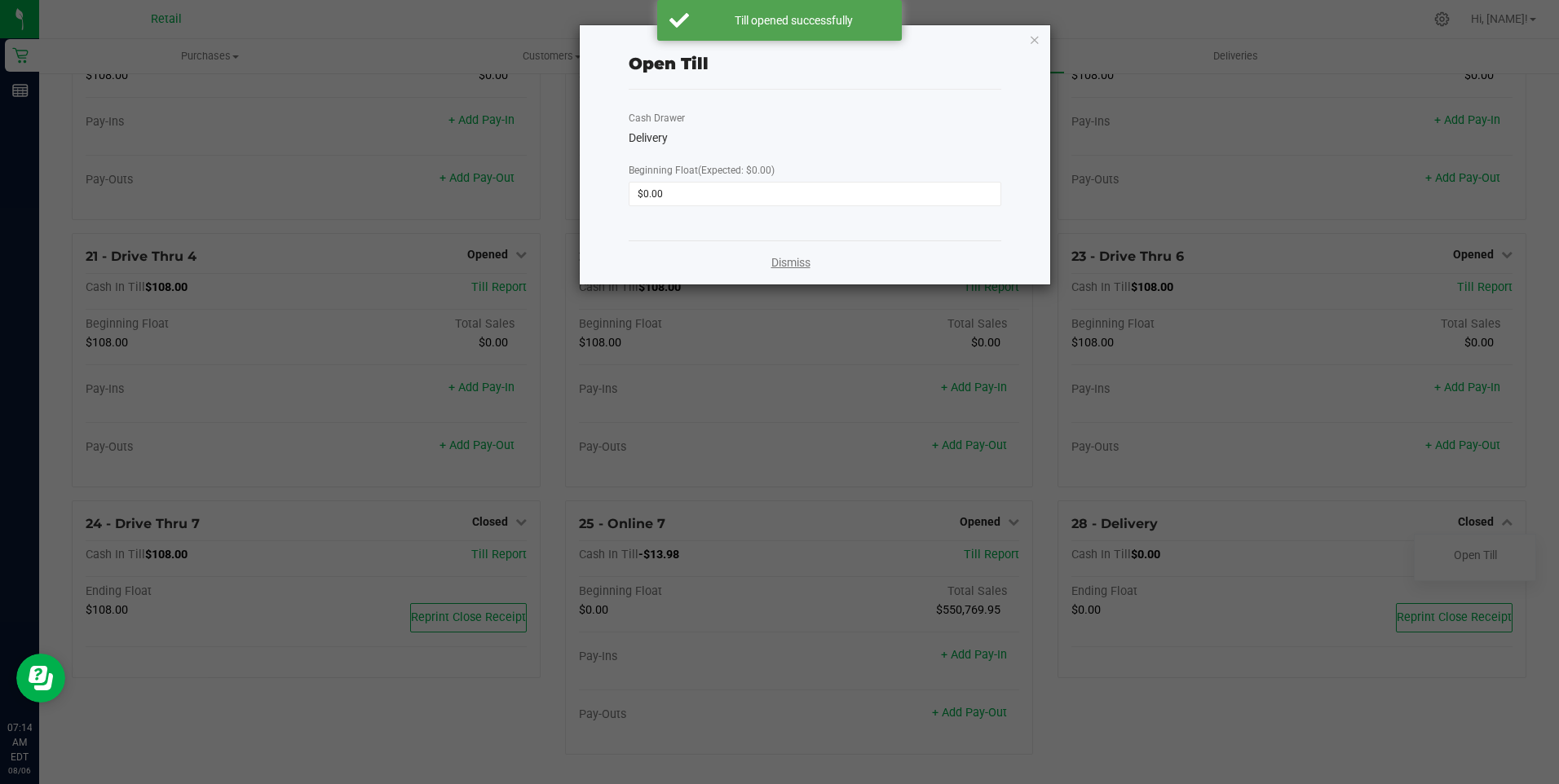 click on "Dismiss" 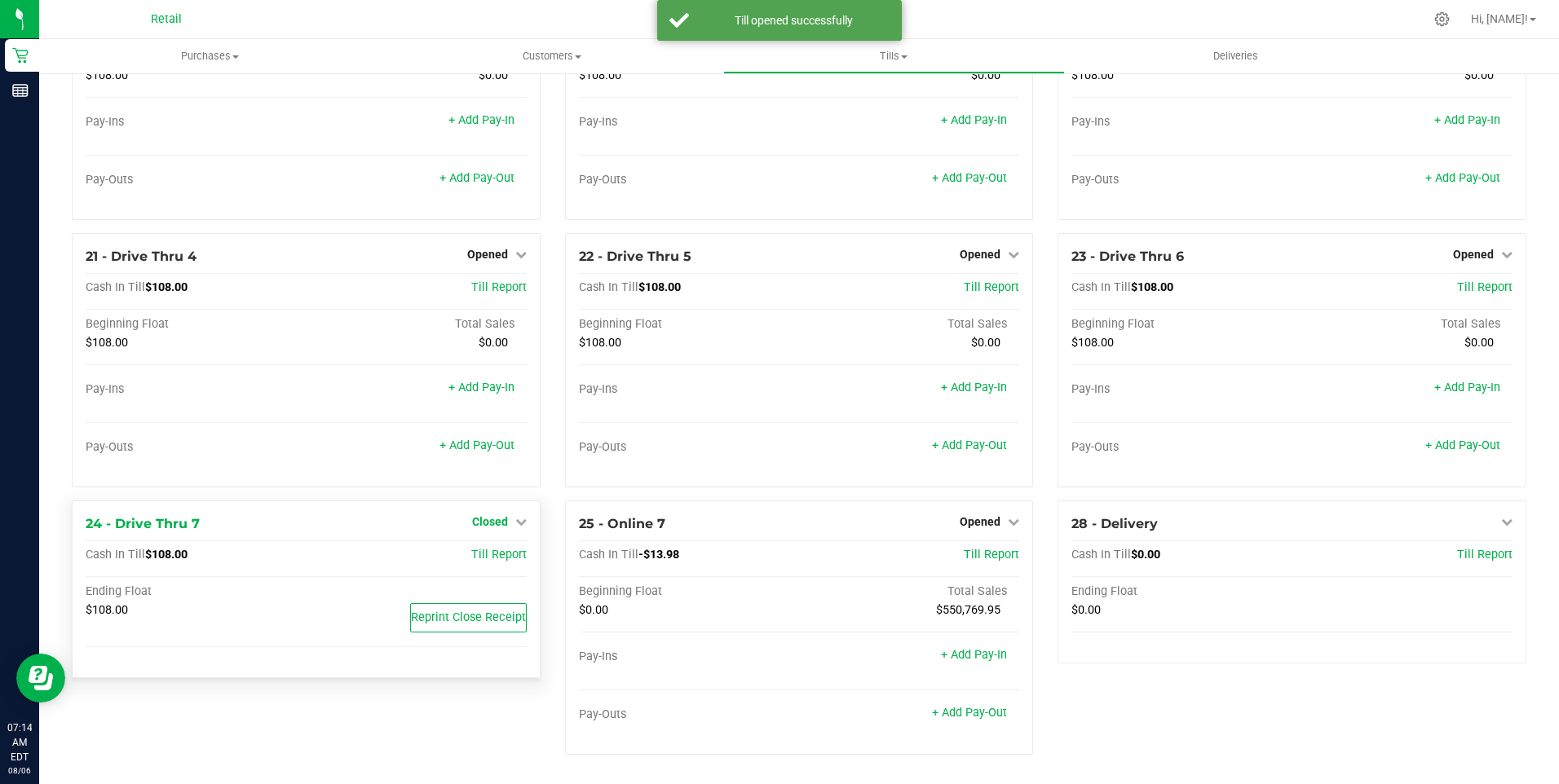click on "Closed" at bounding box center (490, 522) 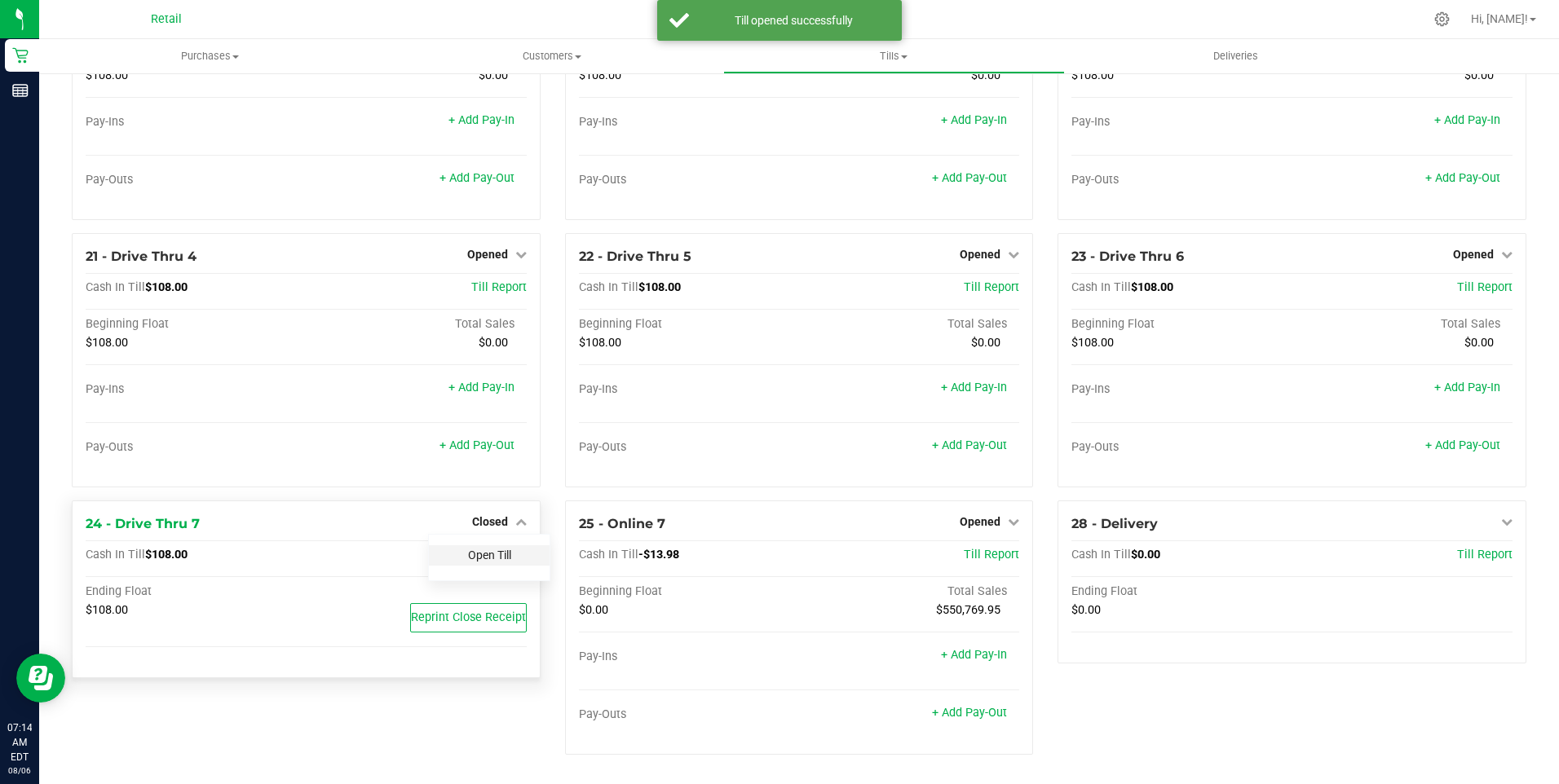 click on "Open Till" at bounding box center [489, 555] 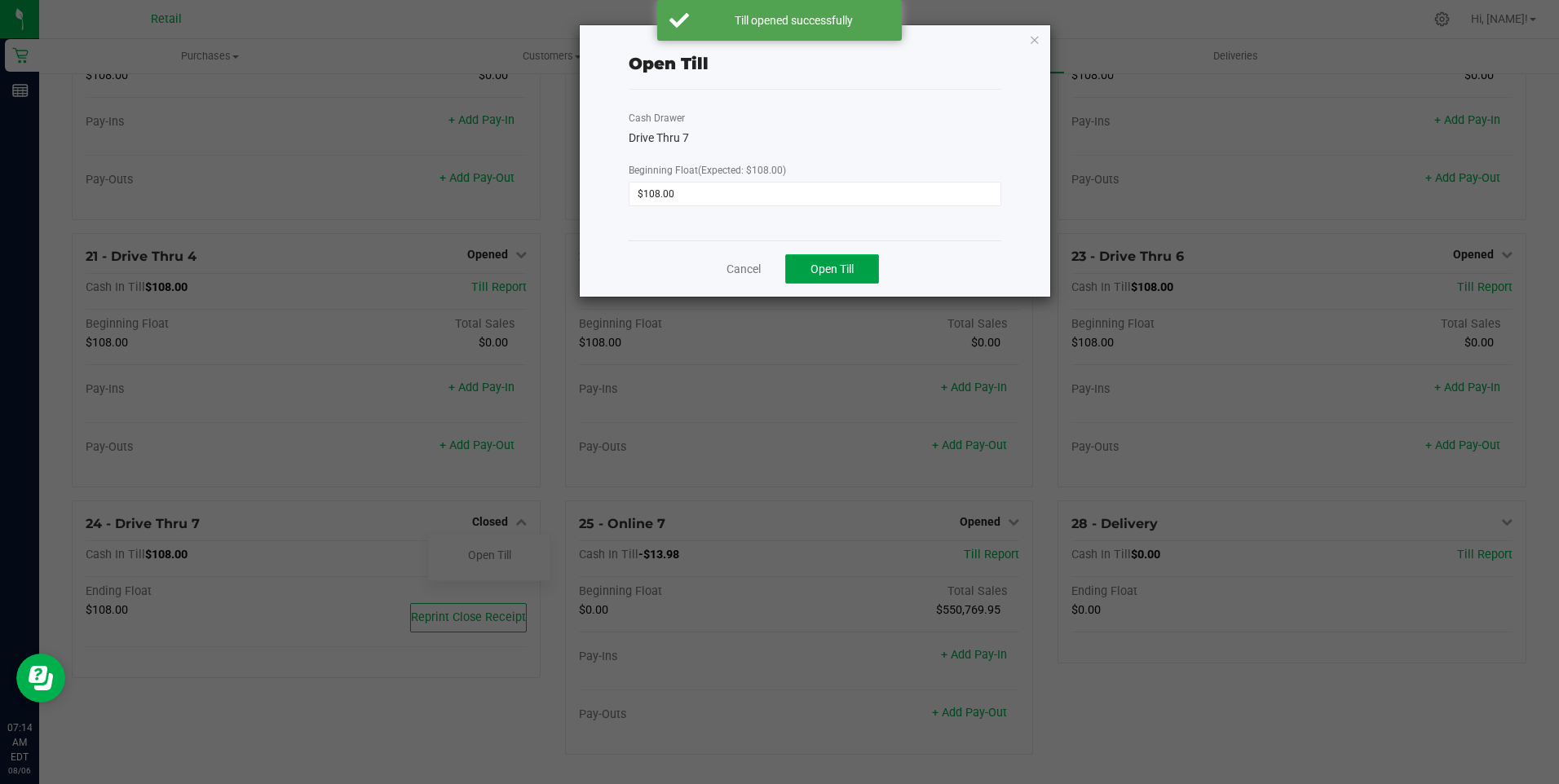 click on "Open Till" 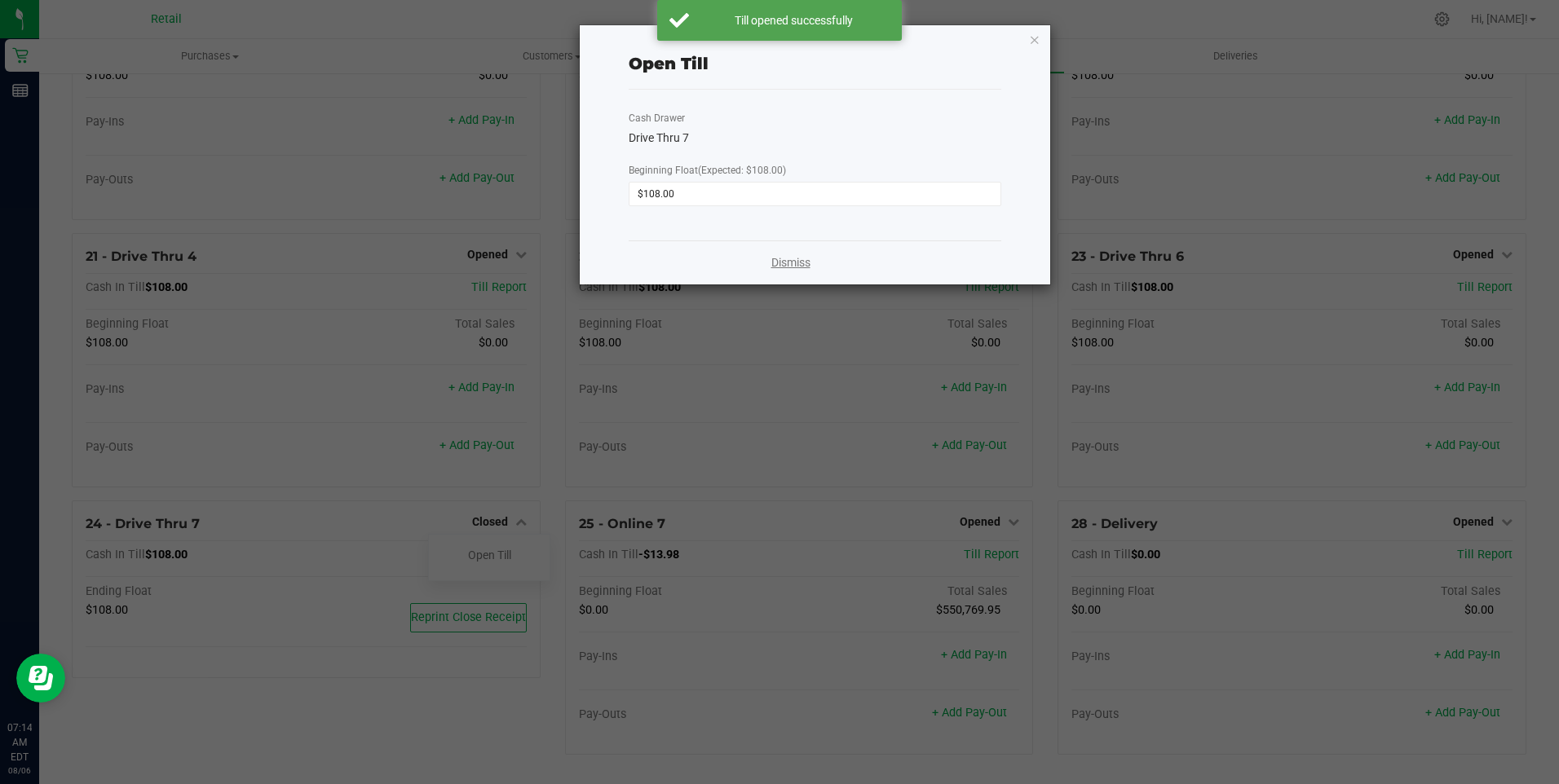 click on "Dismiss" 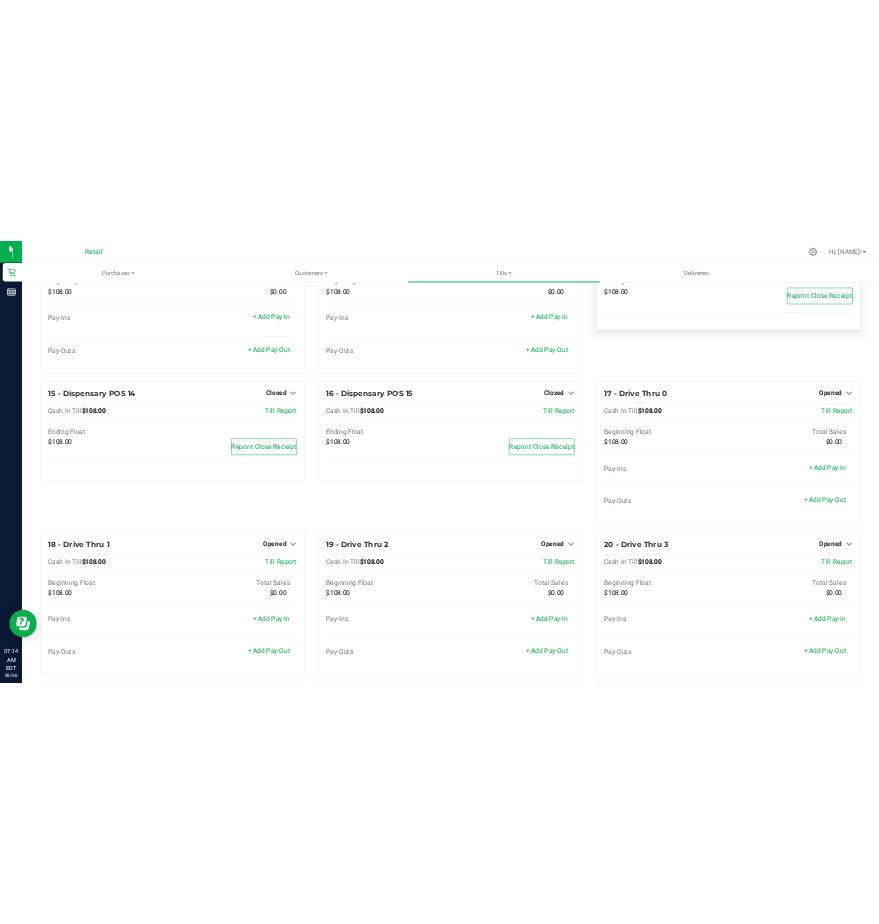 scroll, scrollTop: 1154, scrollLeft: 0, axis: vertical 